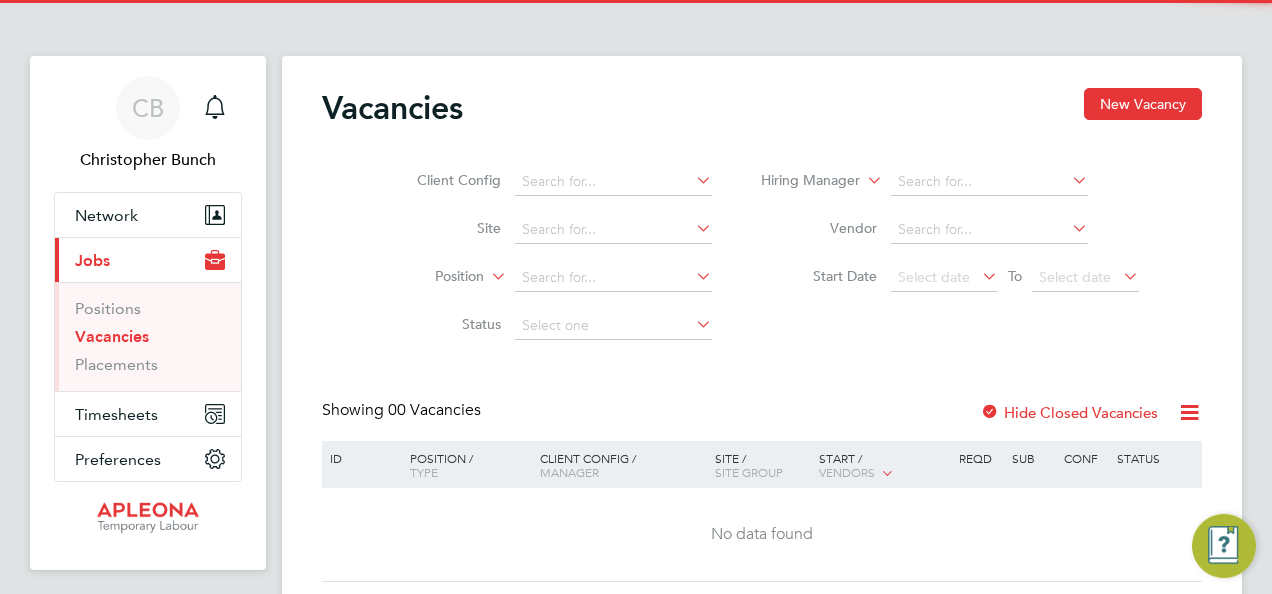 scroll, scrollTop: 0, scrollLeft: 0, axis: both 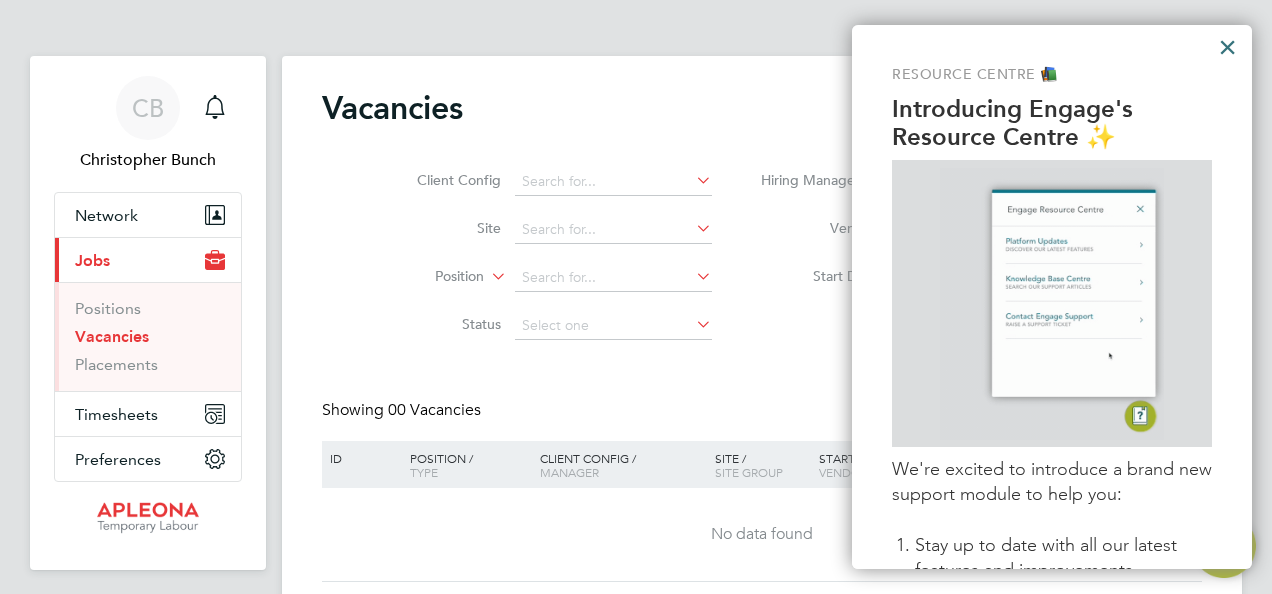 click on "×" at bounding box center (1227, 47) 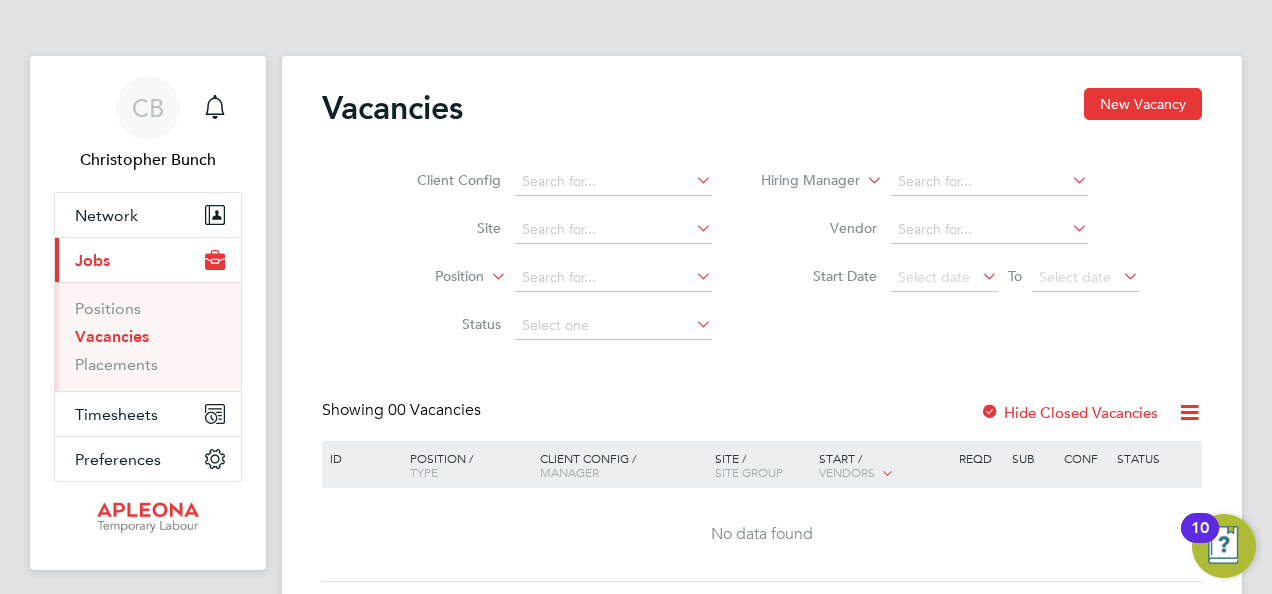 click 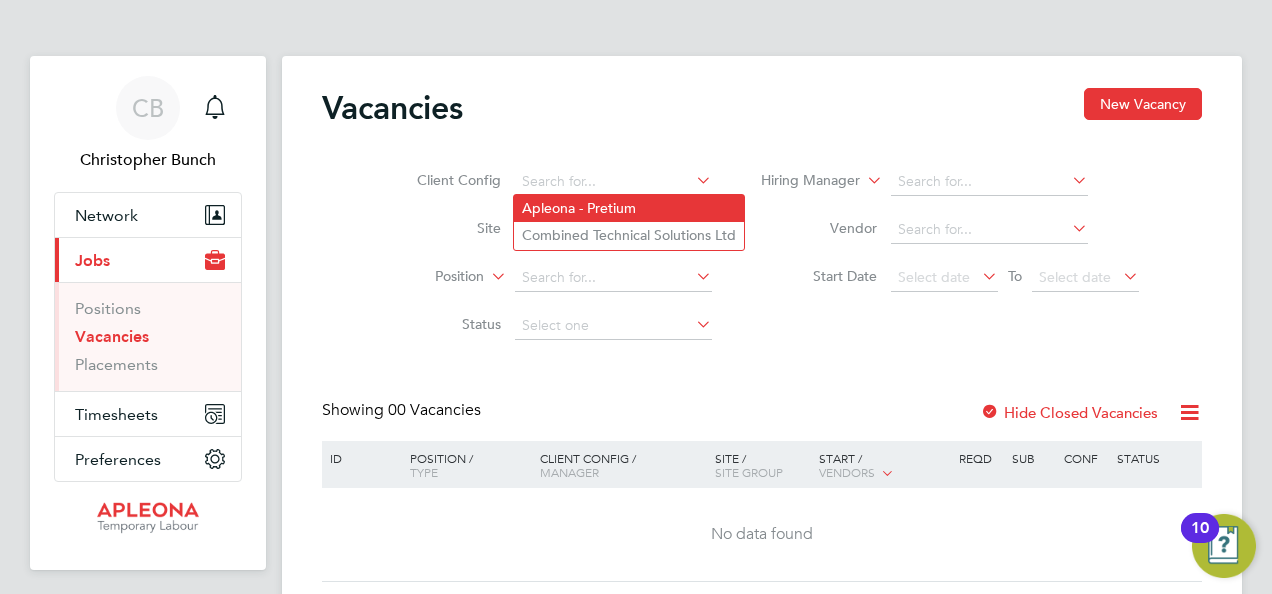 click on "Apleona - Pretium" 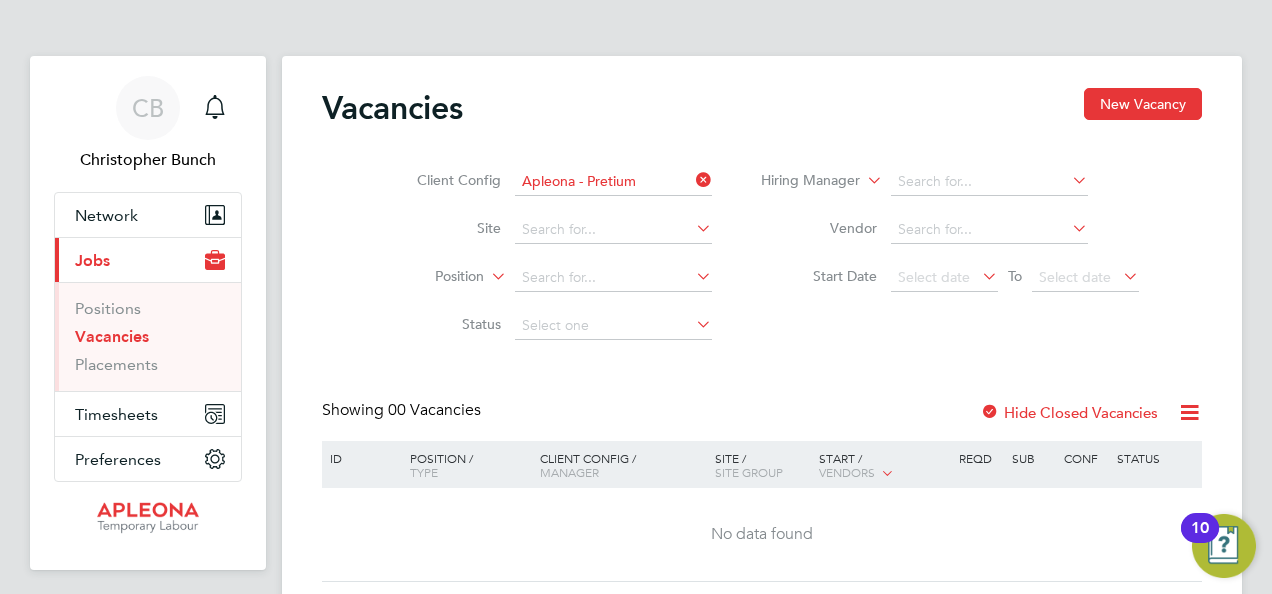 click 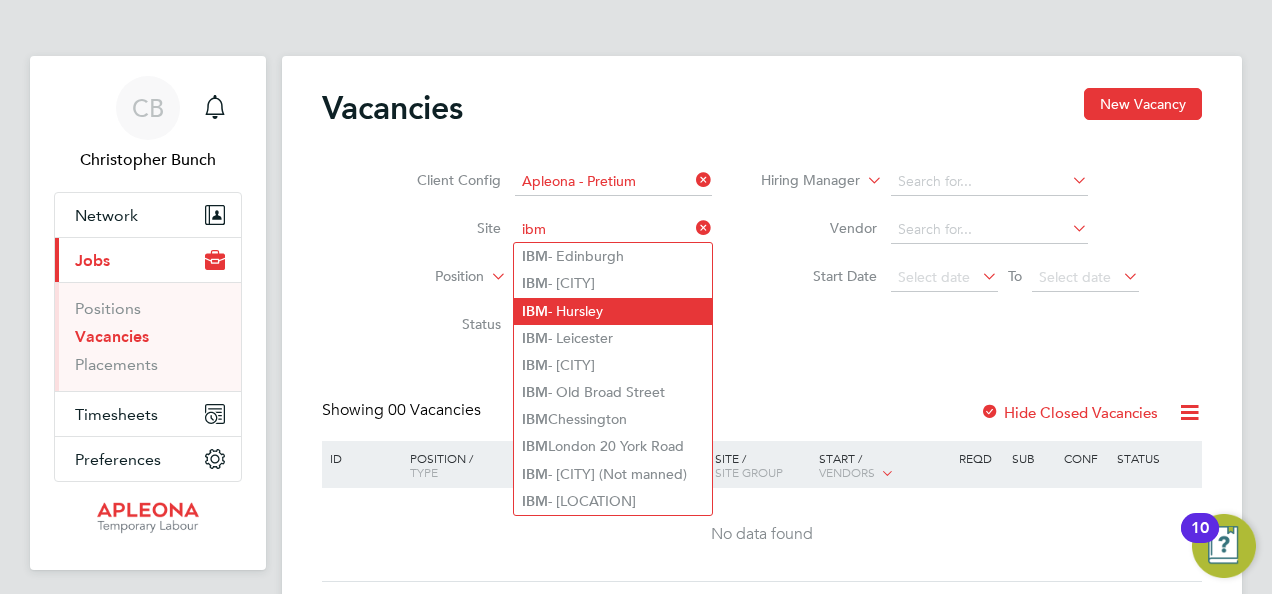 click on "IBM  - [CITY]" 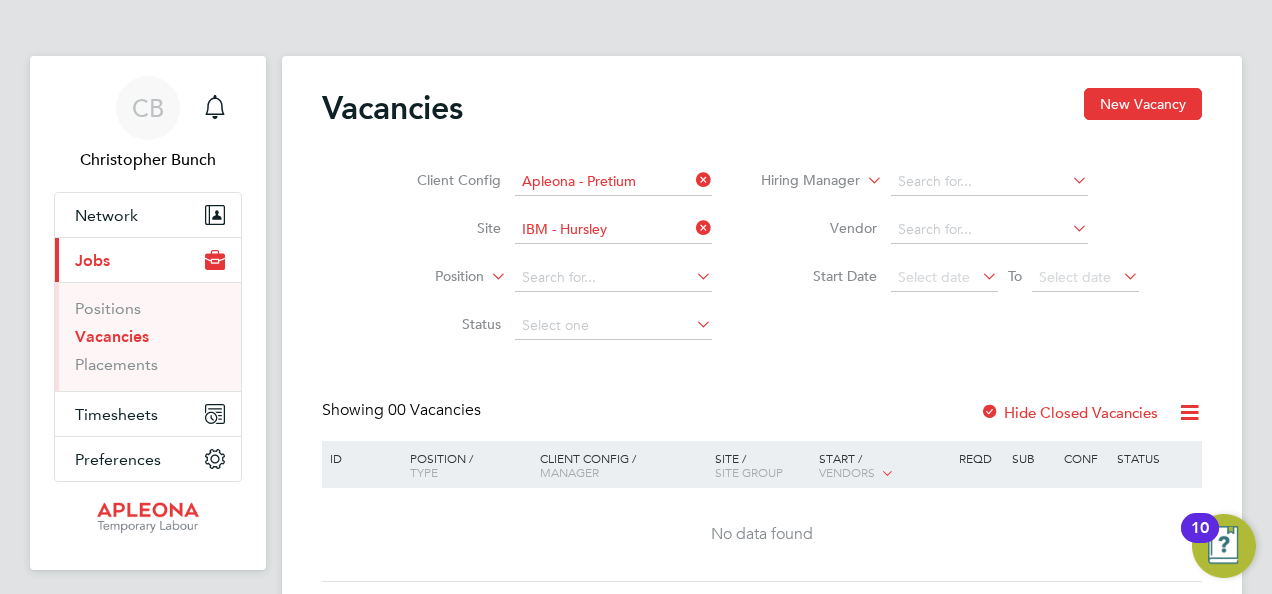 click 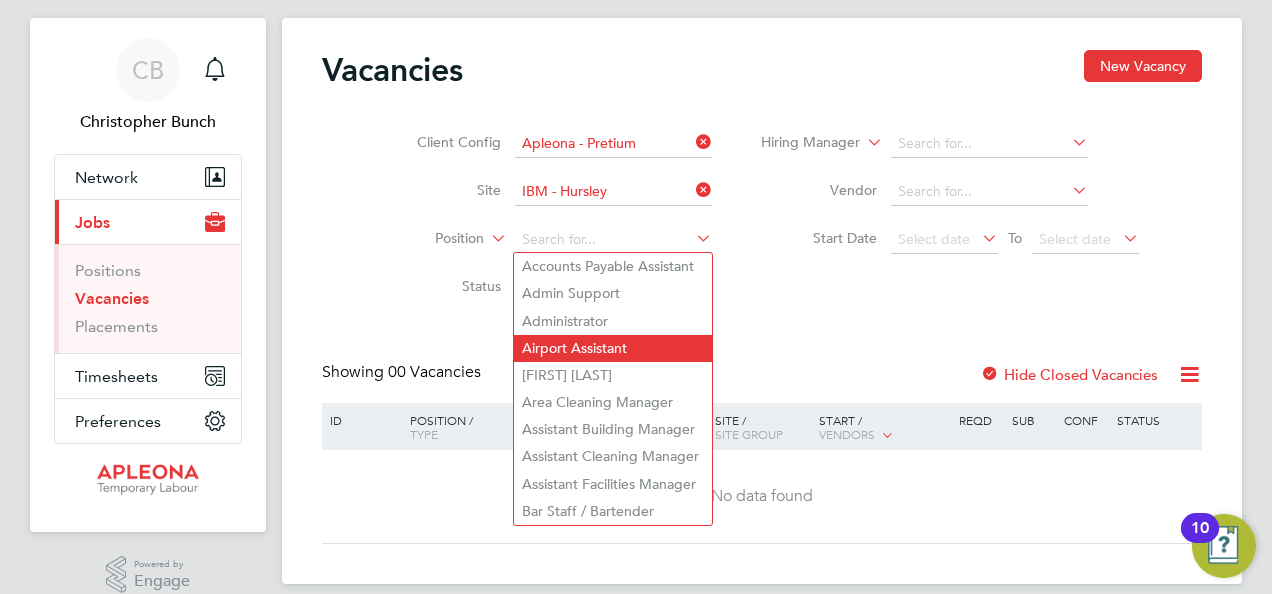 scroll, scrollTop: 60, scrollLeft: 0, axis: vertical 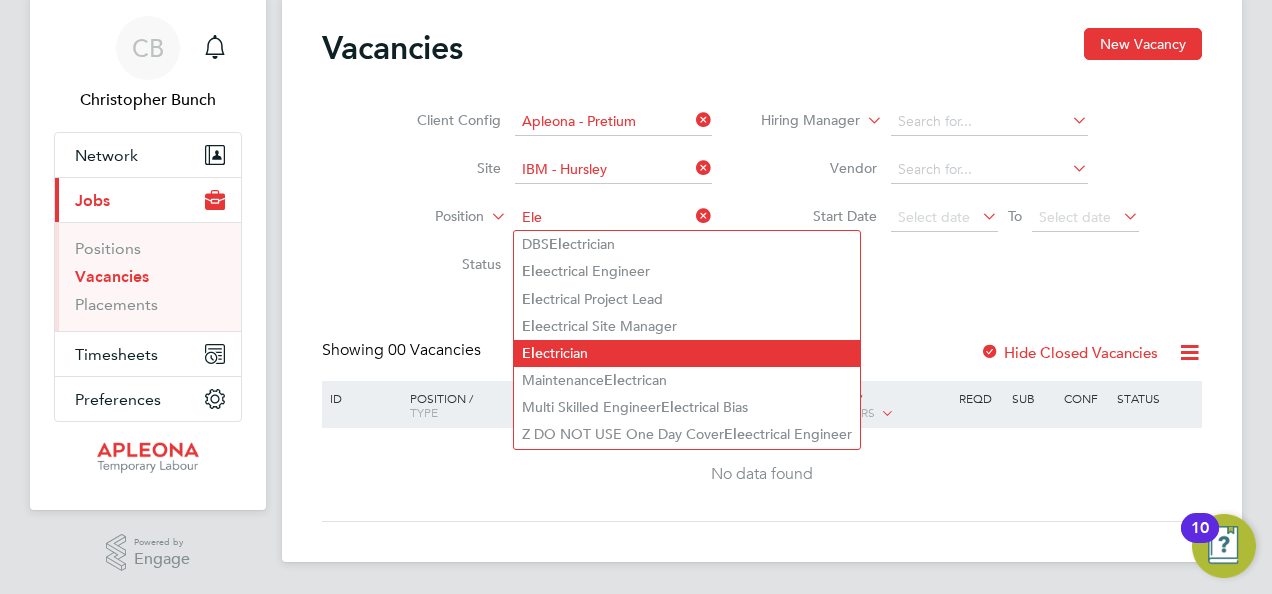 click on "El ectrician" 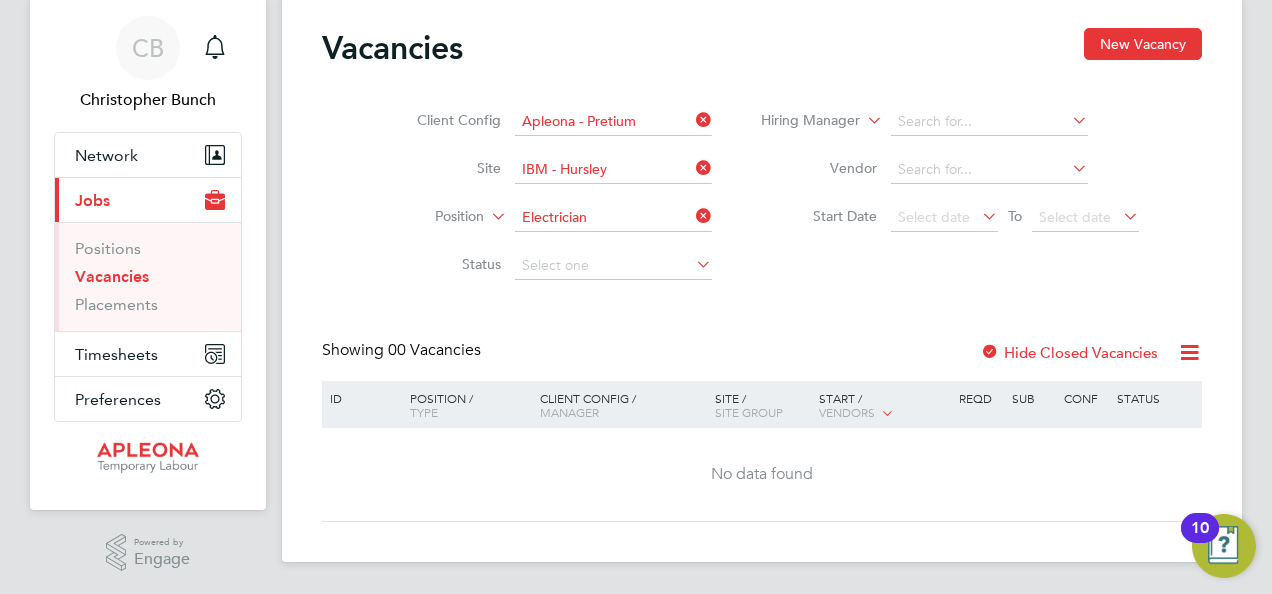 click 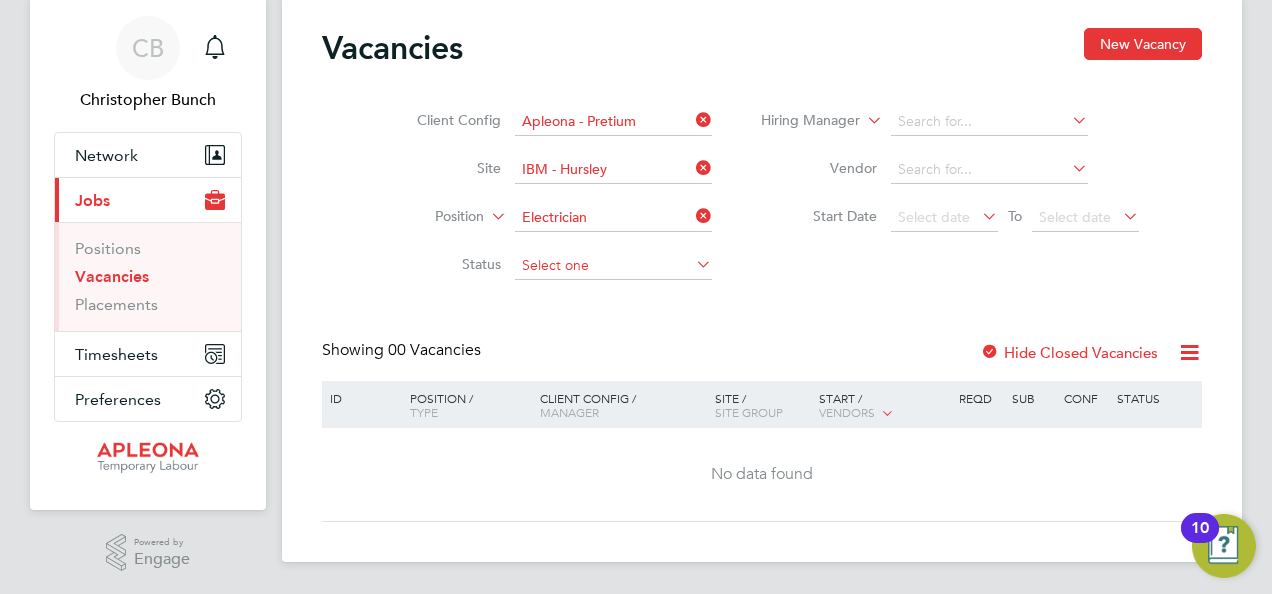 click 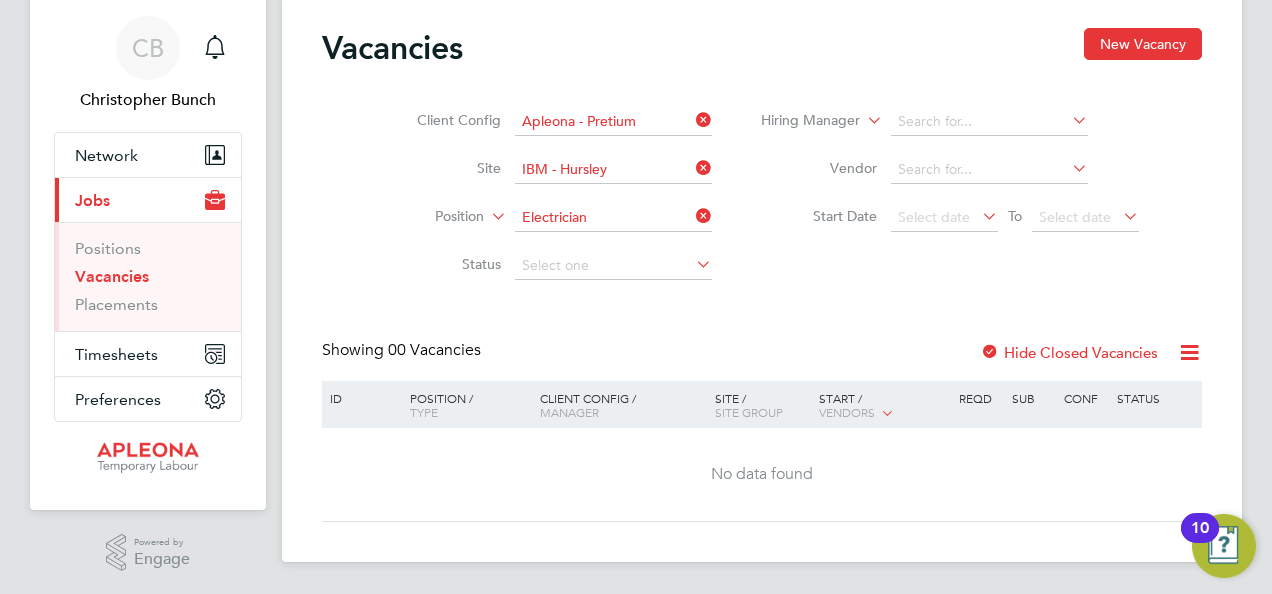 click on "Open" 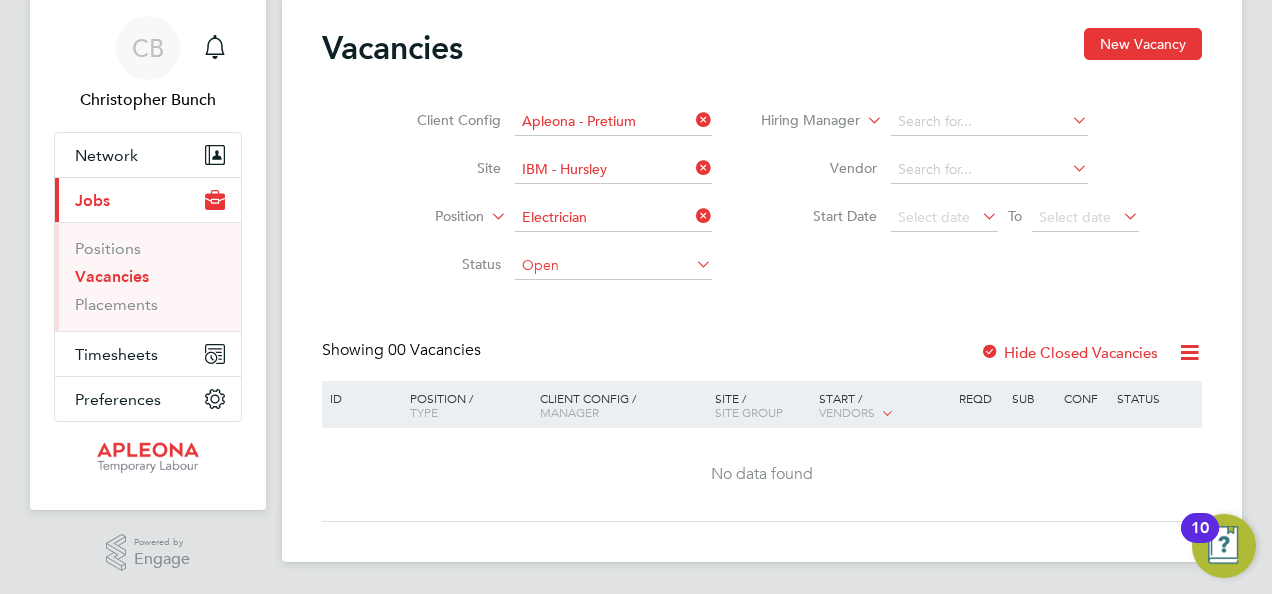 scroll, scrollTop: 0, scrollLeft: 0, axis: both 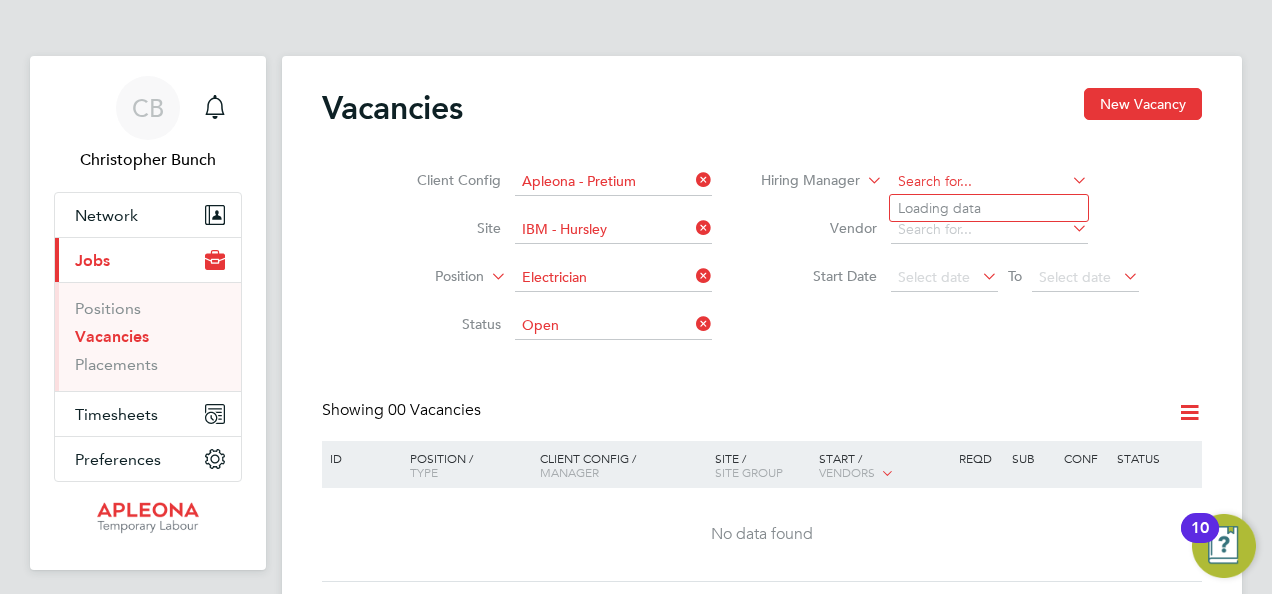 click 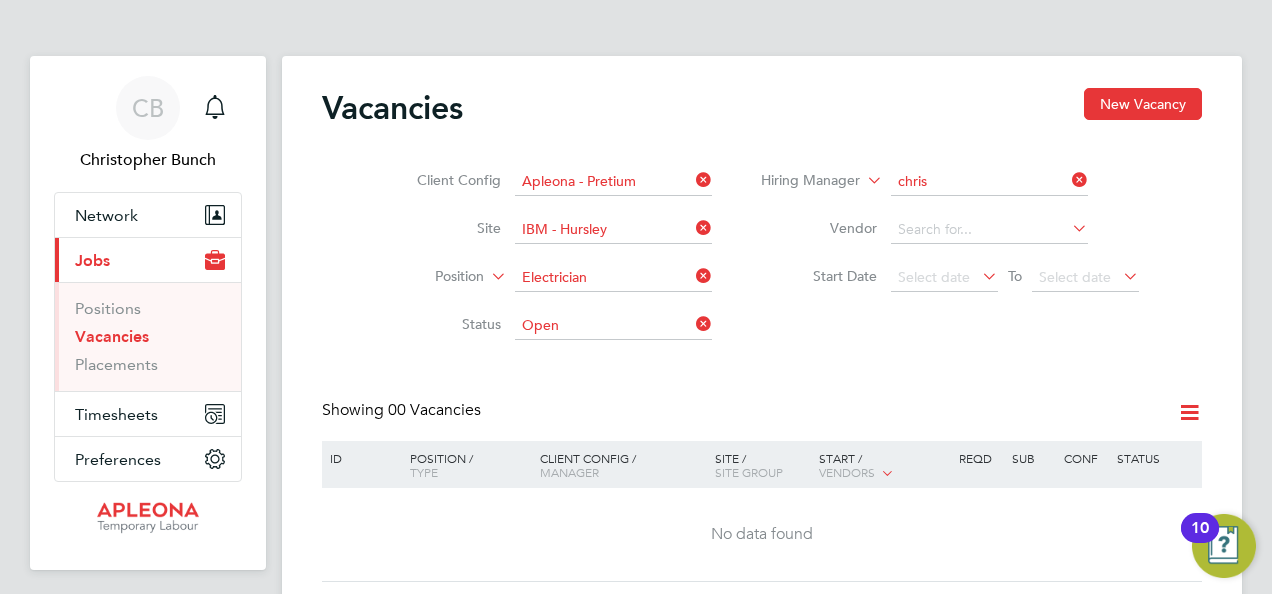 click on "[FIRST] [LAST]" 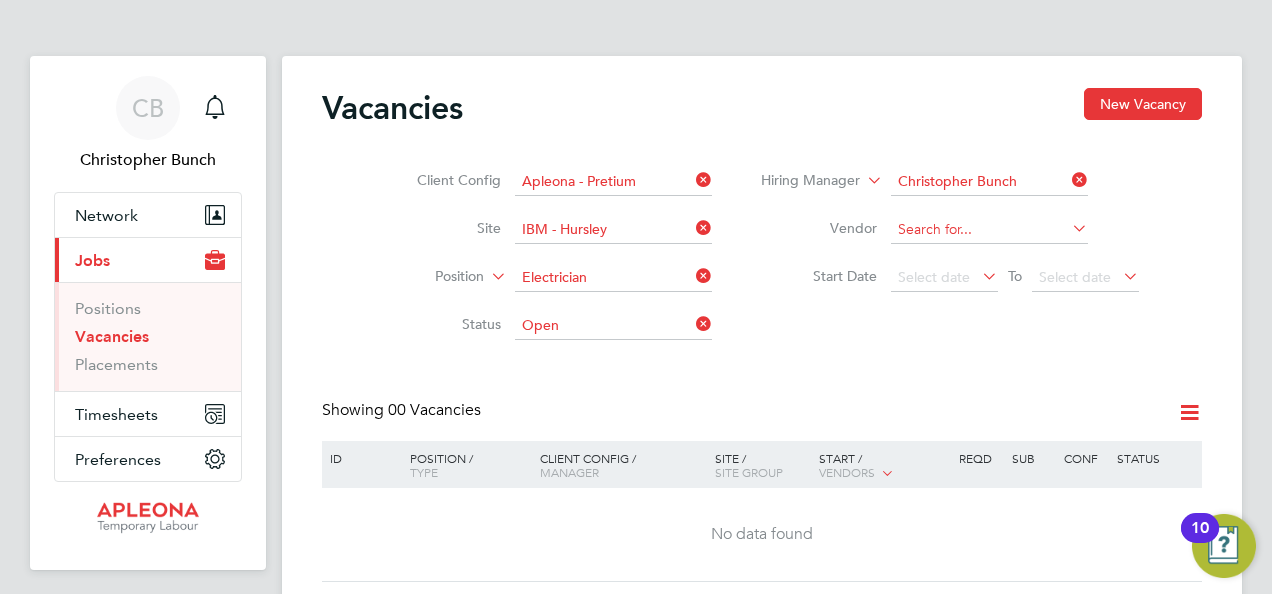 click 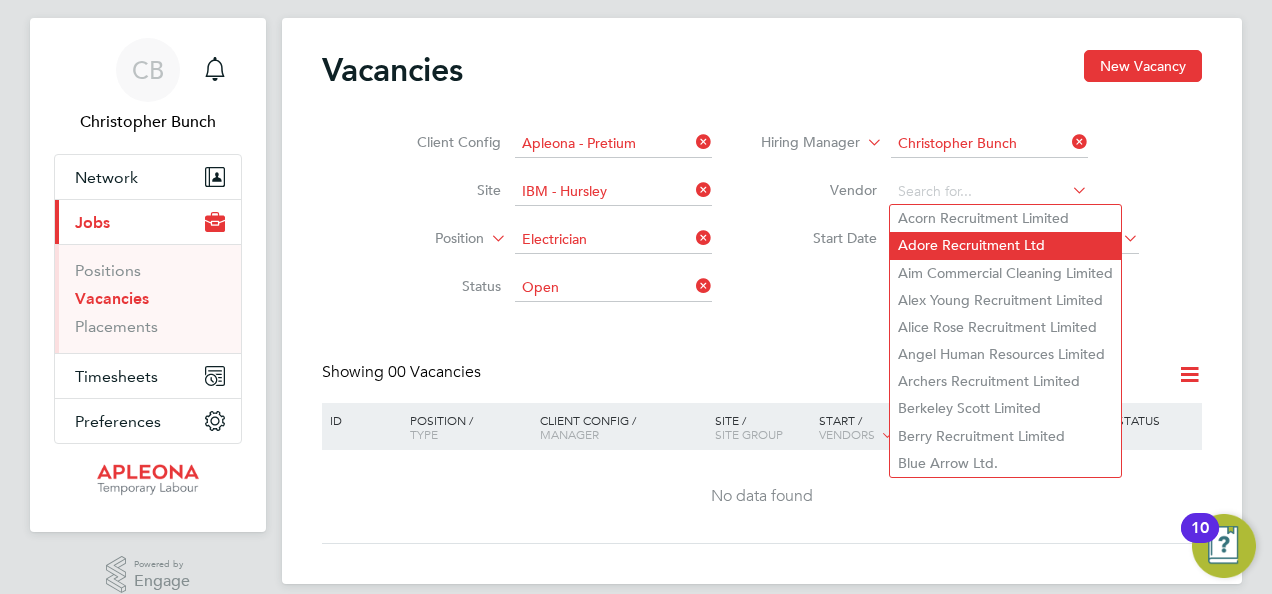scroll, scrollTop: 60, scrollLeft: 0, axis: vertical 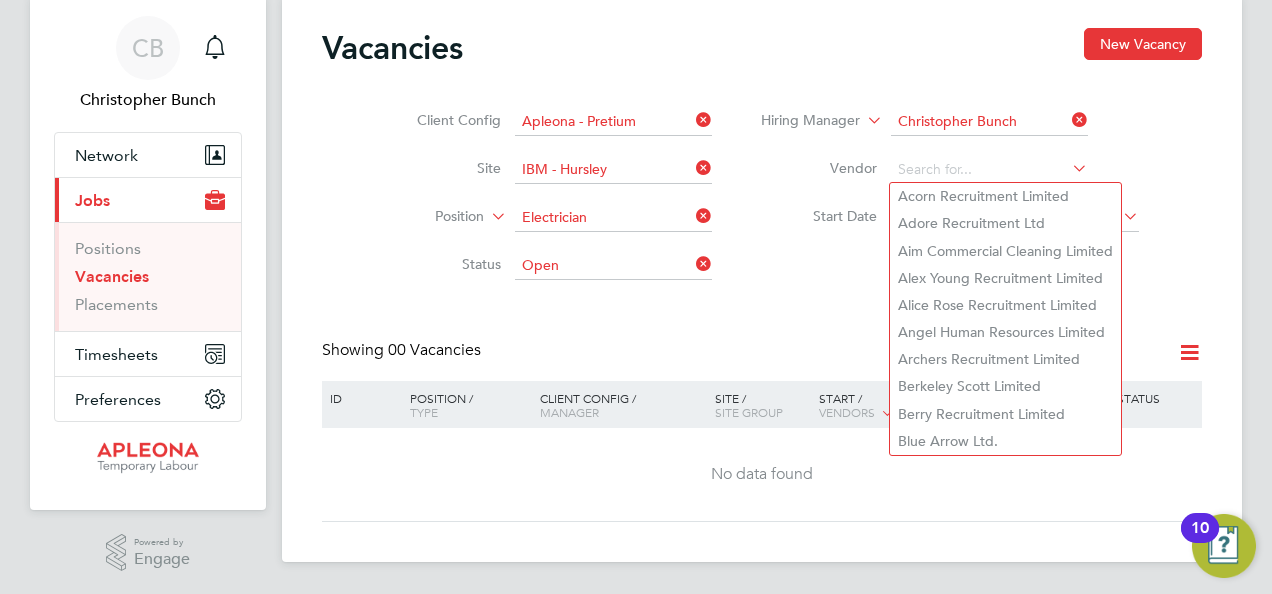 click on "Client Config   [COMPANY]   Site   IBM - Hursley   Position   Electrician   Status   Open Hiring Manager   [FIRST] [LAST]   Vendor   Start Date
Select date
To
Select date" 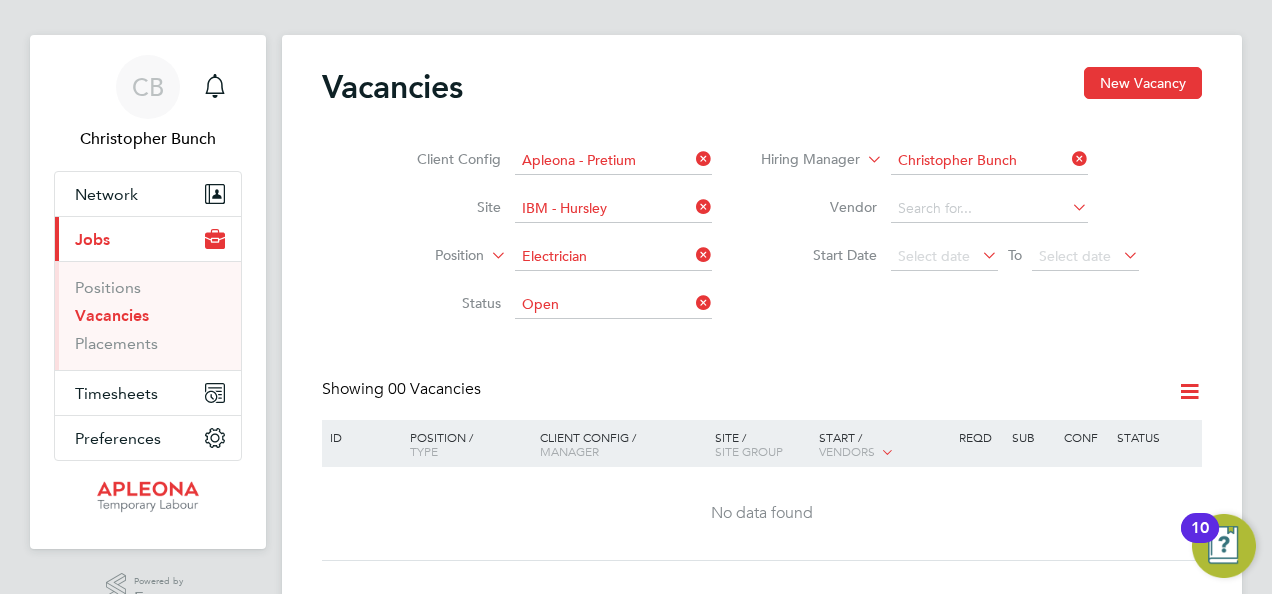 scroll, scrollTop: 0, scrollLeft: 0, axis: both 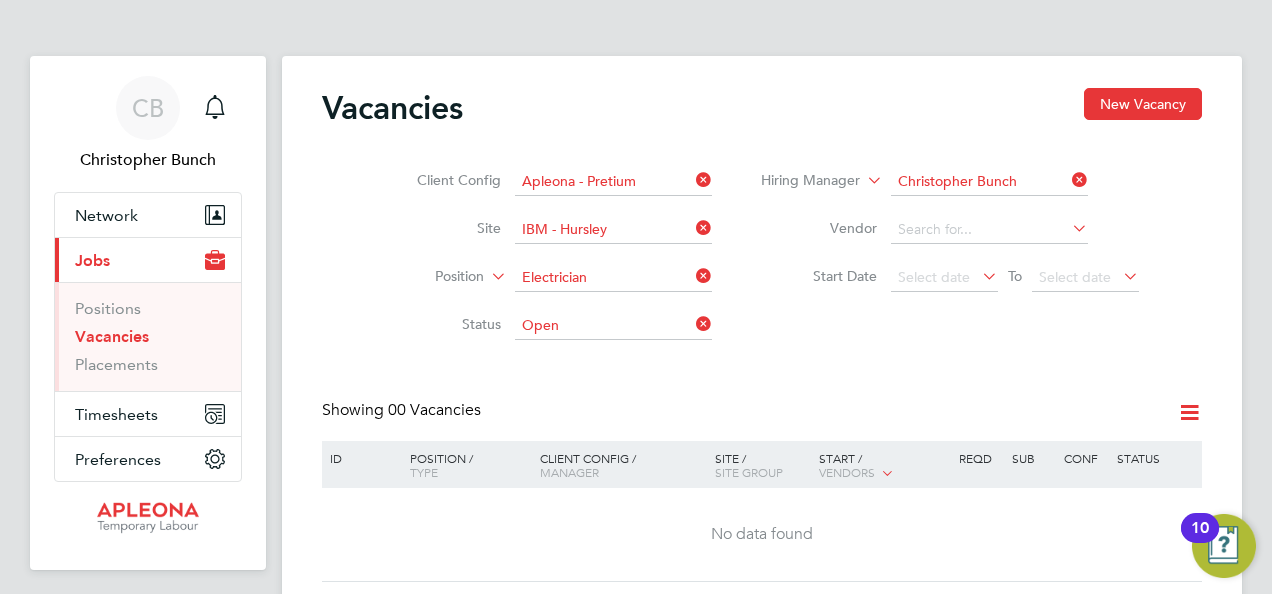 click 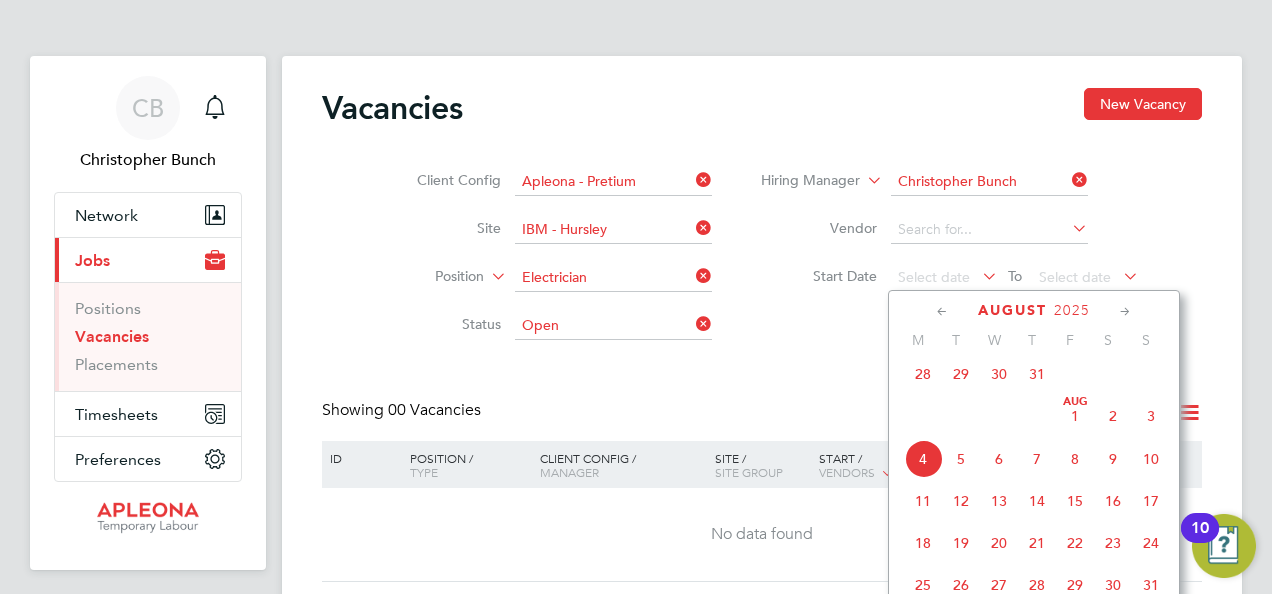 click on "18" 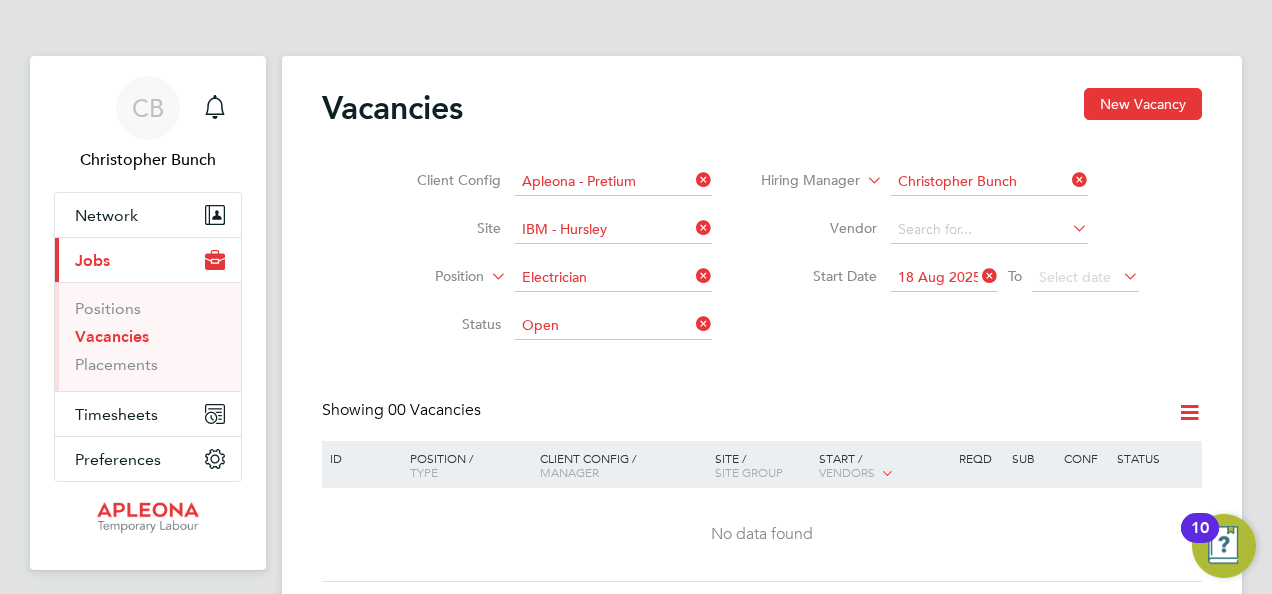click 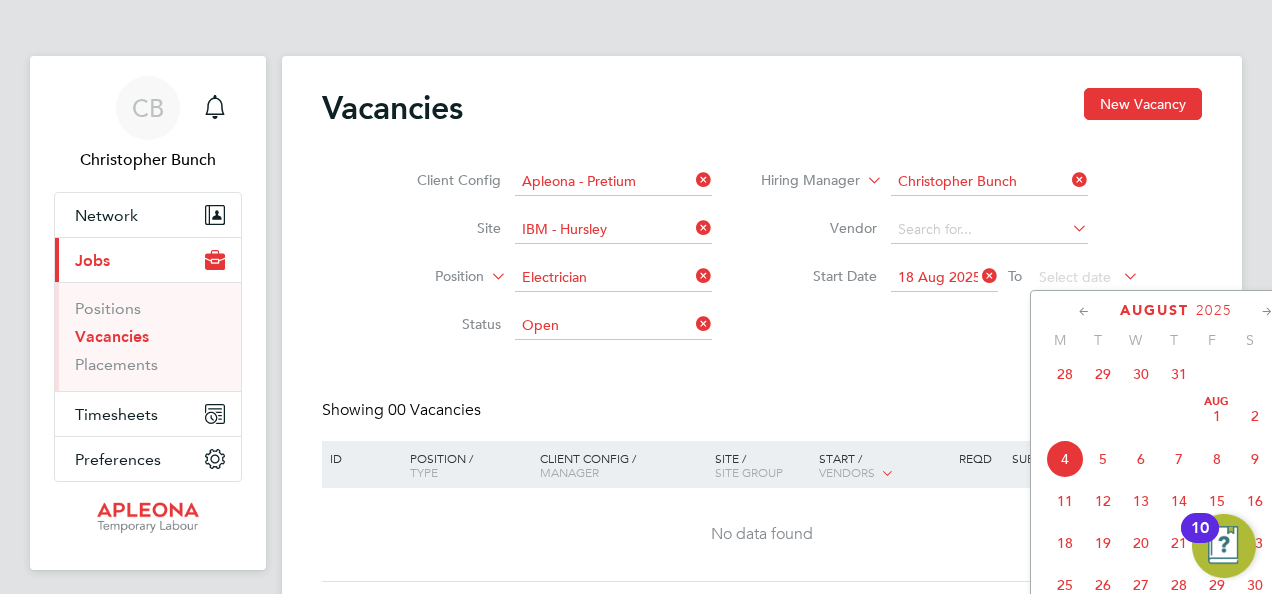 scroll, scrollTop: 744, scrollLeft: 0, axis: vertical 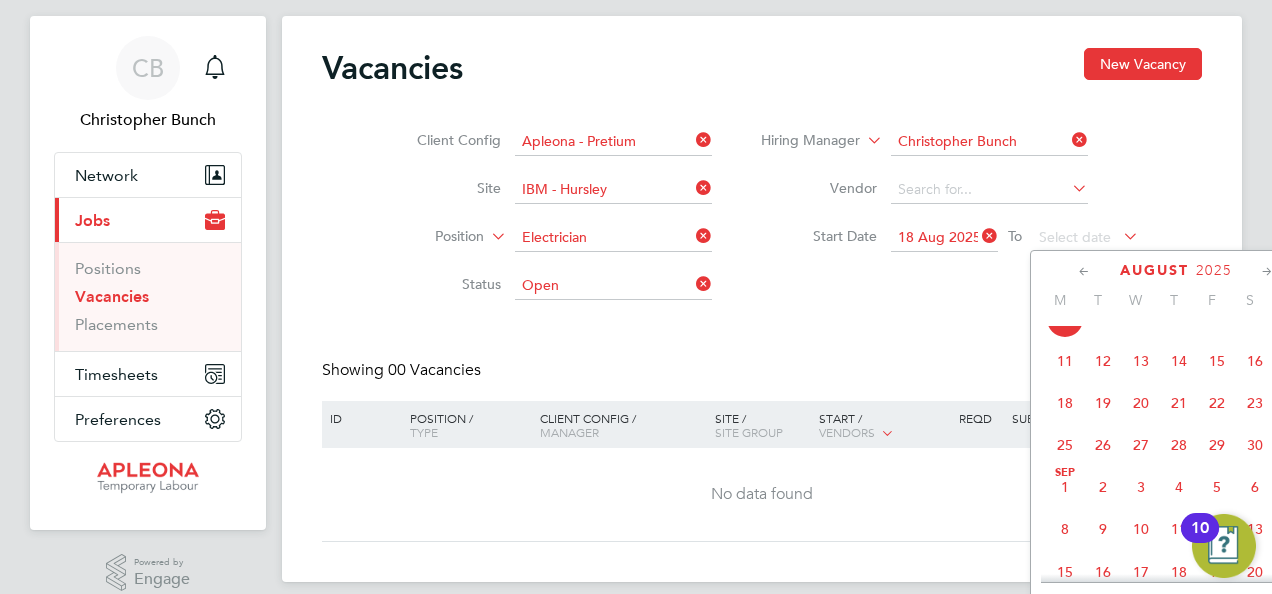 click 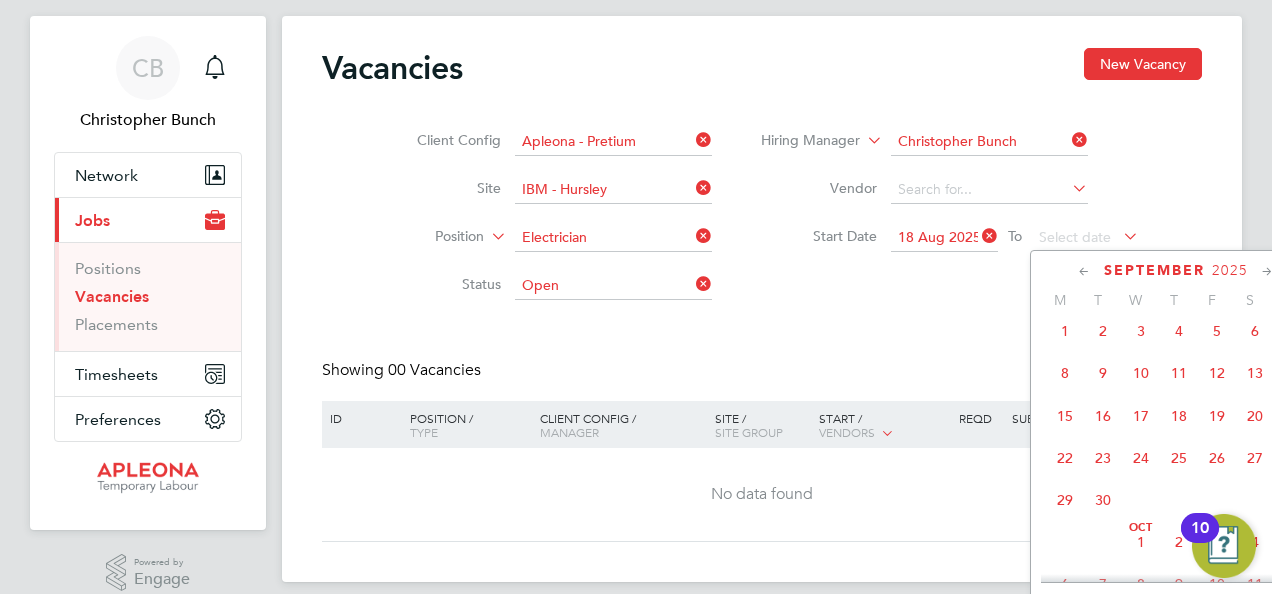 click 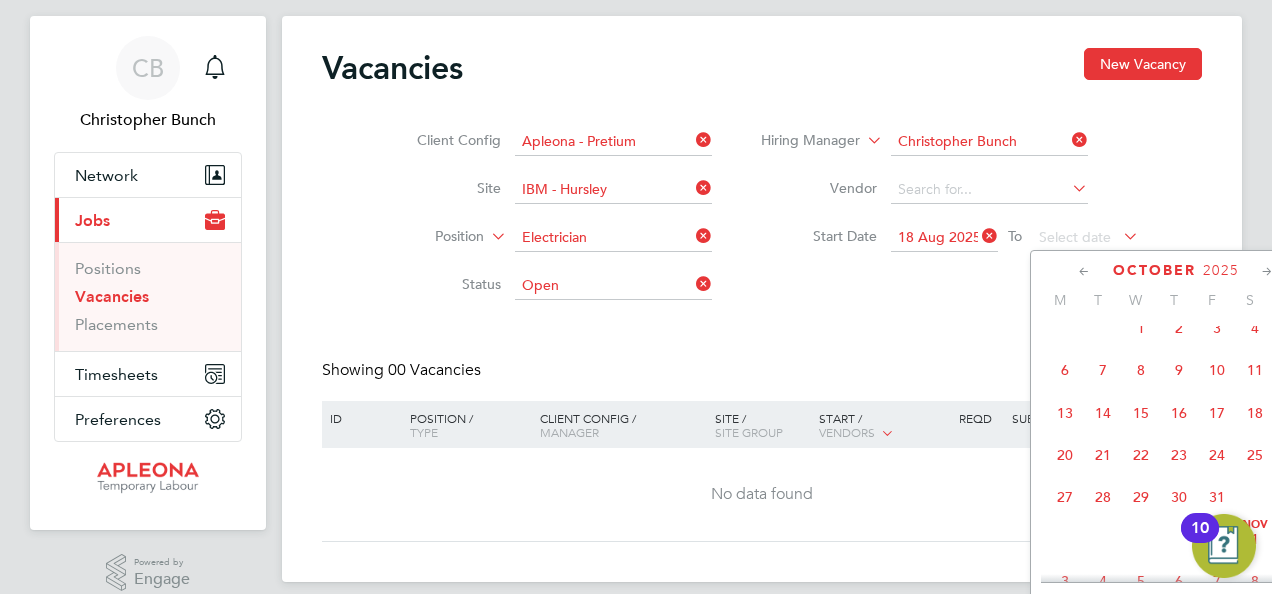 click 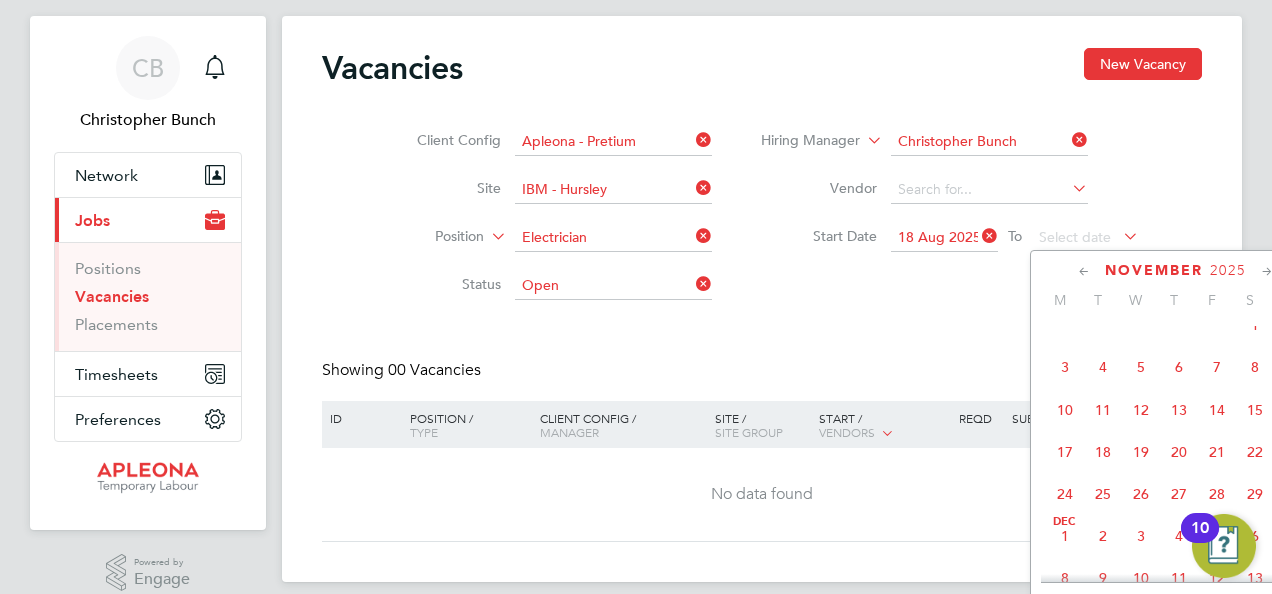 click on "10" 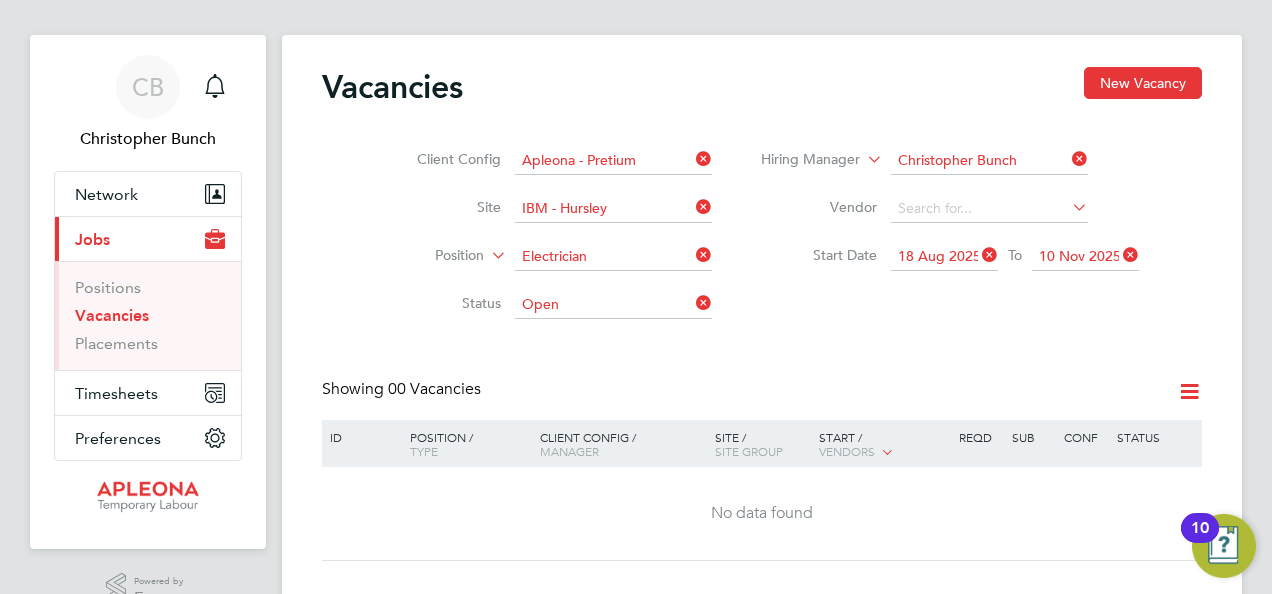 scroll, scrollTop: 0, scrollLeft: 0, axis: both 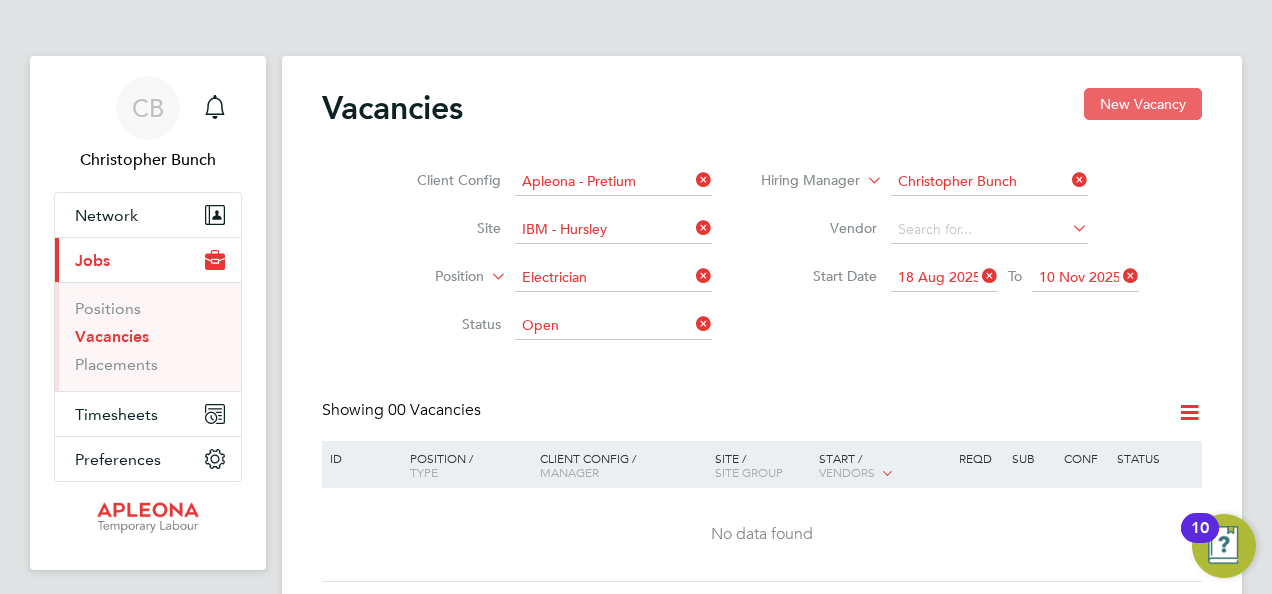 click on "New Vacancy" 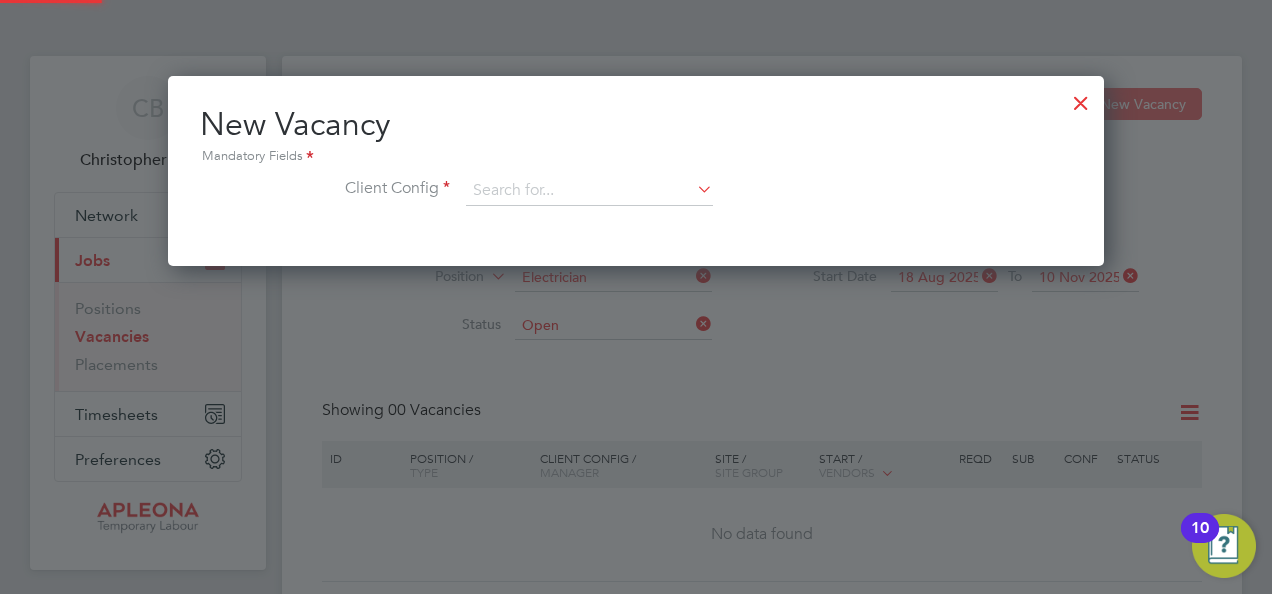 scroll, scrollTop: 10, scrollLeft: 10, axis: both 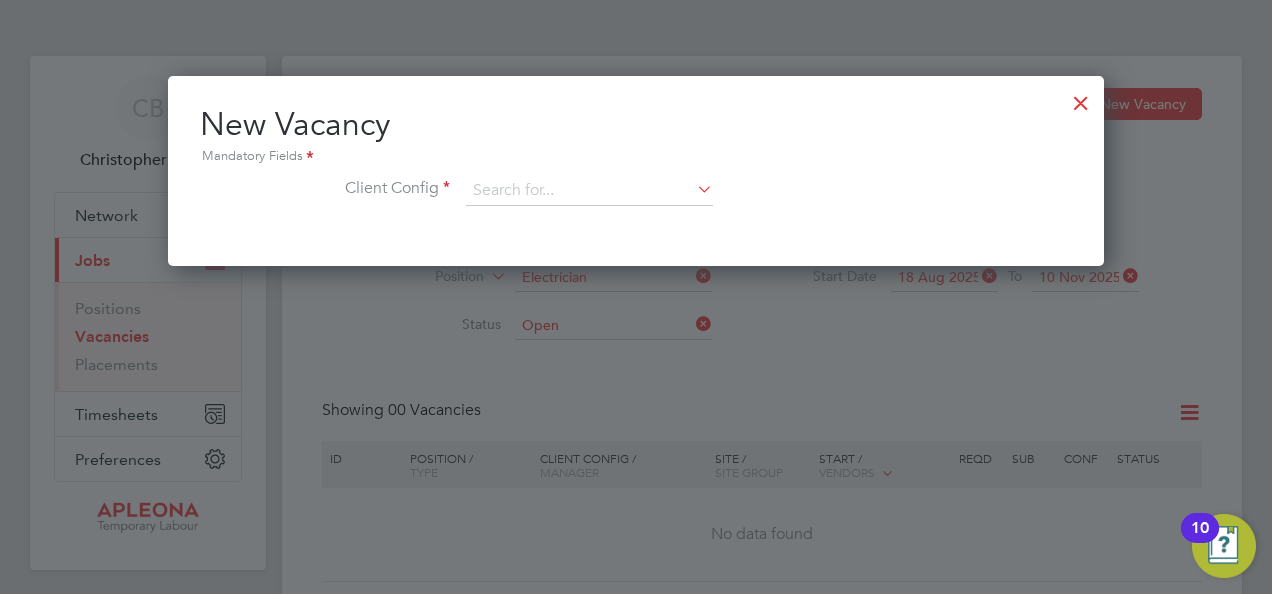 click at bounding box center [693, 189] 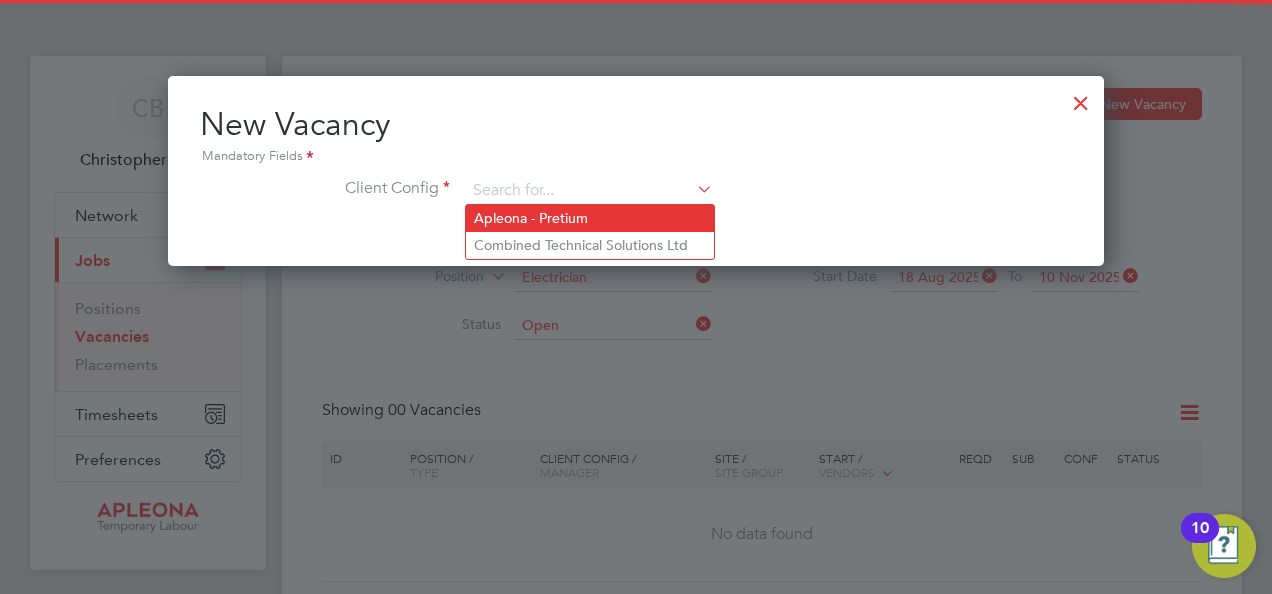 click on "Apleona - Pretium" 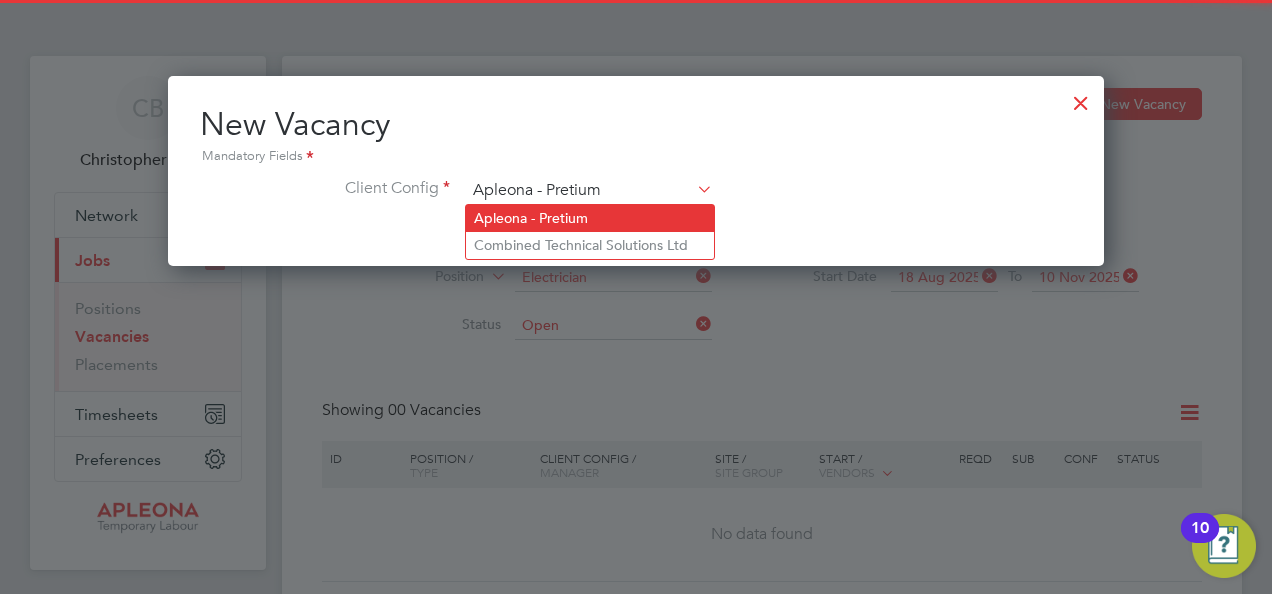 scroll, scrollTop: 10, scrollLeft: 10, axis: both 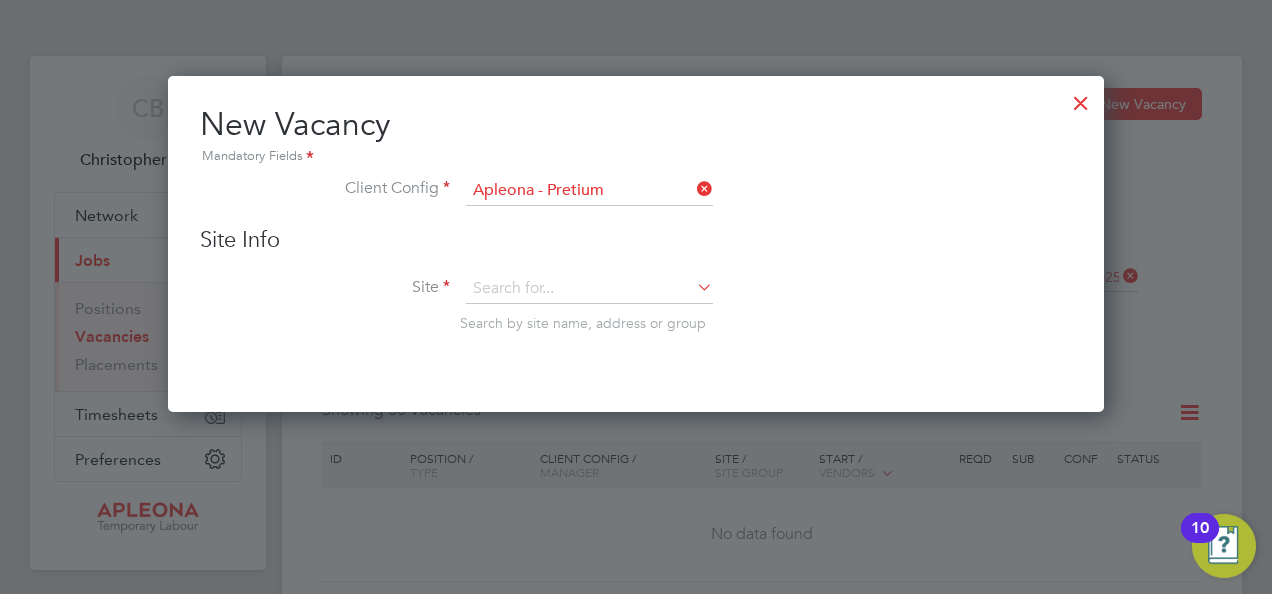 click at bounding box center (693, 287) 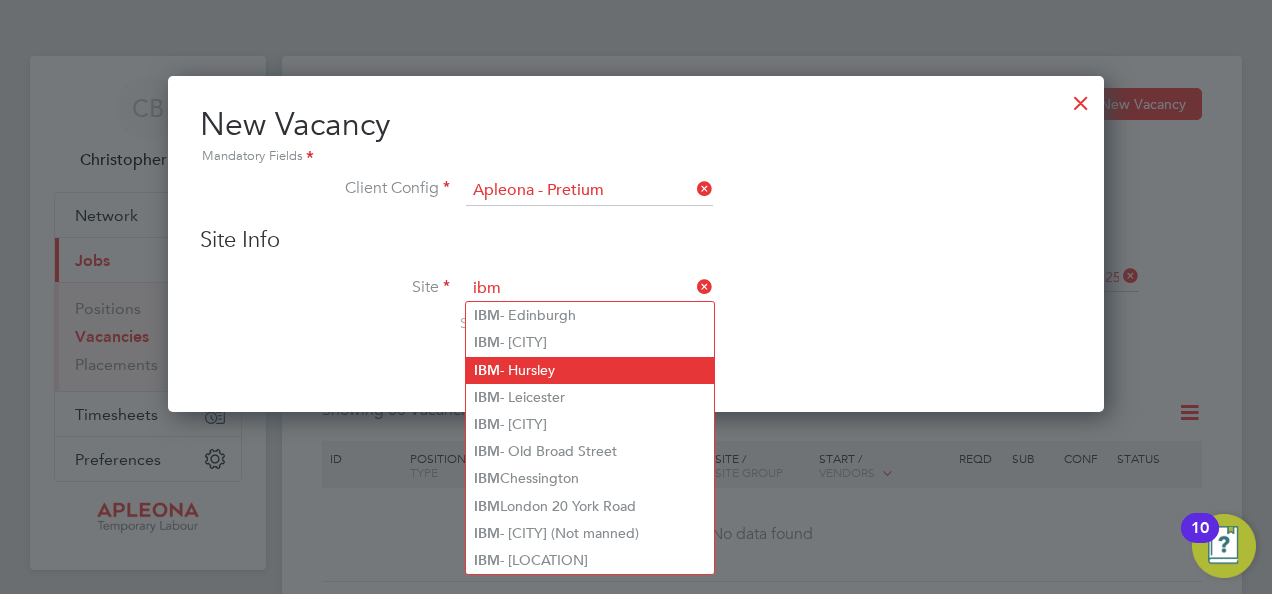 click on "IBM  - [CITY]" 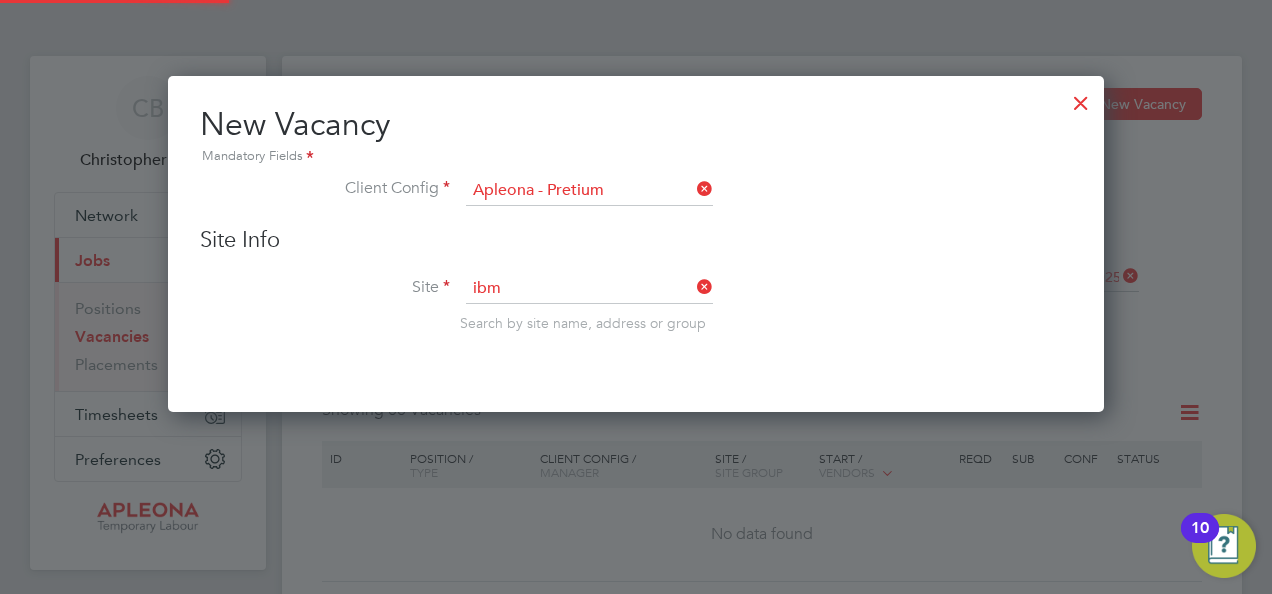 type on "IBM - Hursley" 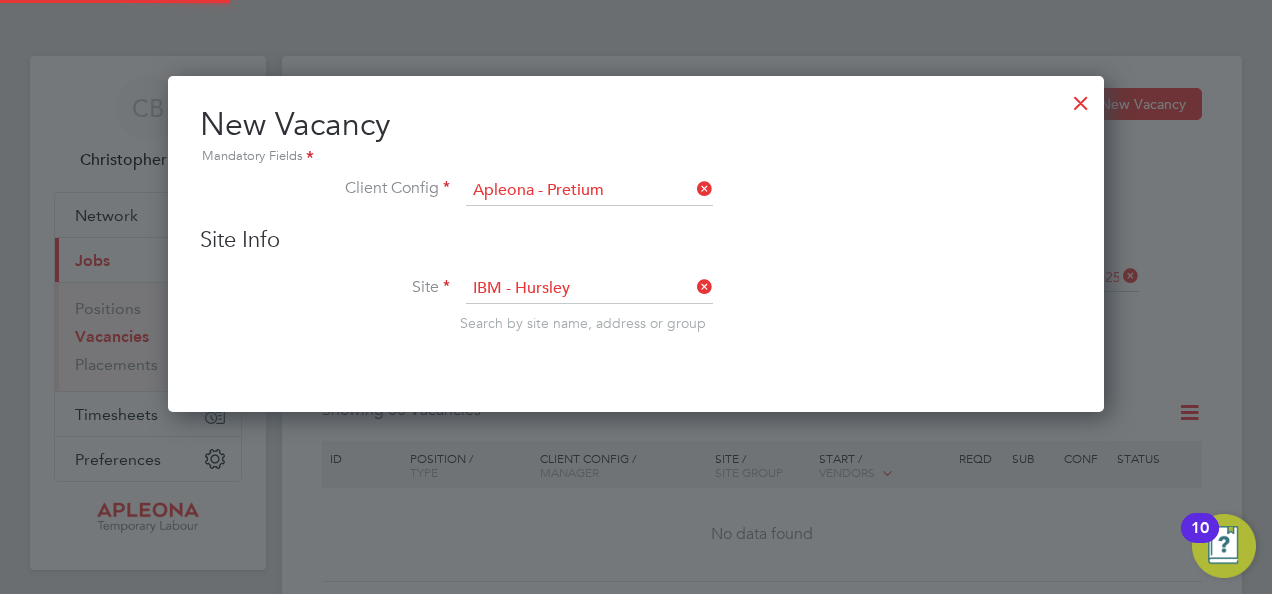 scroll, scrollTop: 10, scrollLeft: 10, axis: both 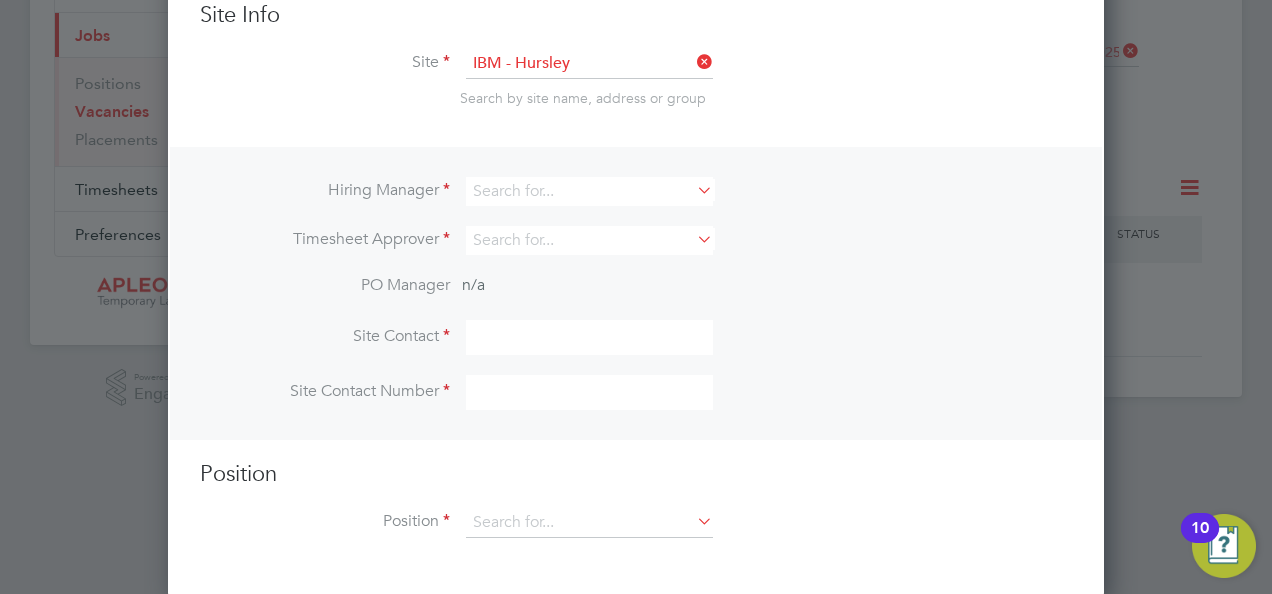 click at bounding box center [693, 190] 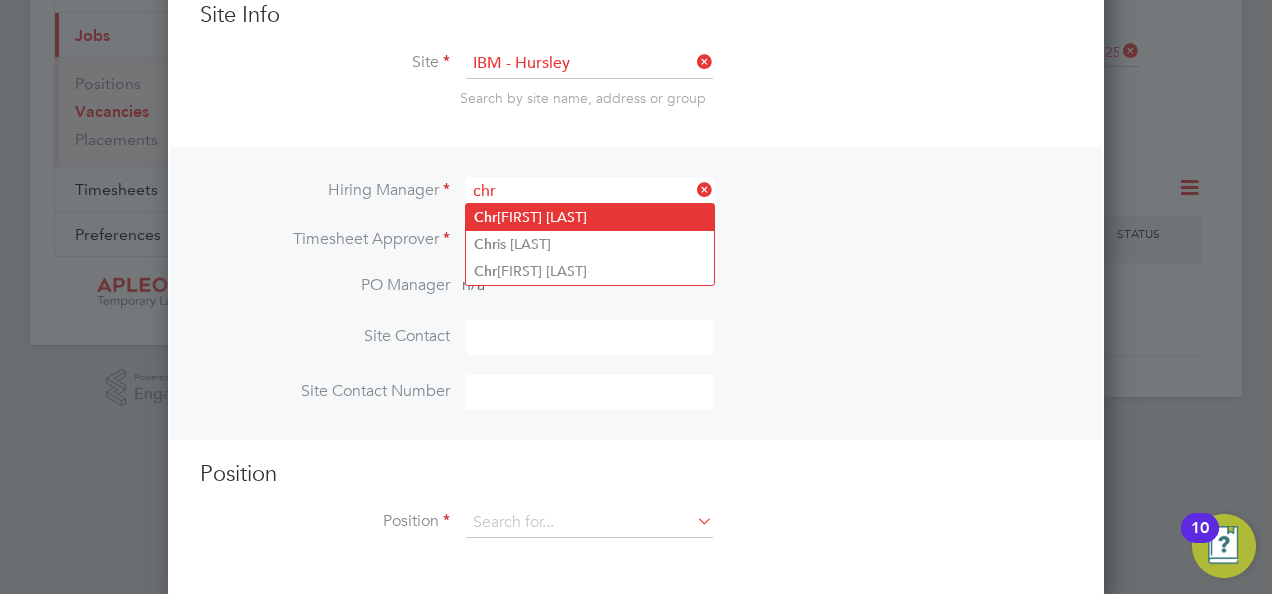 click on "[FIRST] [LAST]" 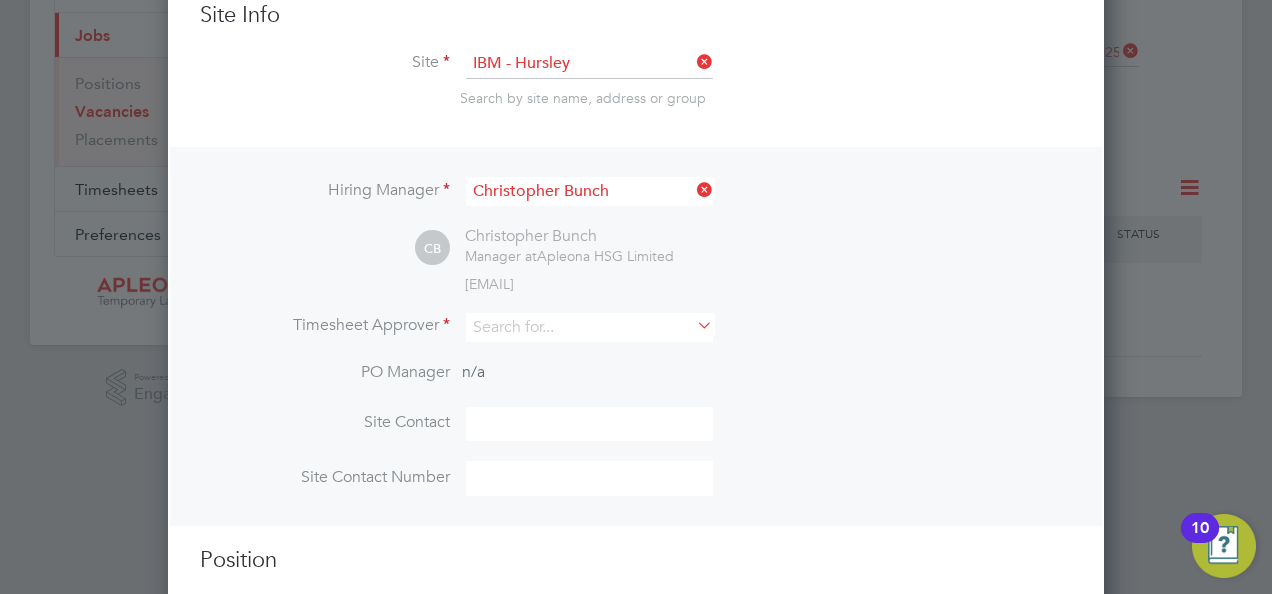 scroll, scrollTop: 10, scrollLeft: 10, axis: both 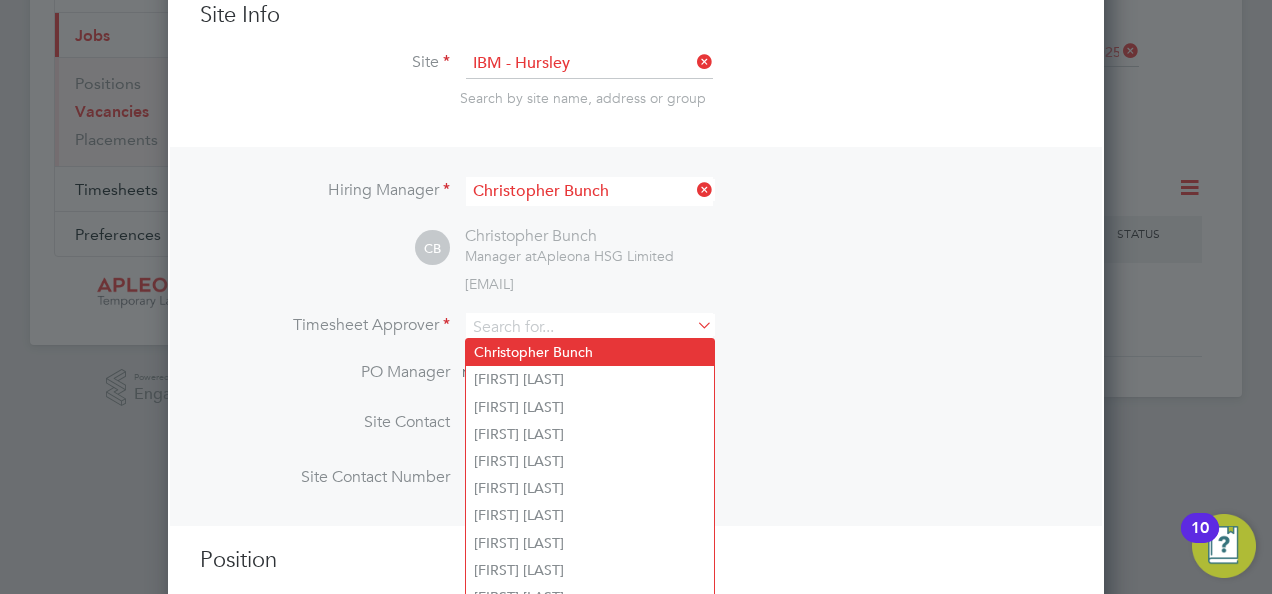 click on "Christopher Bunch" 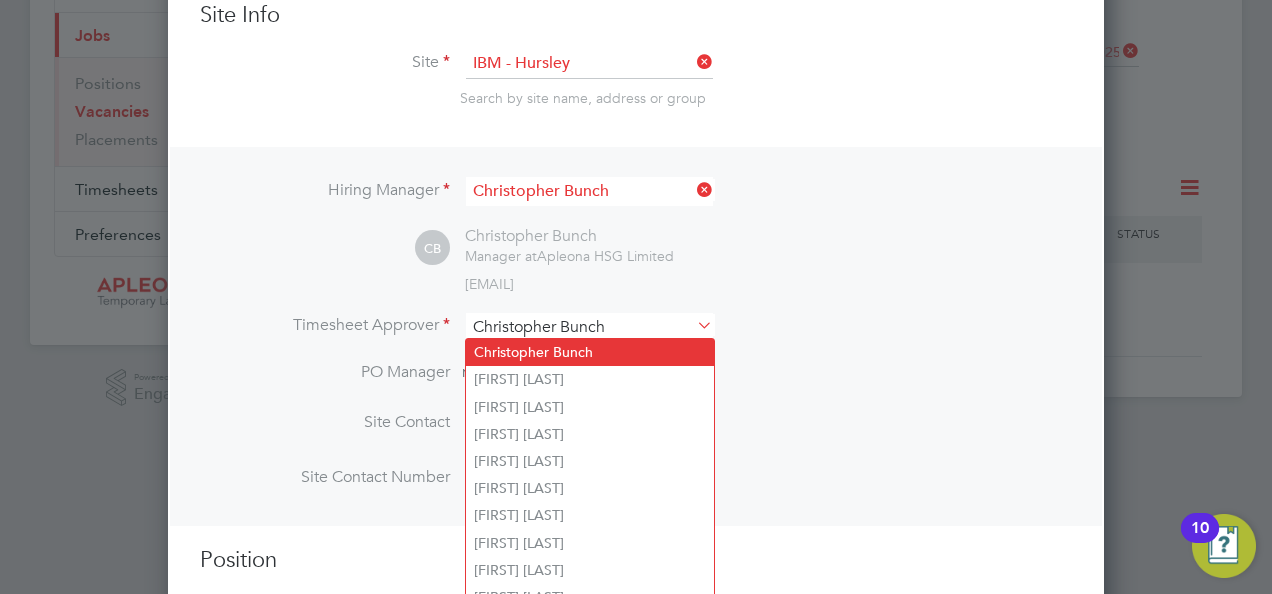 scroll, scrollTop: 10, scrollLeft: 10, axis: both 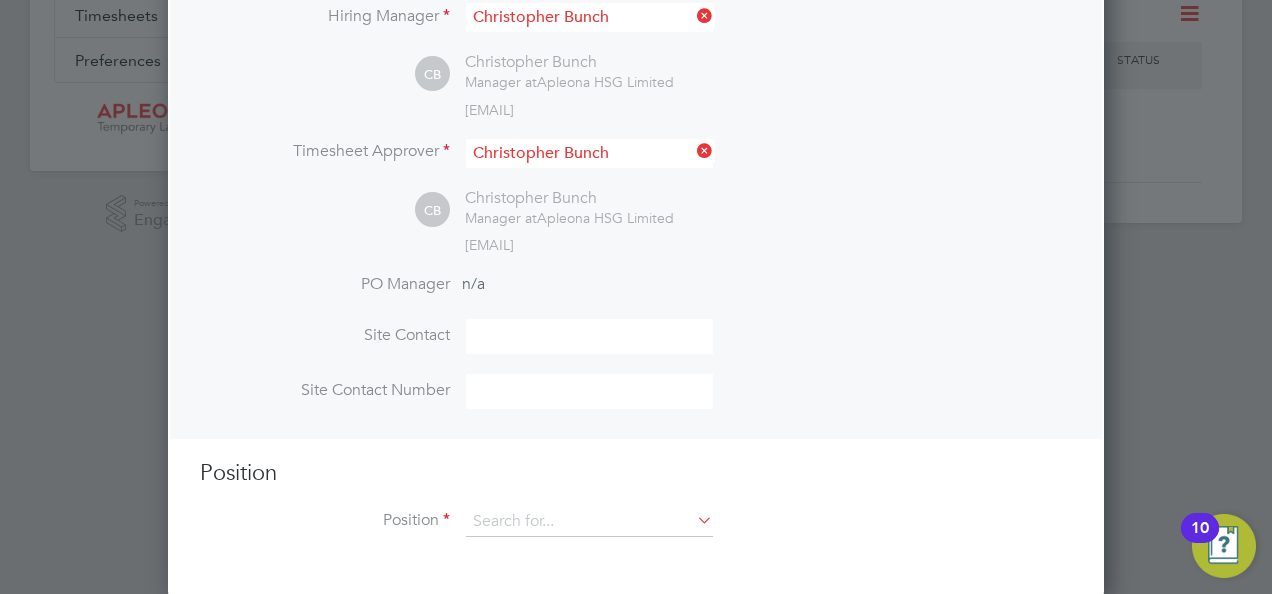 click at bounding box center (589, 336) 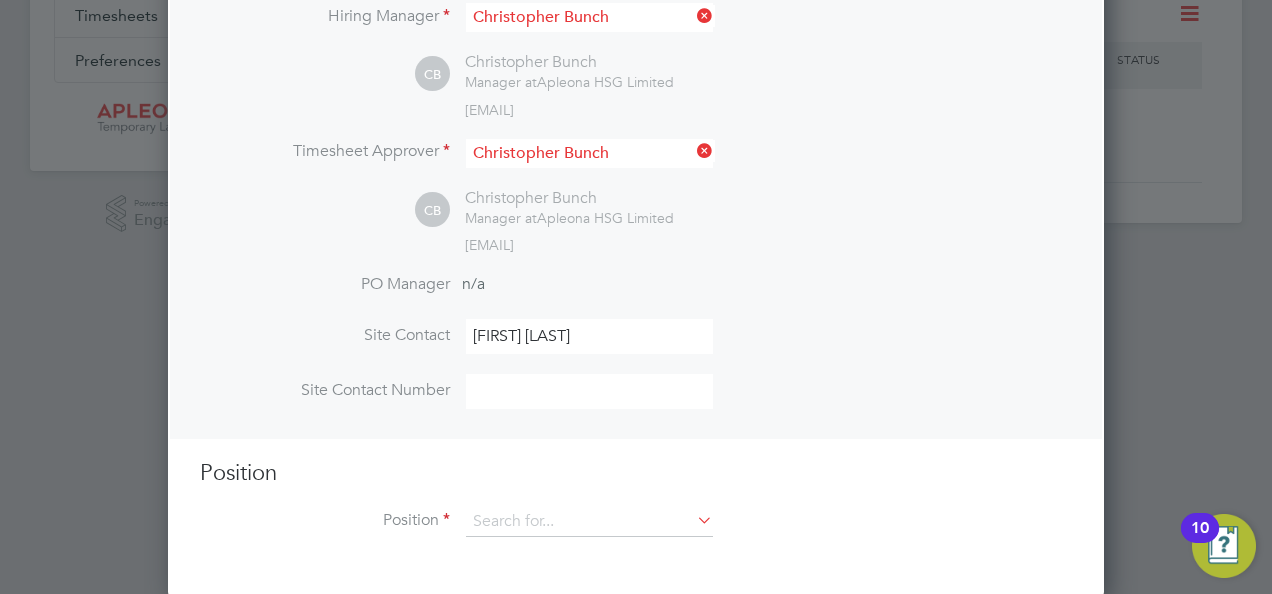 type on "[FIRST] [LAST]" 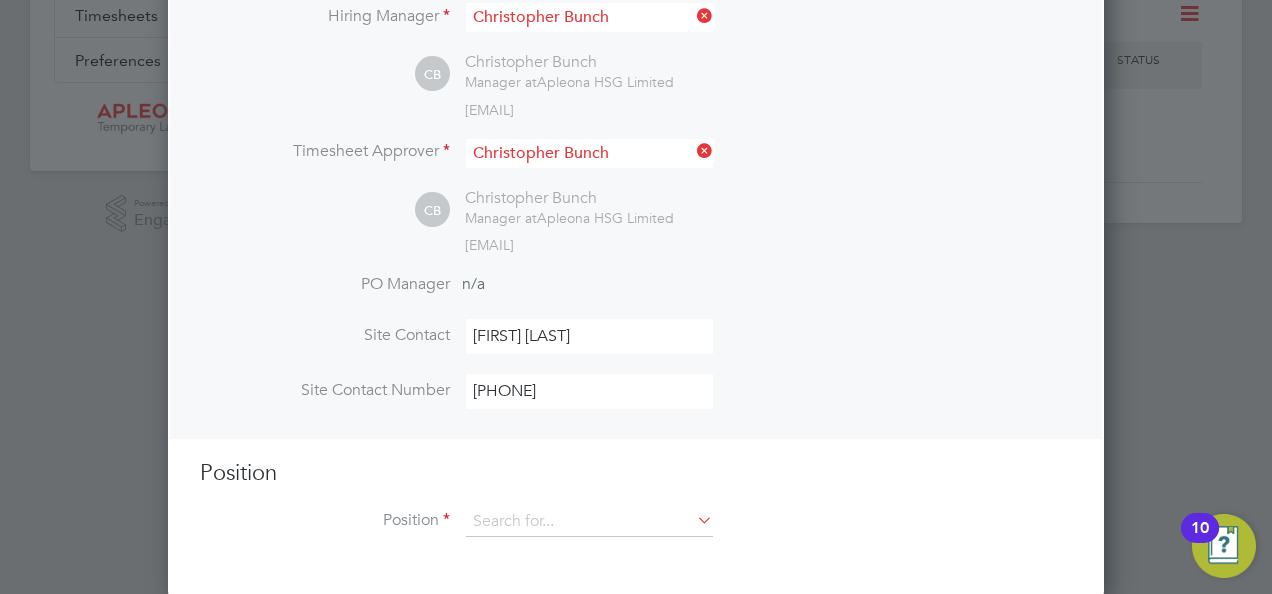 type on "[PHONE]" 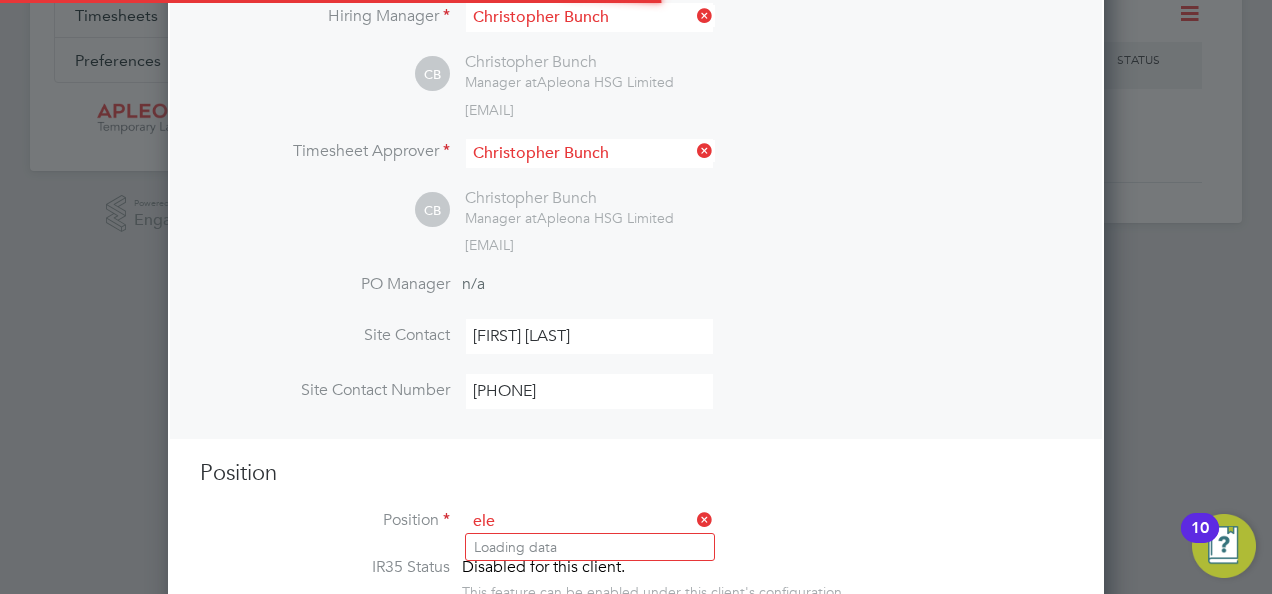 scroll, scrollTop: 10, scrollLeft: 10, axis: both 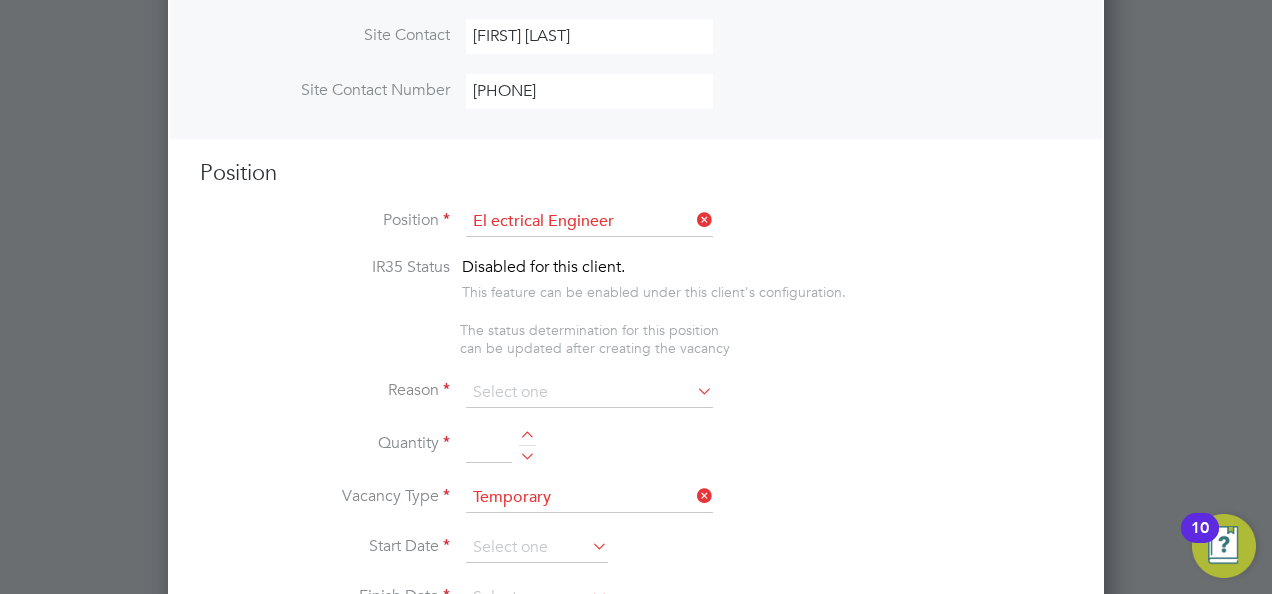 click on "Elect rician" 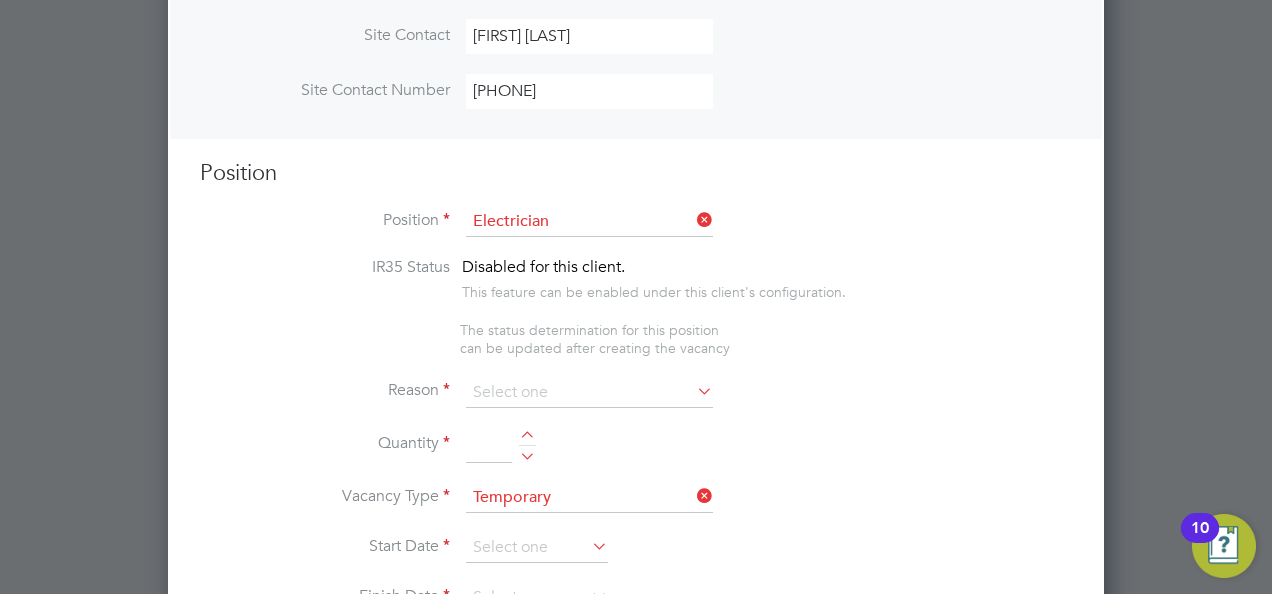 type on "Candidates will require:
Must be qualified to City & Guilds Level 3 and 17th Edition preferred
Must be experienced in building services engineering
Some Mechanical knowledge would be preferred
Must have own basic hand tools and PPE
Must be clean and presentable at all times
Excellent customer service skills
Able to work on own initiative
Must quickly become familiar with Bilfinger procedures and paperwork including PPM planning, permits etc" 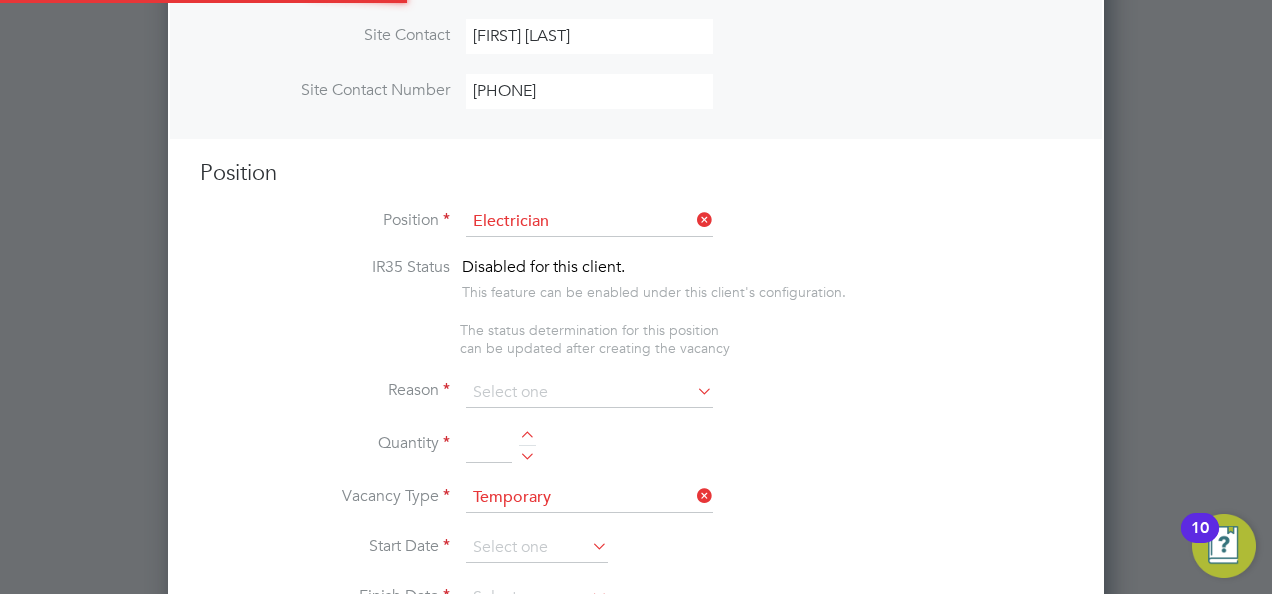 scroll, scrollTop: 10, scrollLeft: 10, axis: both 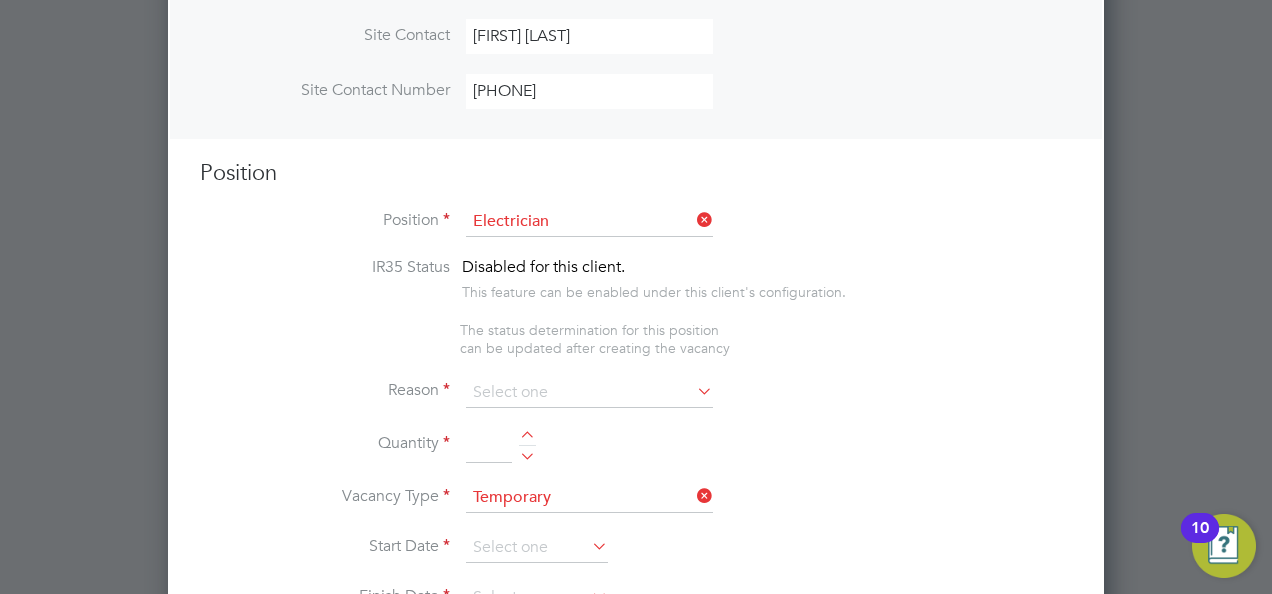 click at bounding box center [693, 391] 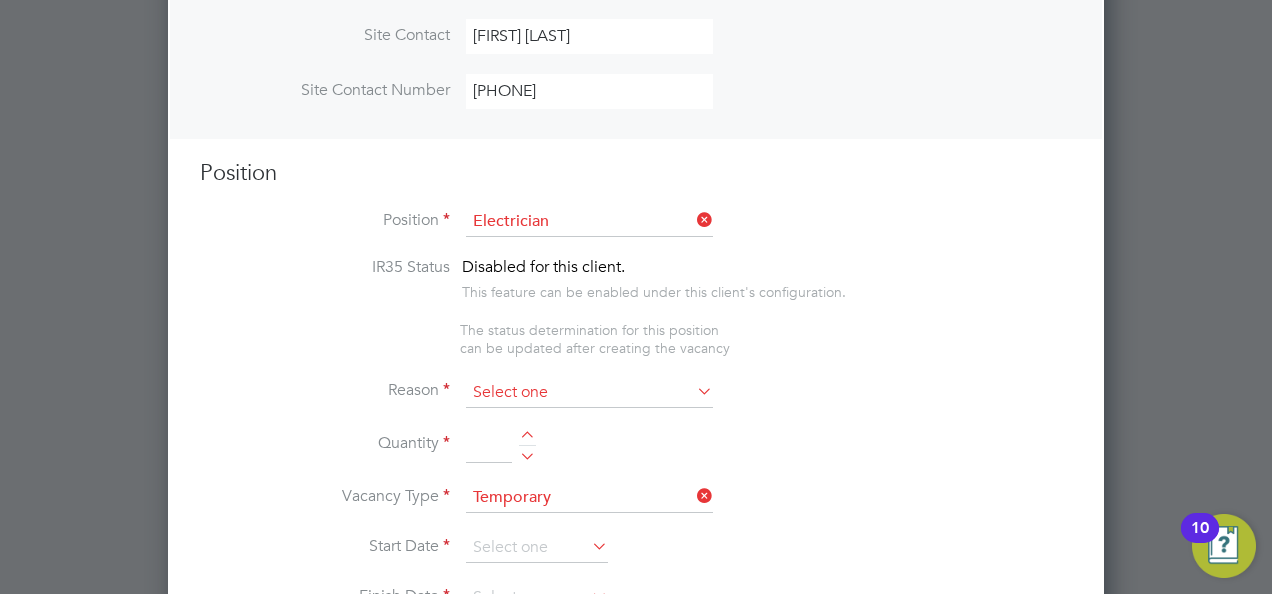 click at bounding box center (589, 393) 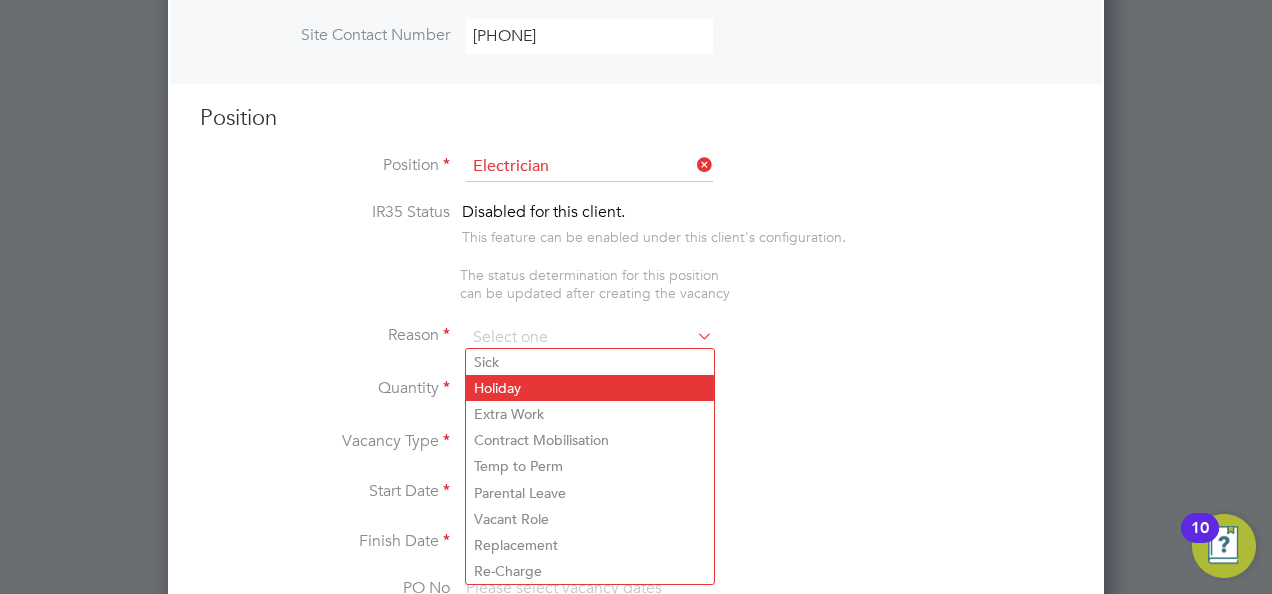 scroll, scrollTop: 799, scrollLeft: 0, axis: vertical 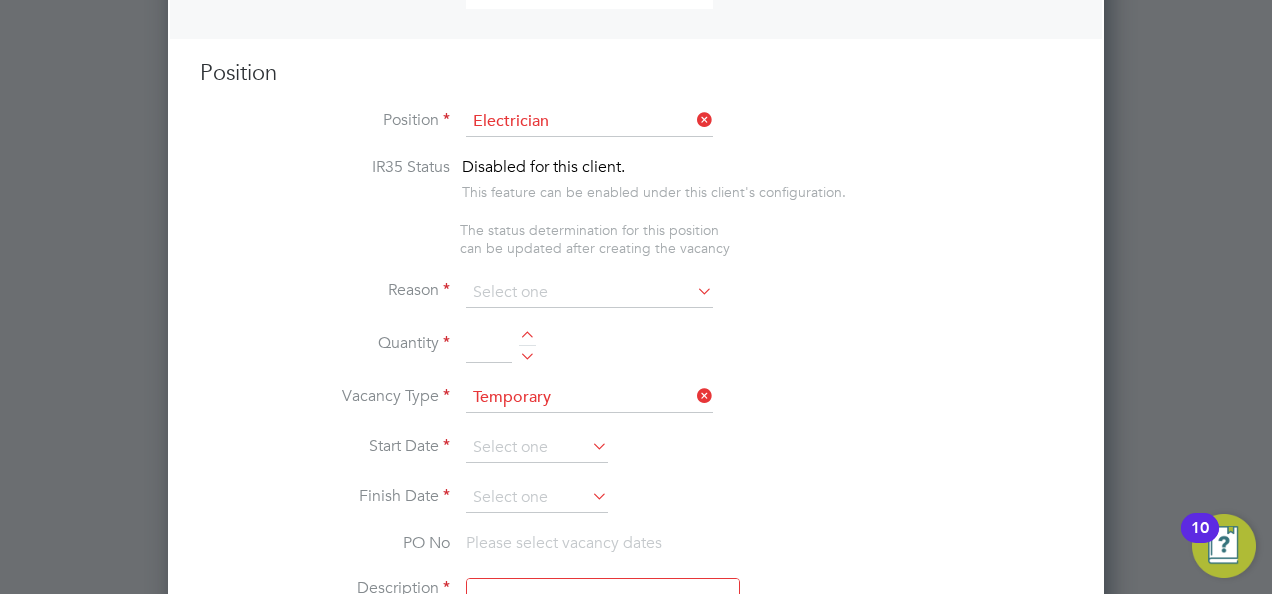 click on "Vacant Role" 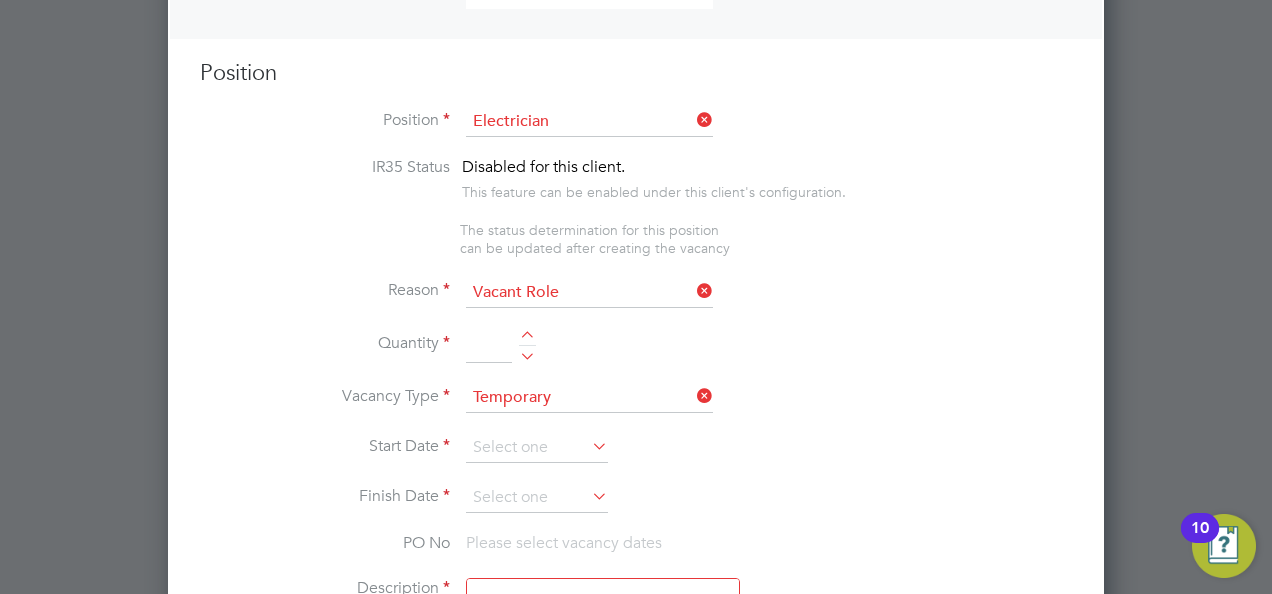 click at bounding box center (527, 338) 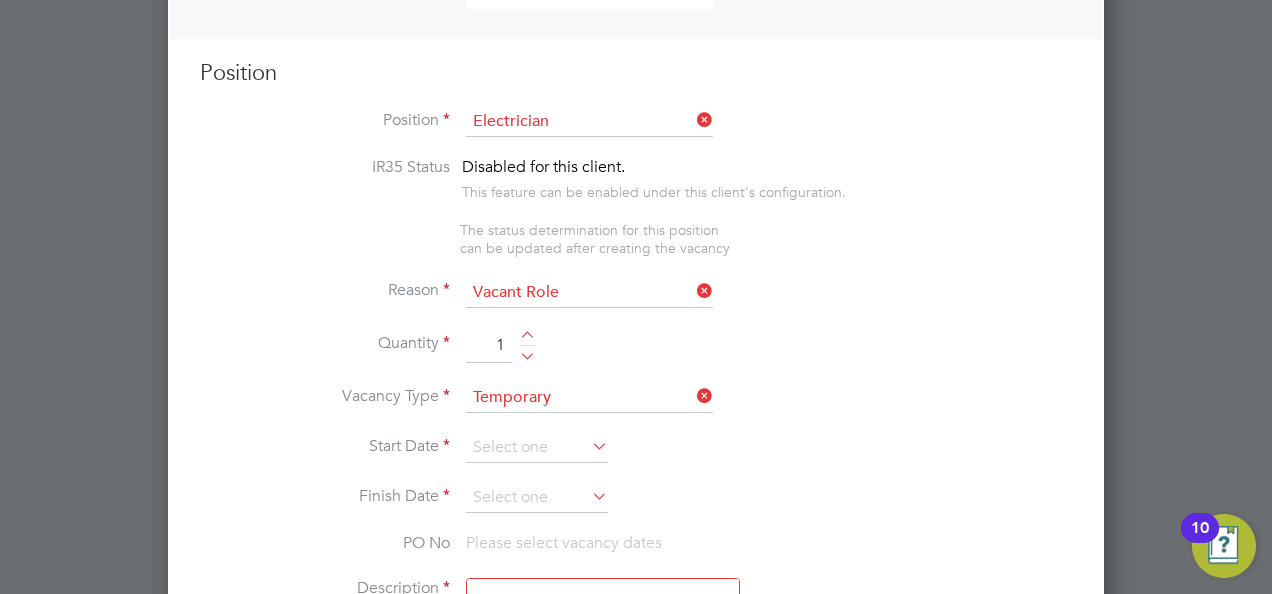 click at bounding box center [588, 446] 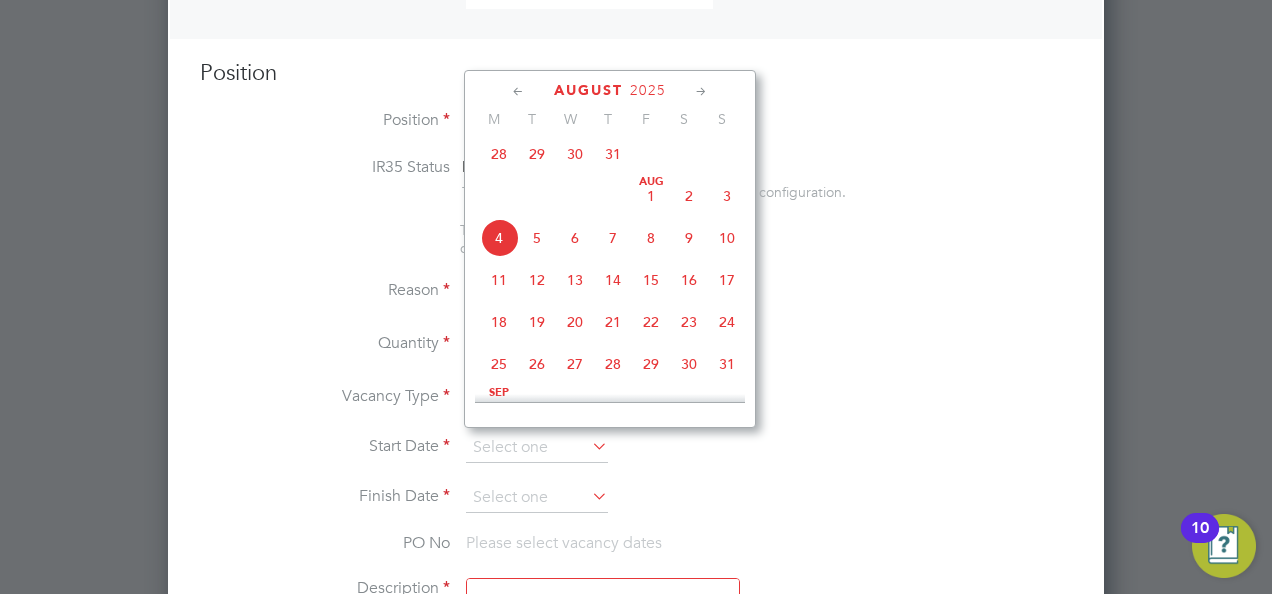 click on "18" 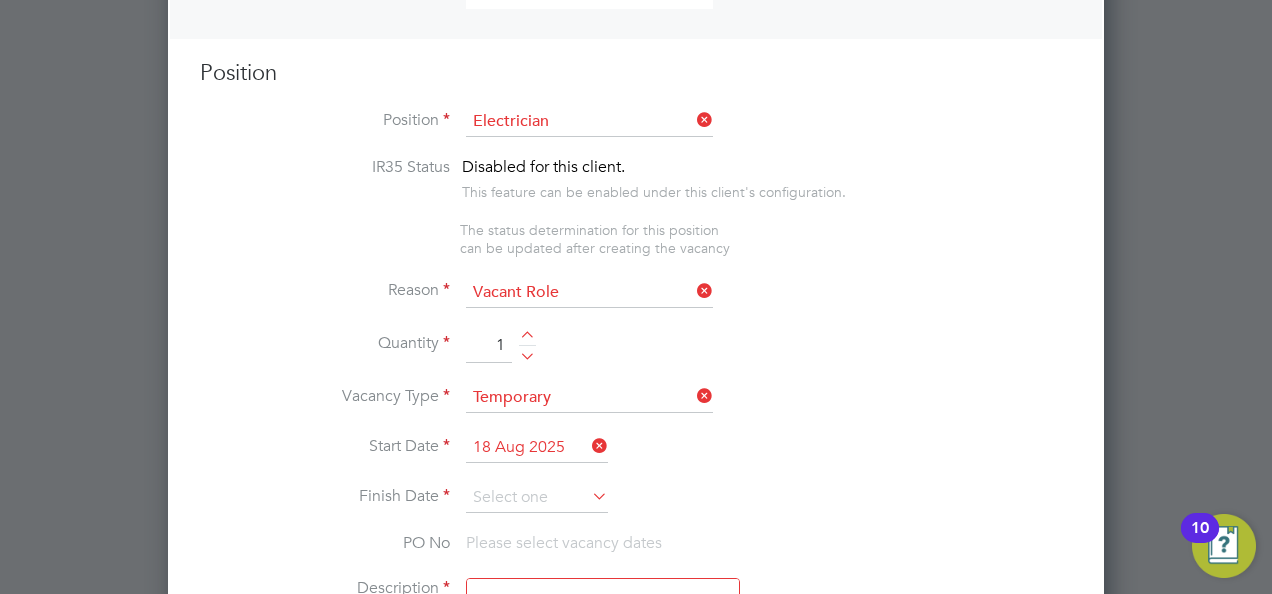 click at bounding box center (588, 496) 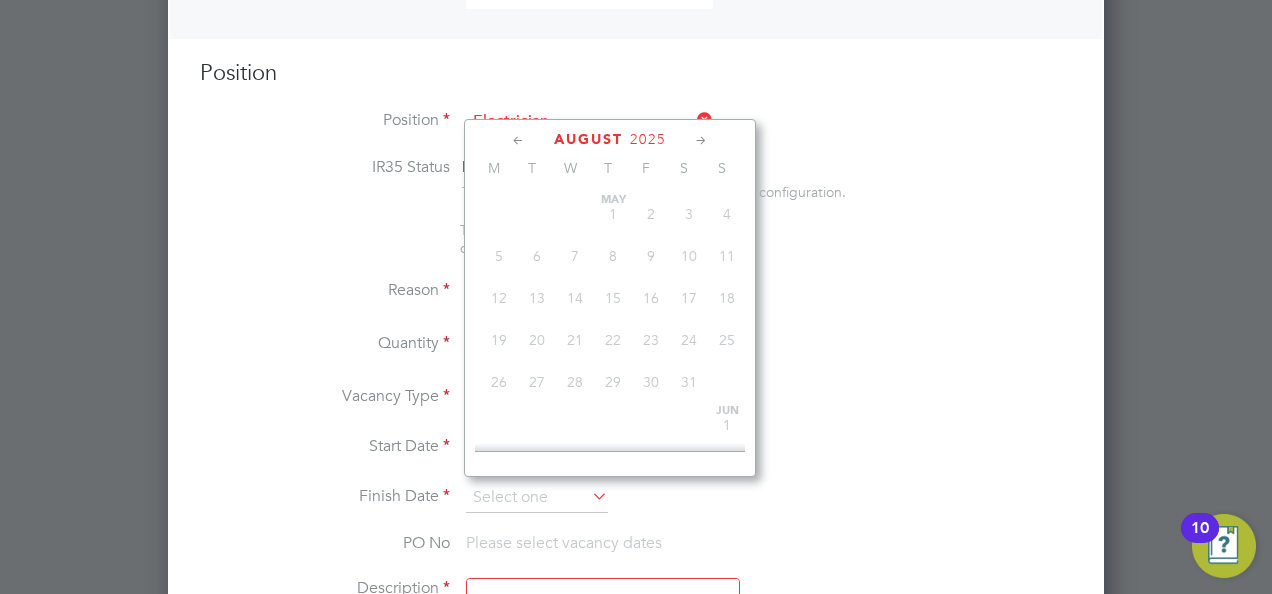scroll, scrollTop: 729, scrollLeft: 0, axis: vertical 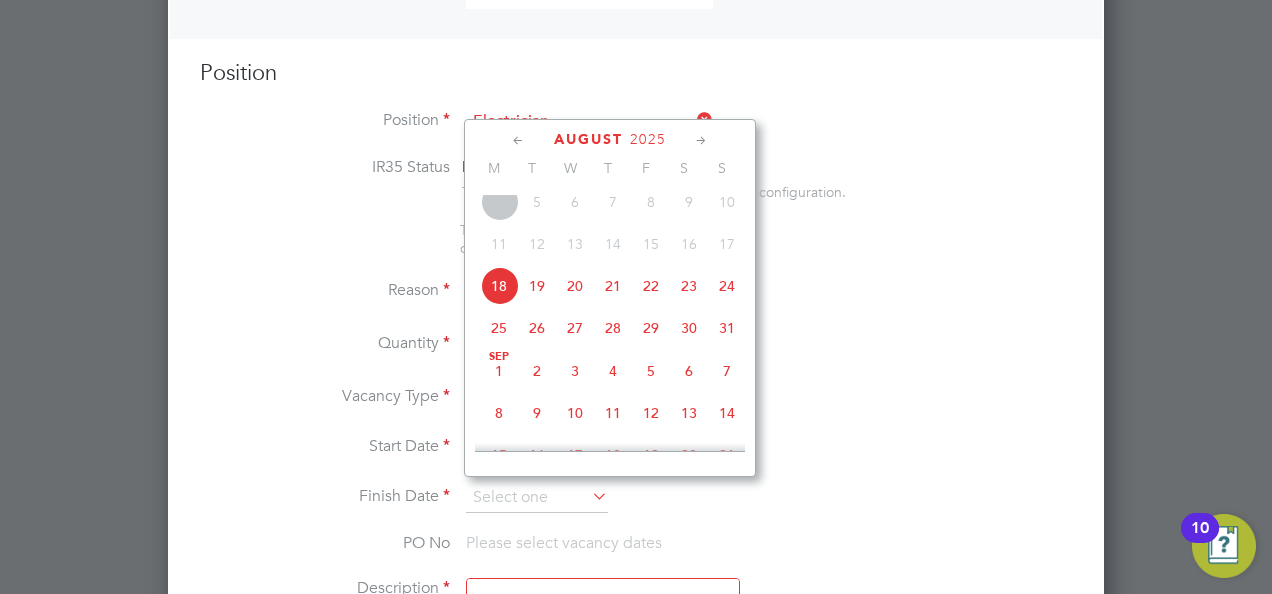 click 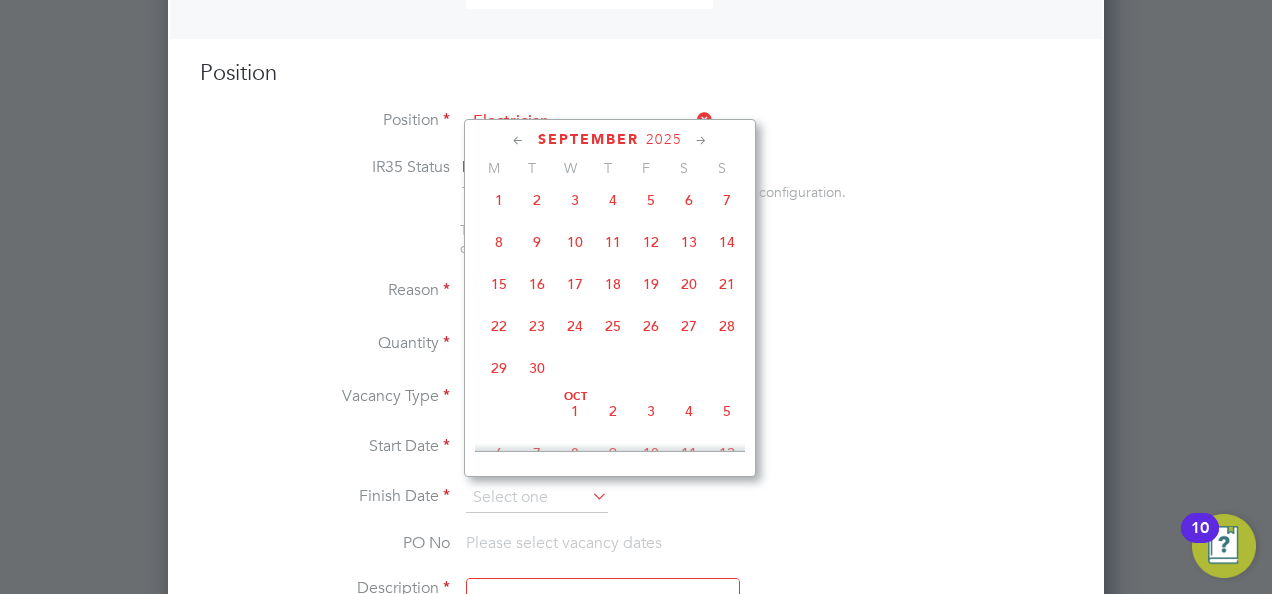 click 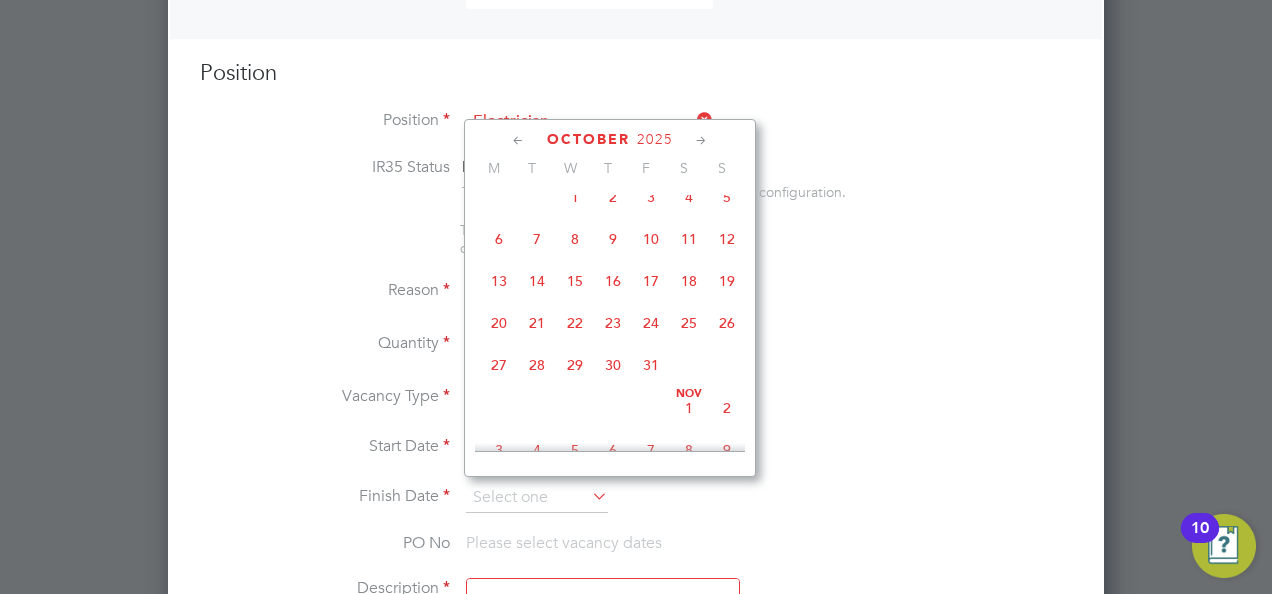 click 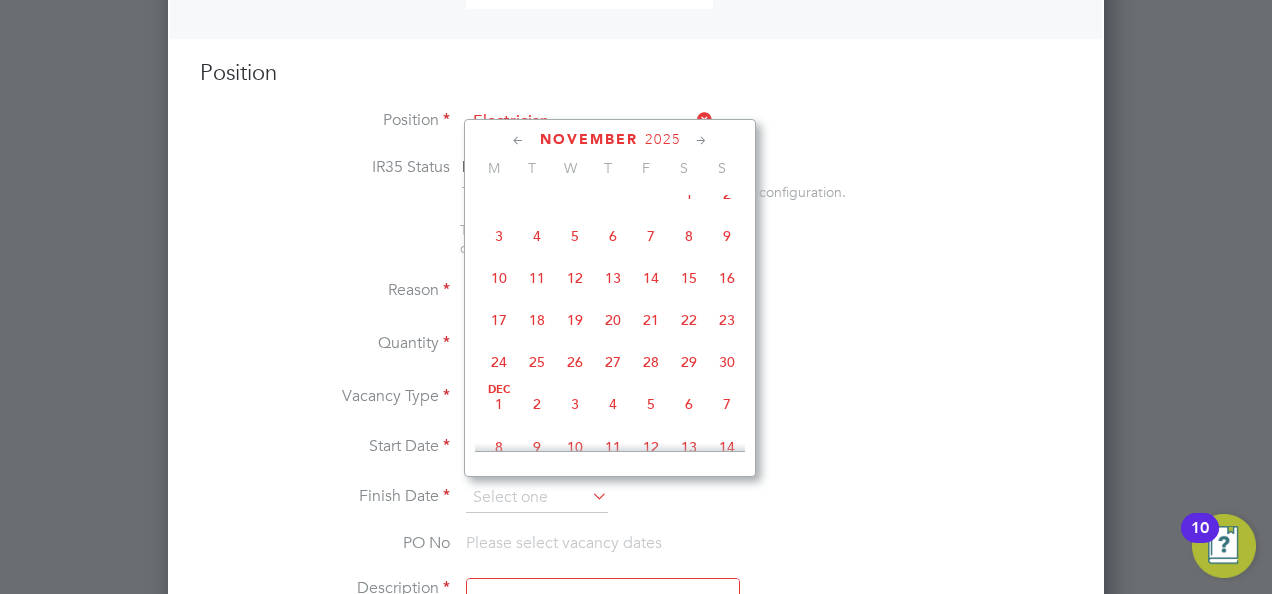 drag, startPoint x: 485, startPoint y: 294, endPoint x: 508, endPoint y: 300, distance: 23.769728 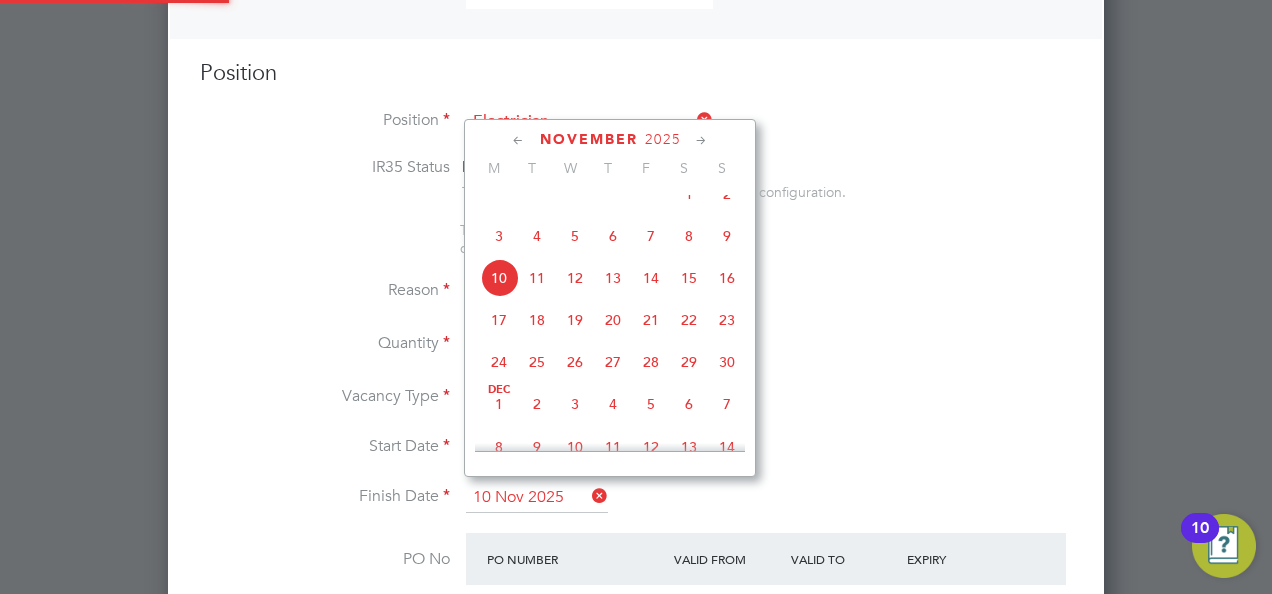scroll, scrollTop: 10, scrollLeft: 10, axis: both 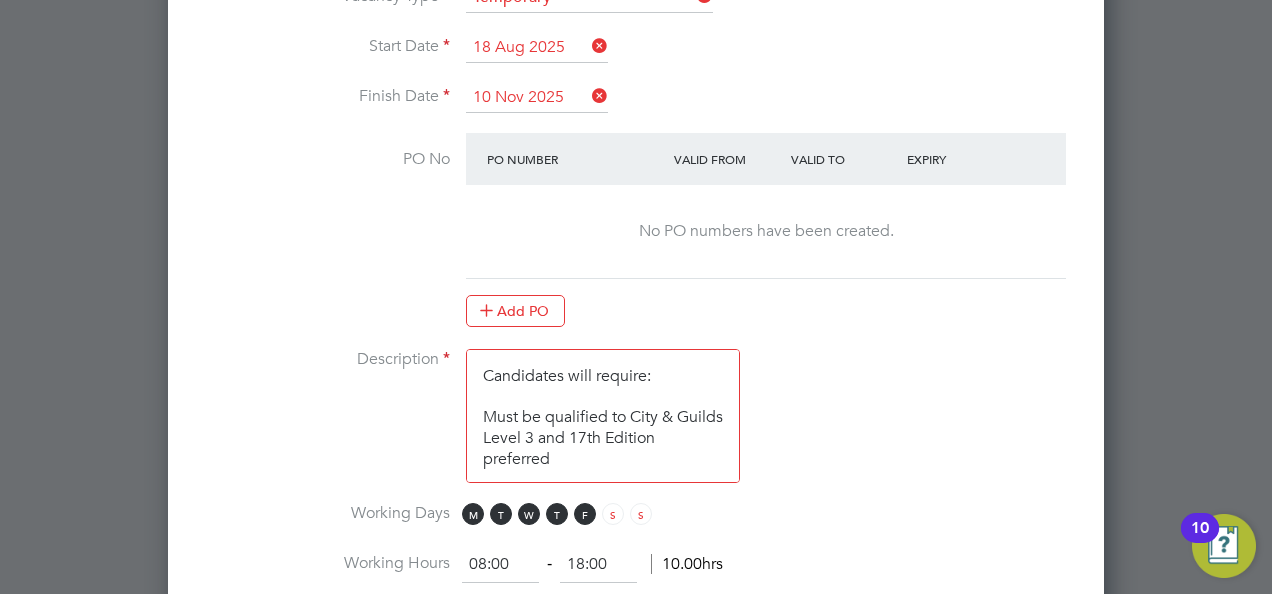 click on "Candidates will require:
Must be qualified to City & Guilds Level 3 and 17th Edition preferred
Must be experienced in building services engineering
Some Mechanical knowledge would be preferred
Must have own basic hand tools and PPE
Must be clean and presentable at all times
Excellent customer service skills
Able to work on own initiative
Must quickly become familiar with Bilfinger procedures and paperwork including PPM planning, permits etc" at bounding box center [603, 416] 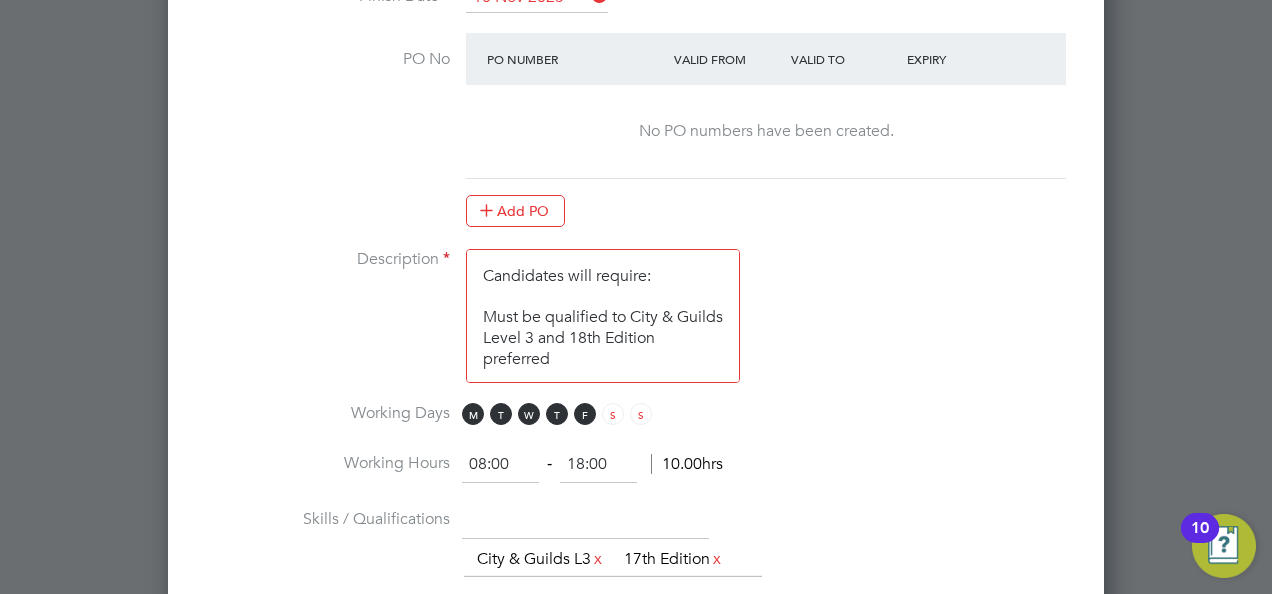 scroll, scrollTop: 1399, scrollLeft: 0, axis: vertical 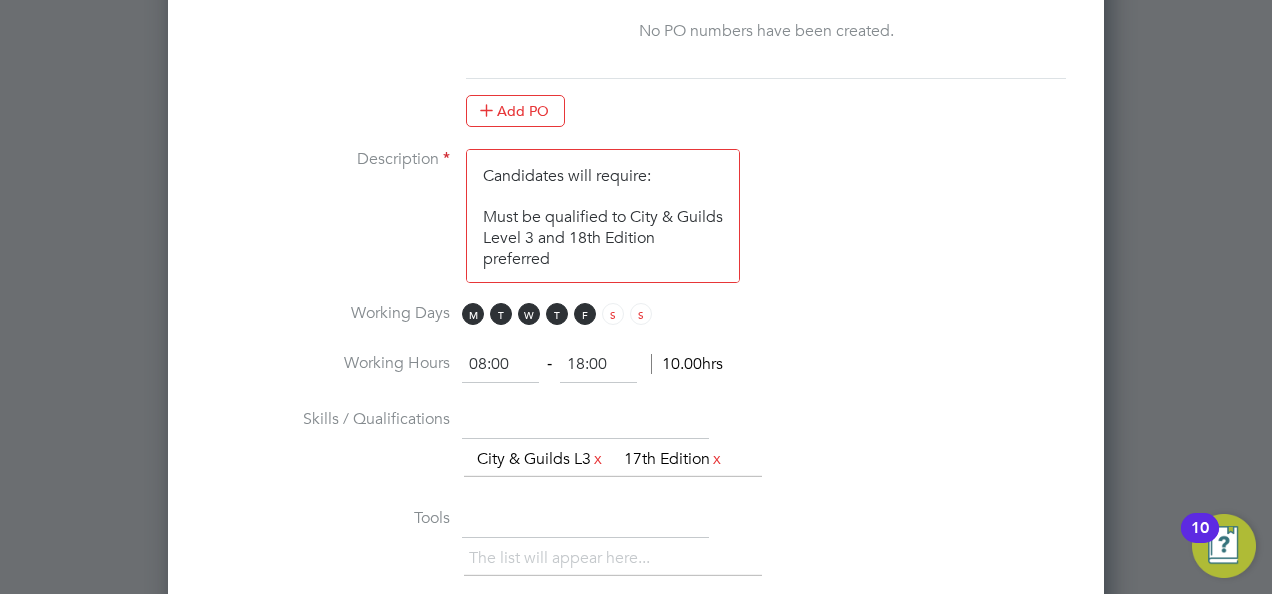 click on "18:00" at bounding box center (598, 365) 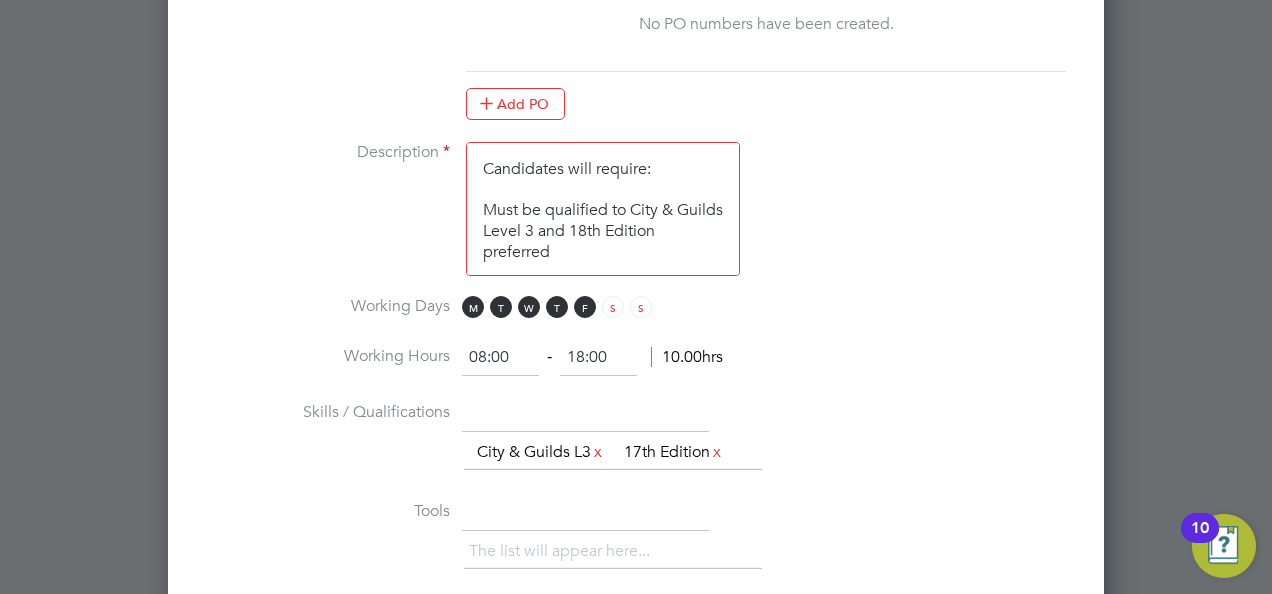 scroll, scrollTop: 1299, scrollLeft: 0, axis: vertical 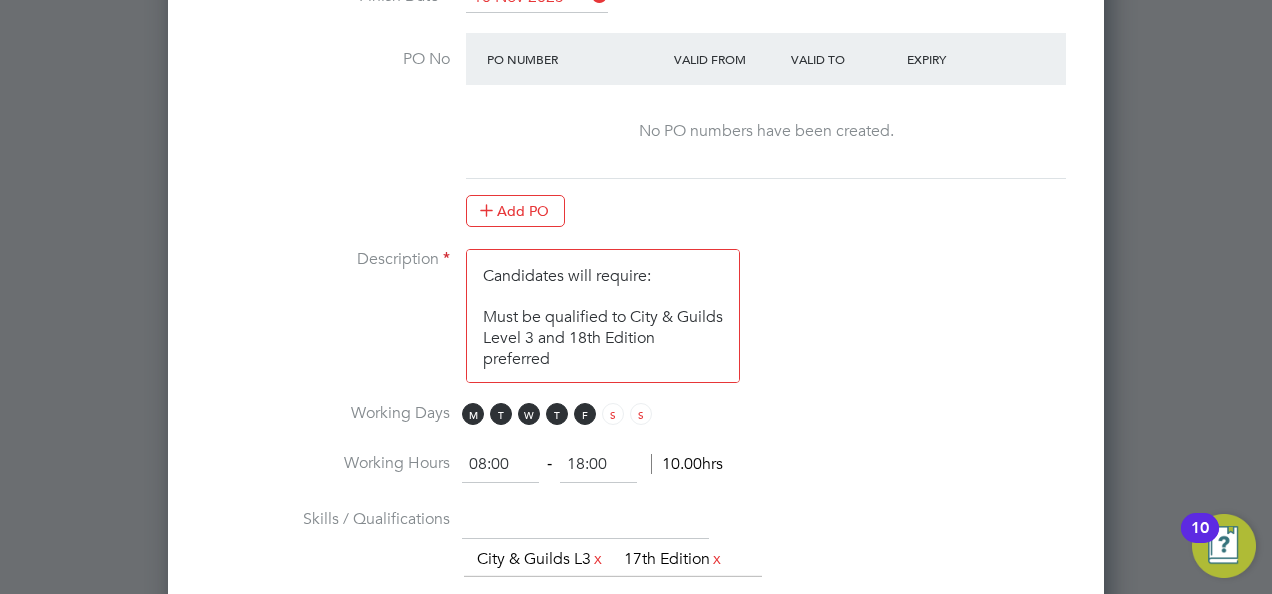 click on "Candidates will require:
Must be qualified to City & Guilds Level 3 and 18th Edition preferred
Must be experienced in building services engineering
Some Mechanical knowledge would be preferred
Must have own basic hand tools and PPE
Must be clean and presentable at all times
Excellent customer service skills
Able to work on own initiative
Must quickly become familiar with Bilfinger procedures and paperwork including PPM planning, permits etc" at bounding box center [603, 316] 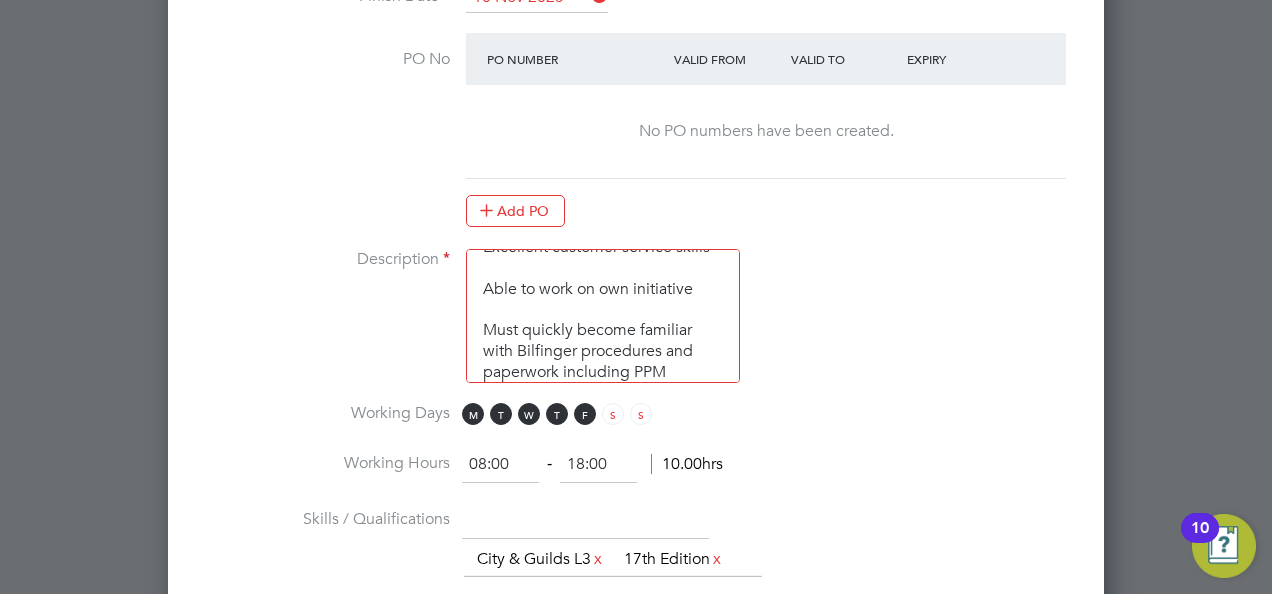 scroll, scrollTop: 424, scrollLeft: 0, axis: vertical 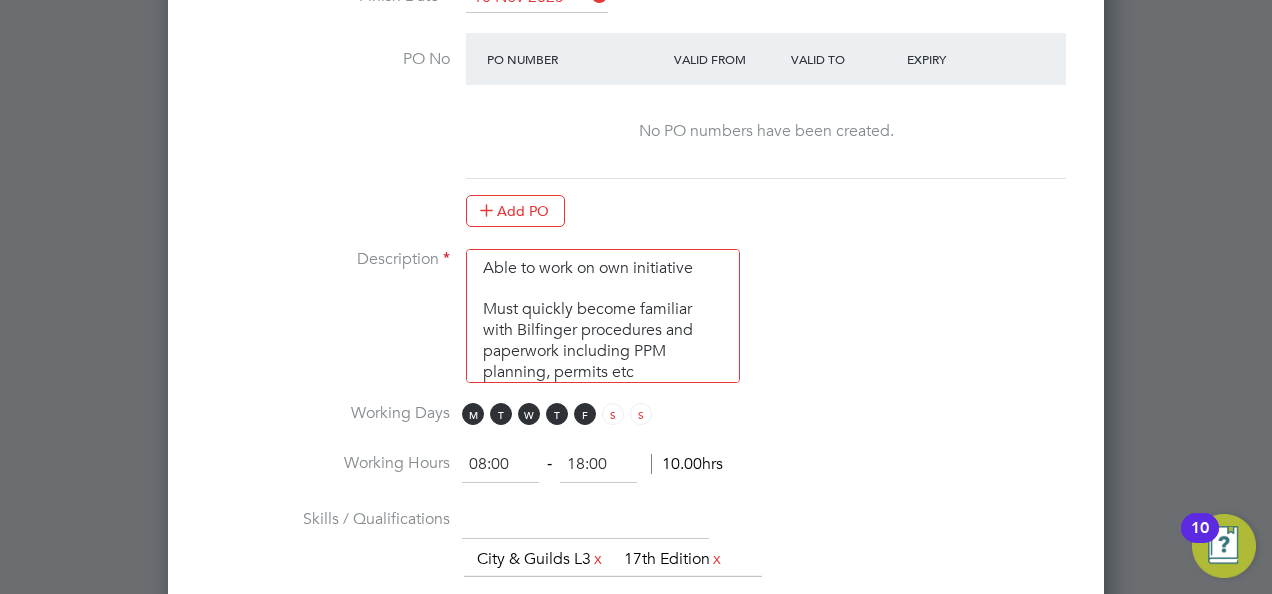 click on "Candidates will require:
Must be qualified to City & Guilds Level 3 and 18th Edition preferred
Must be experienced in building services engineering
Some Mechanical knowledge would be preferred
Must have own basic hand tools and PPE
Must be clean and presentable at all times
Excellent customer service skills
Able to work on own initiative
Must quickly become familiar with Bilfinger procedures and paperwork including PPM planning, permits etc" at bounding box center (603, 316) 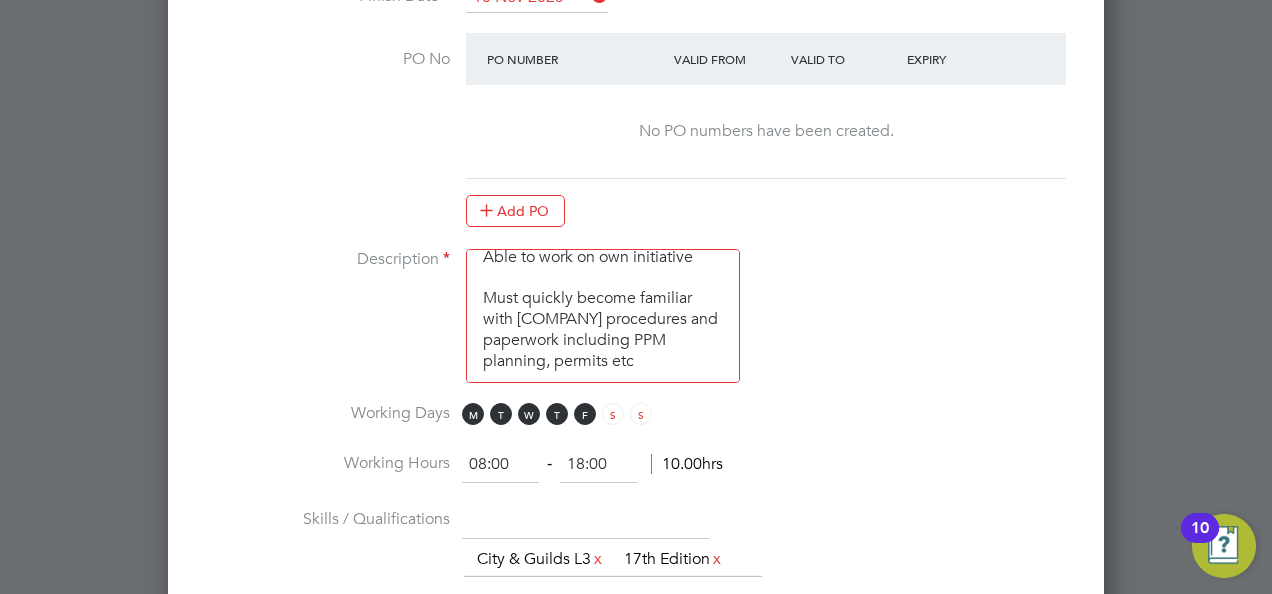 scroll, scrollTop: 440, scrollLeft: 0, axis: vertical 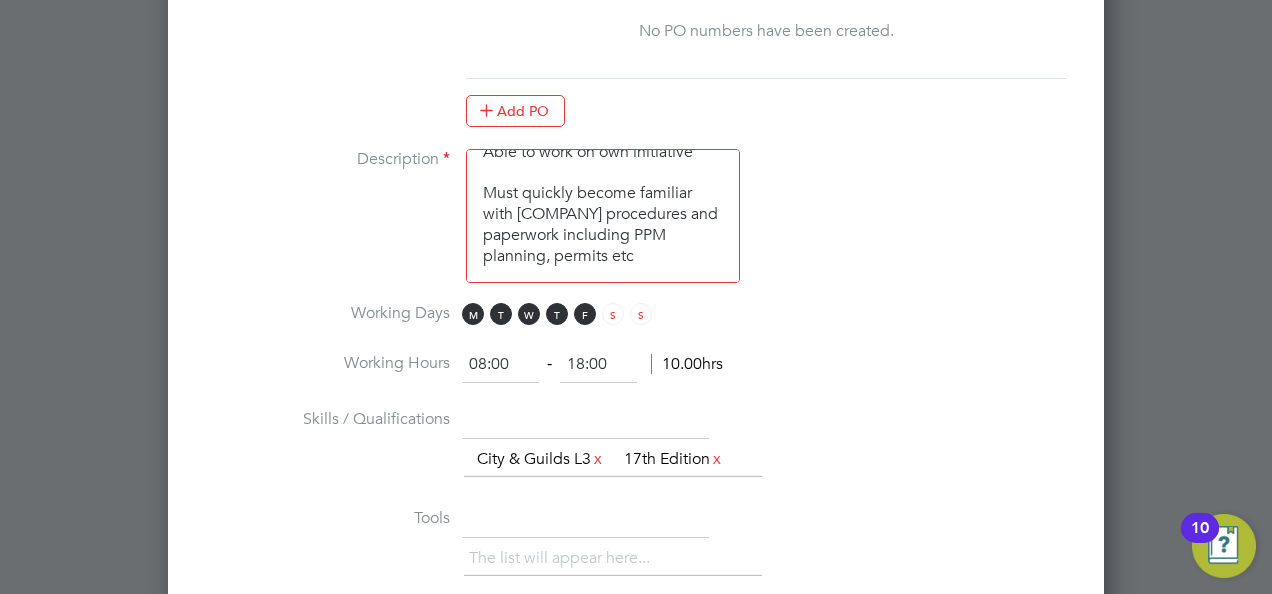click on "Candidates will require:
Must be qualified to City & Guilds Level 3 and 18th Edition preferred
Must be experienced in building services engineering
Some Mechanical knowledge would be preferred
Must have own basic hand tools and PPE
Must be clean and presentable at all times
Excellent customer service skills
Able to work on own initiative
Must quickly become familiar with [COMPANY] procedures and paperwork including PPM planning, permits etc" at bounding box center [603, 216] 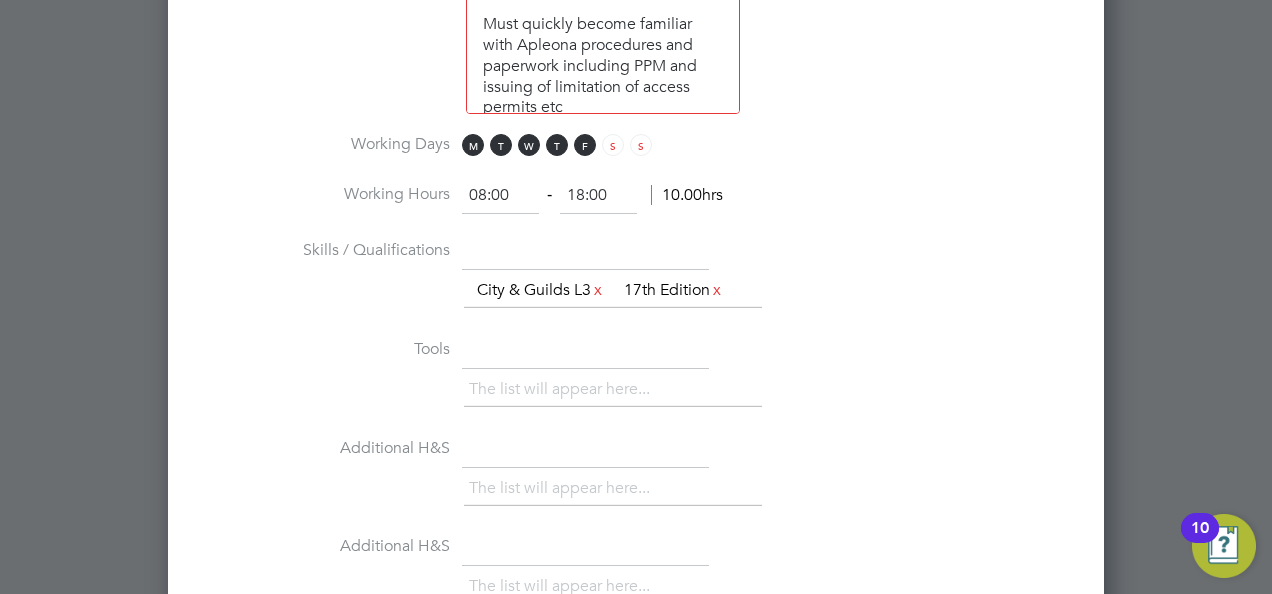 scroll, scrollTop: 1599, scrollLeft: 0, axis: vertical 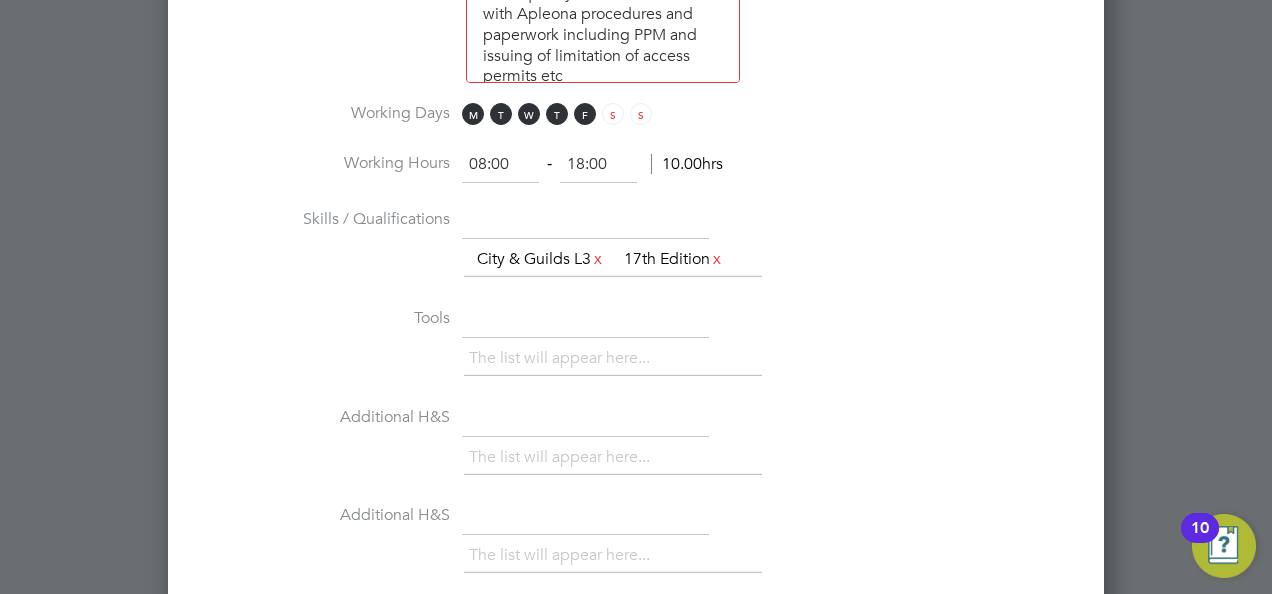 type on "Candidates will require:
Must be qualified to [CITY] & Guilds Level 3 and 18th Edition preferred
Must be experienced in building services engineering
Some Mechanical knowledge would be preferred
Must have own basic hand tools and PPE
Must be clean and presentable at all times
Excellent customer service skills
Able to work on own initiative
Must quickly become familiar with Apleona procedures and paperwork including PPM and issuing of limitation of access permits etc" 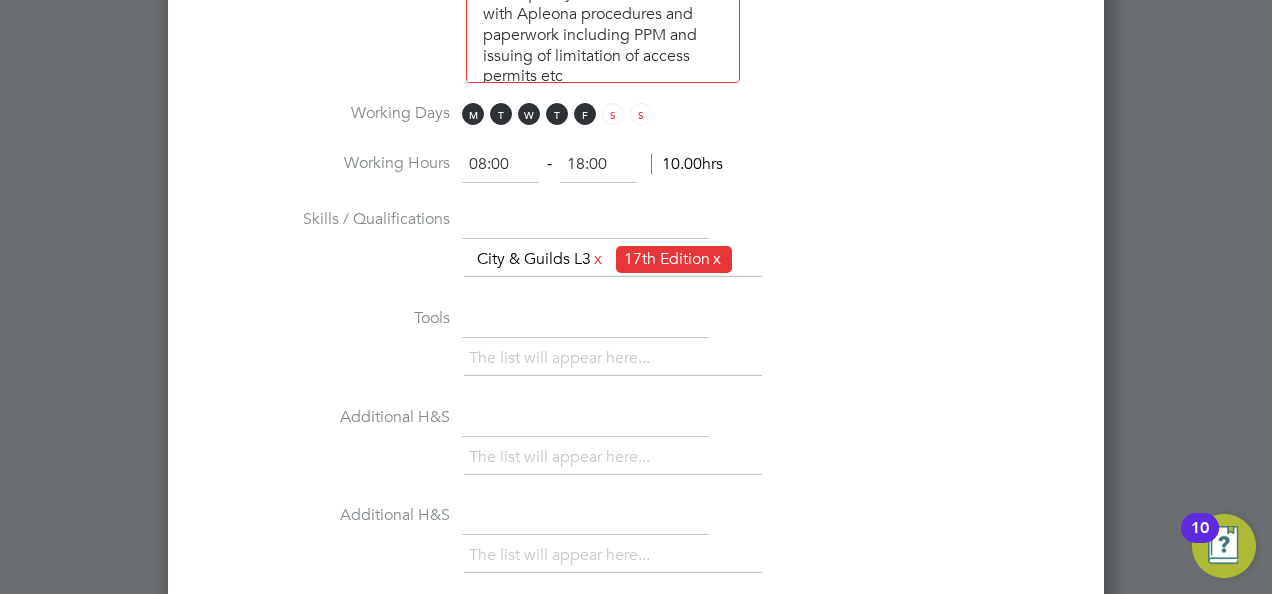 click on "x" at bounding box center [717, 259] 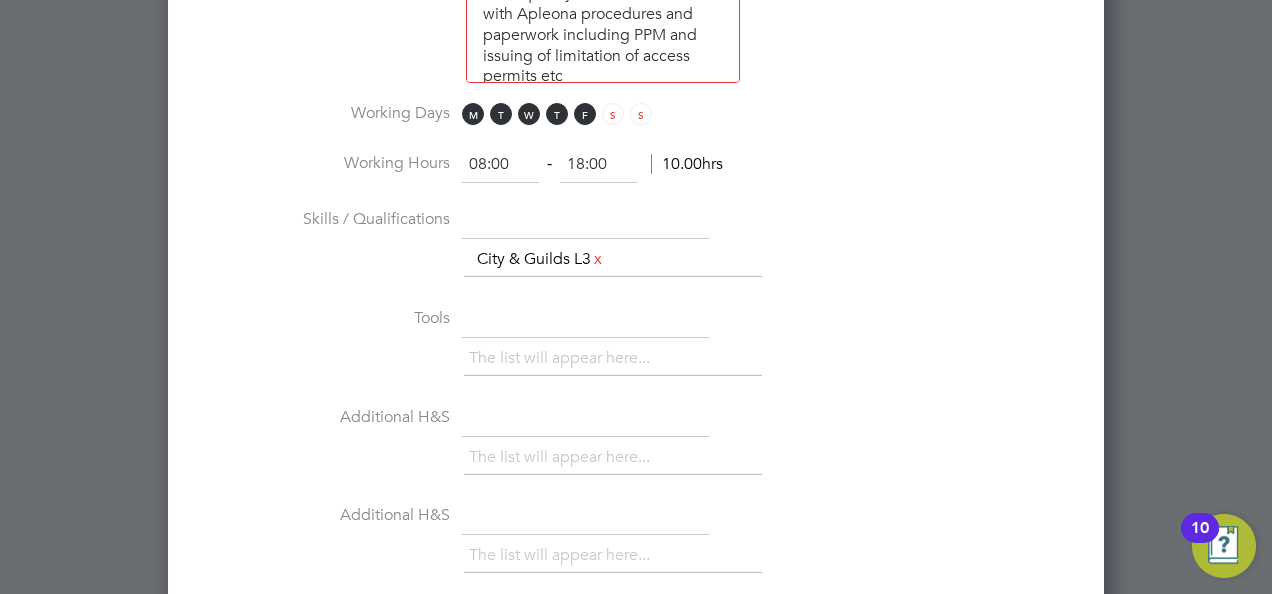 click on "The list will appear here... City & Guilds L3  x" at bounding box center [613, 260] 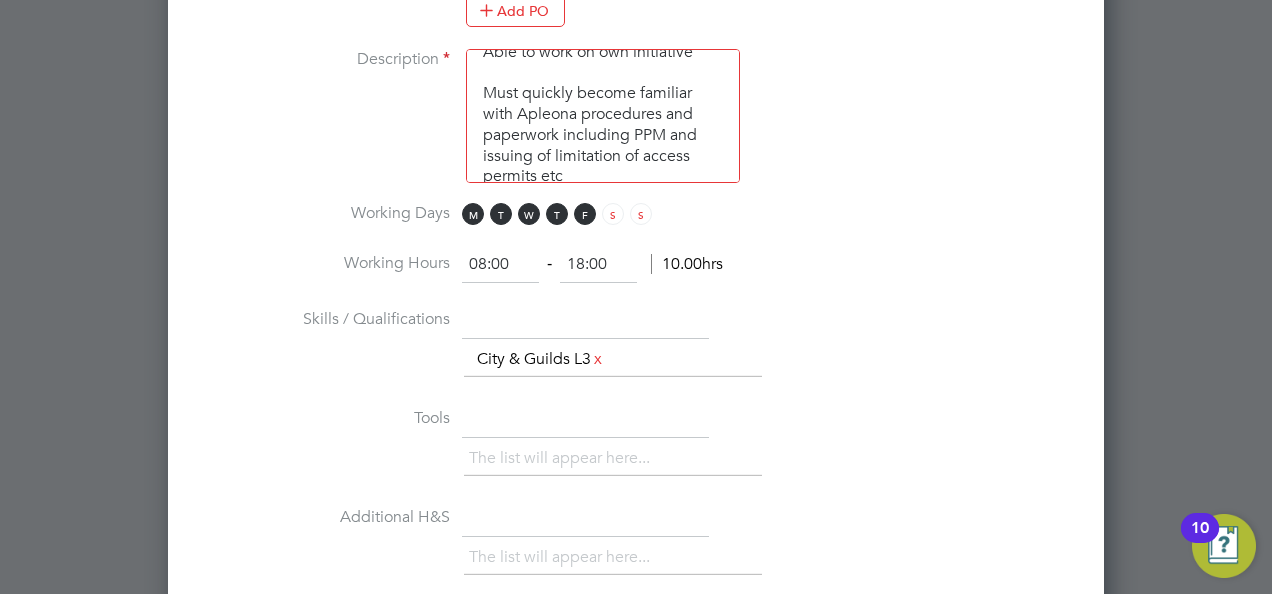 click on "The list will appear here... City & Guilds L3  x" at bounding box center (613, 360) 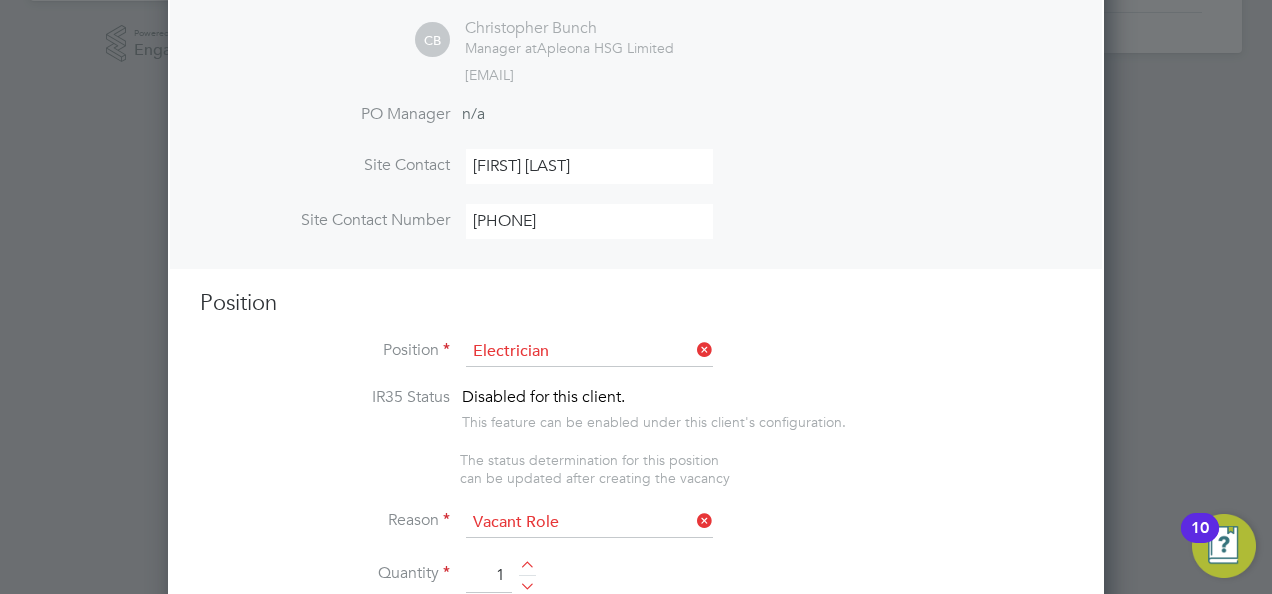 scroll, scrollTop: 600, scrollLeft: 0, axis: vertical 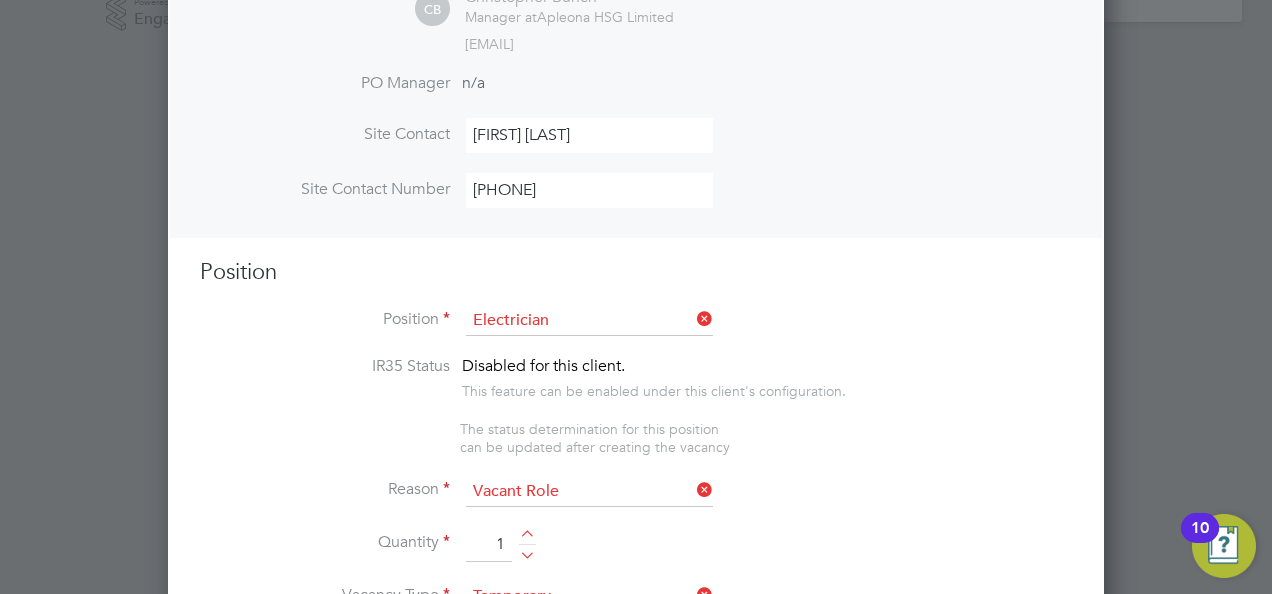 click on "Hiring Manager   [FIRST] [LAST] CB [FIRST] [LAST] Manager at  Apleona HSG Limited   [EMAIL] Timesheet Approver   [FIRST] [LAST] CB [FIRST] [LAST] Manager at  Apleona HSG Limited   [EMAIL] PO Manager n/a Site Contact   [FIRST] [LAST] Site Contact Number   [PHONE] Position Position   Electrician   IR35 Status Disabled for this client. This feature can be enabled under this client's configuration. The status determination for this position can be updated after creating the vacancy Reason   Vacant Role Quantity   1 Vacancy Type   Temporary Start Date   18 Aug 2025 Finish Date   10 Nov 2025 PO No   PO Number Valid From Valid To Expiry No PO numbers have been created.  Add PO Description   Working Days M T W T F S S   Working Hours 08:00   ‐   18:00   10.00hrs   Skills / Qualifications The list will appear here... [CITY] & Guilds L3  x Tools The list will appear here... Additional H&S The list will appear here... Additional H&S The list will appear here..." at bounding box center [636, 1101] 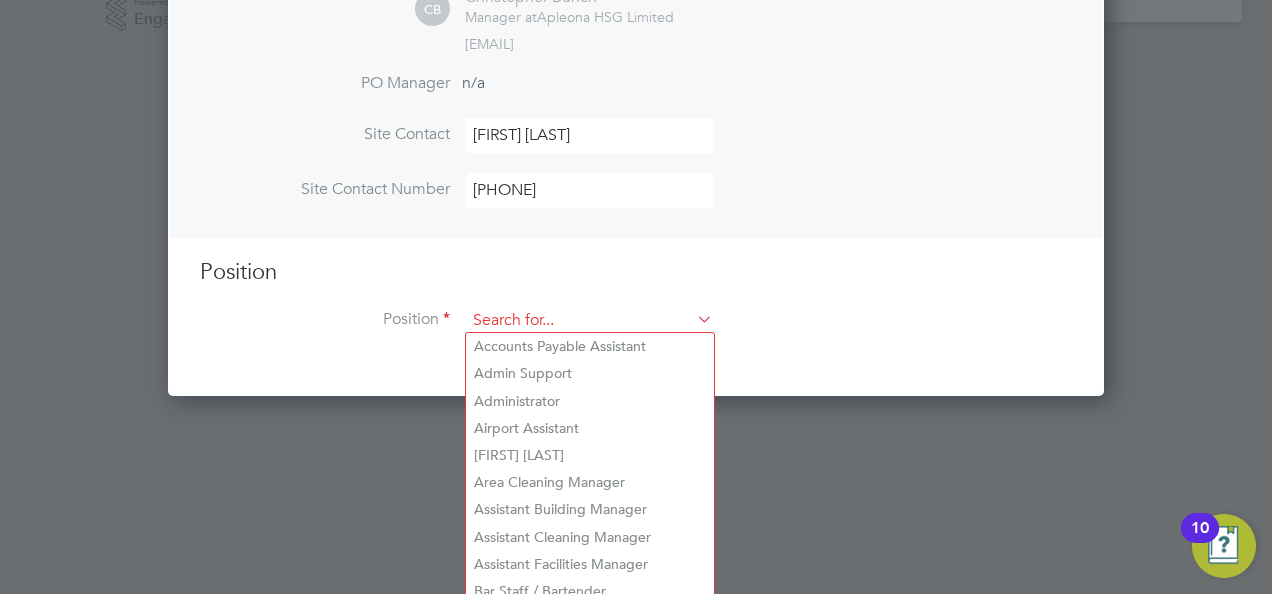 scroll, scrollTop: 918, scrollLeft: 936, axis: both 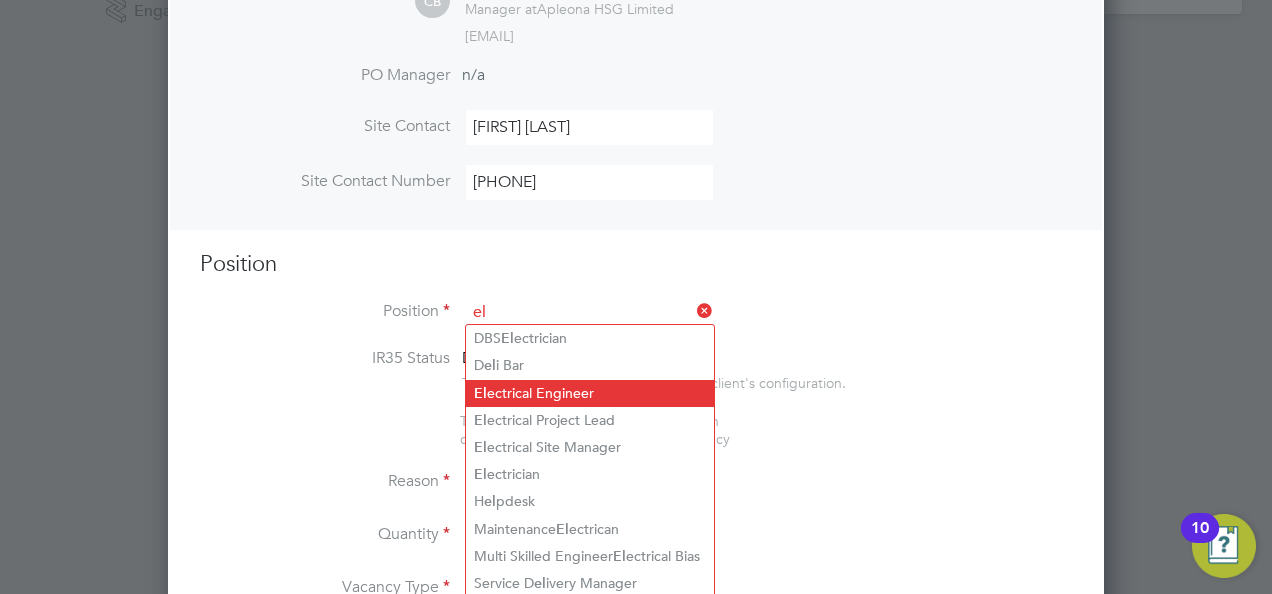 click on "El ectrical Engineer" 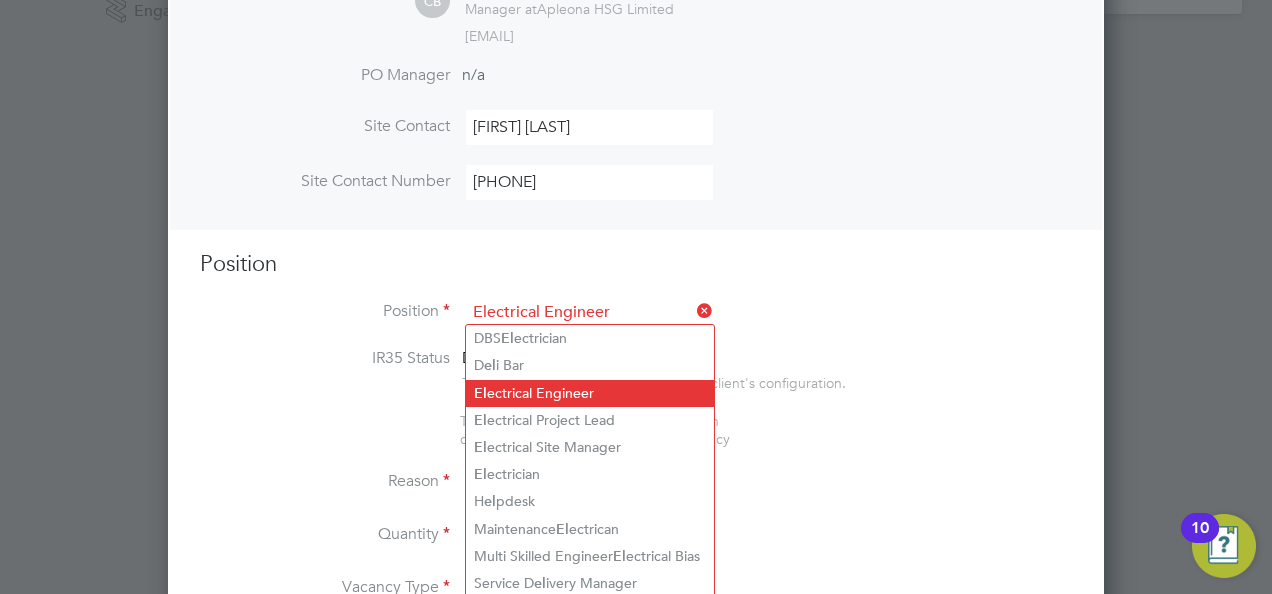type on "Candidates will require:
Must be qualified to City & Guilds Level 3 and 17th Edition preferred
Must be experienced in building services engineering
Some Mechanical knowledge would be preferred
Must have own basic hand tools and PPE
Must be clean and presentable at all times
Excellent customer service skills
Able to work on own initiative
Must quickly become familiar with [COMPANY] procedures and paperwork including PPM planning, permits etc" 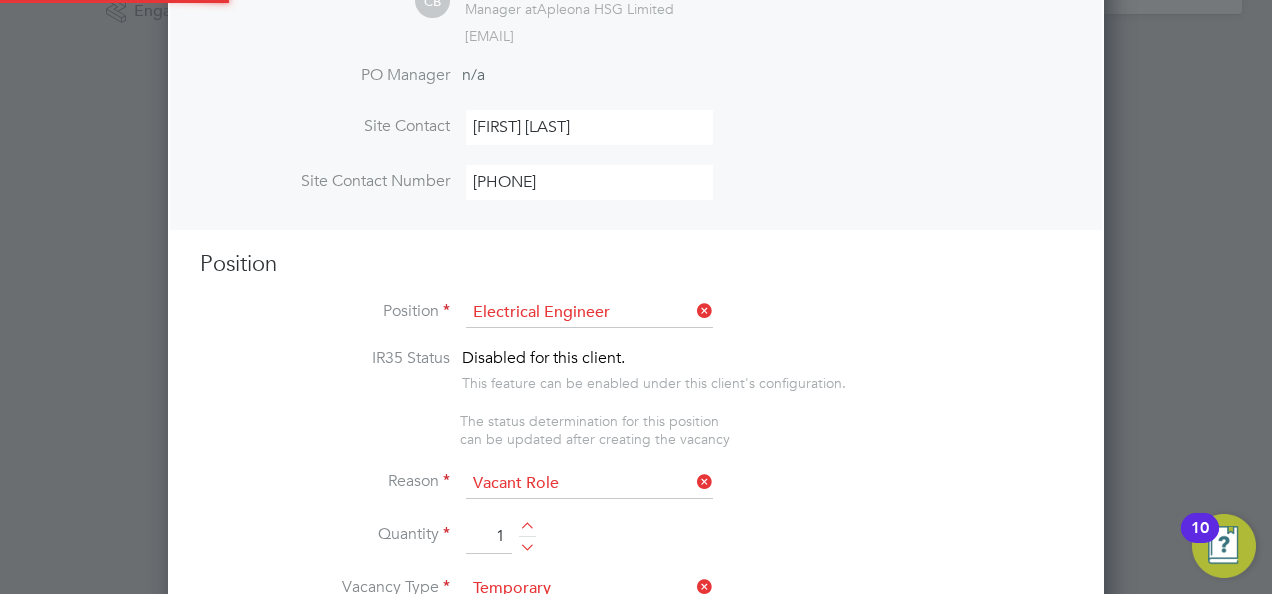 scroll, scrollTop: 10, scrollLeft: 10, axis: both 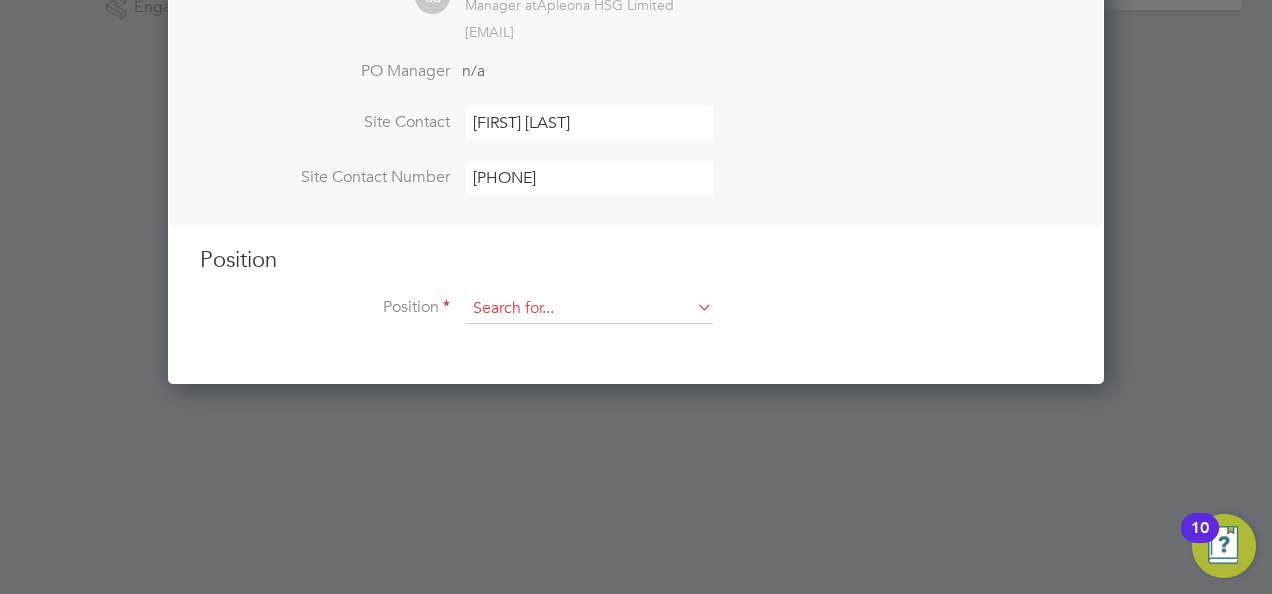 click on "Hiring Manager   [FIRST] [LAST] CB [FIRST] [LAST] Manager at  Apleona HSG Limited   [EMAIL] Timesheet Approver   [FIRST] [LAST] CB [FIRST] [LAST] Manager at  Apleona HSG Limited   [EMAIL] PO Manager n/a Site Contact   [FIRST] [LAST] Site Contact Number   [PHONE] Position Position" at bounding box center [636, 52] 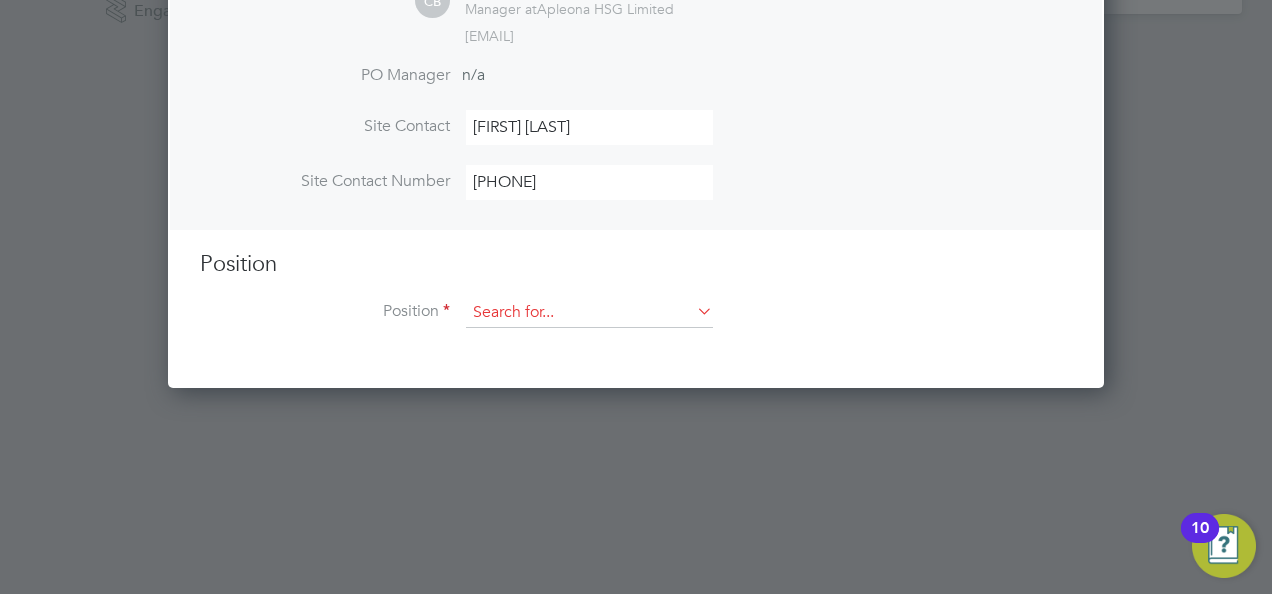 scroll, scrollTop: 918, scrollLeft: 936, axis: both 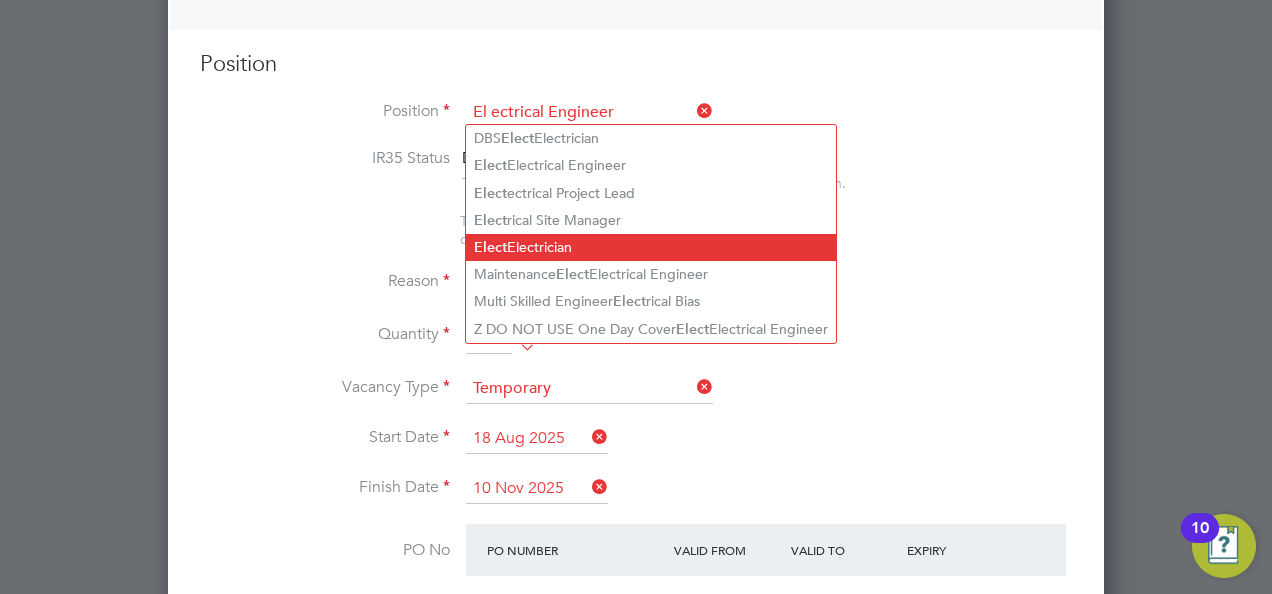 click on "Elect rician" 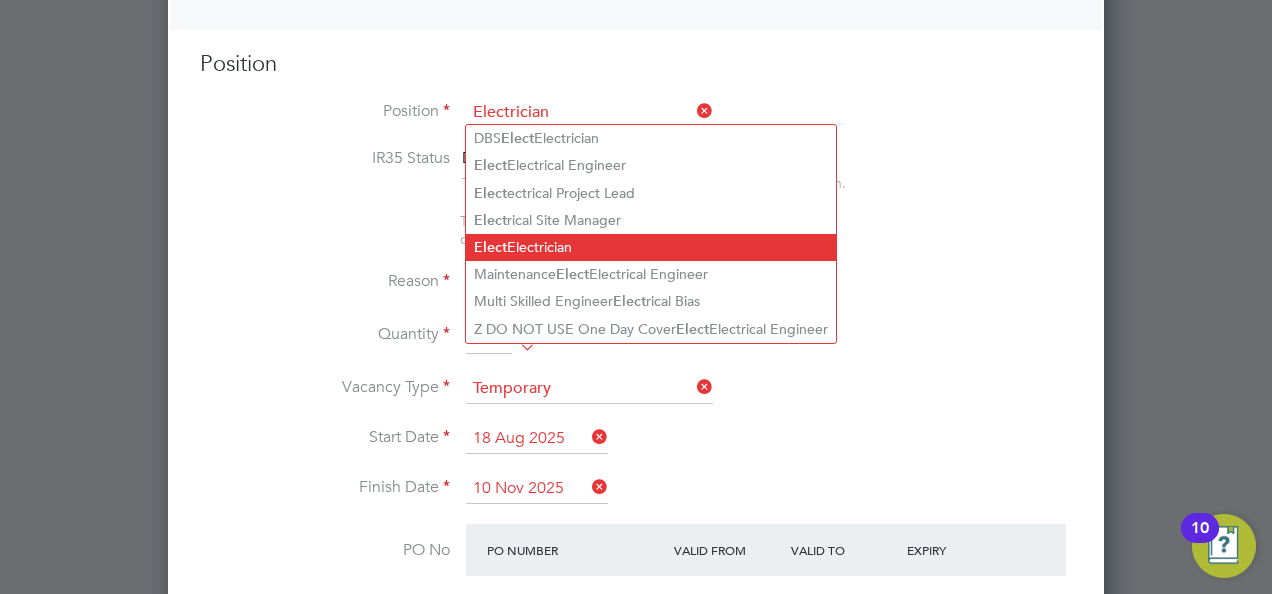 type on "Candidates will require:
Must be qualified to City & Guilds Level 3 and 17th Edition preferred
Must be experienced in building services engineering
Some Mechanical knowledge would be preferred
Must have own basic hand tools and PPE
Must be clean and presentable at all times
Excellent customer service skills
Able to work on own initiative
Must quickly become familiar with Bilfinger procedures and paperwork including PPM planning, permits etc" 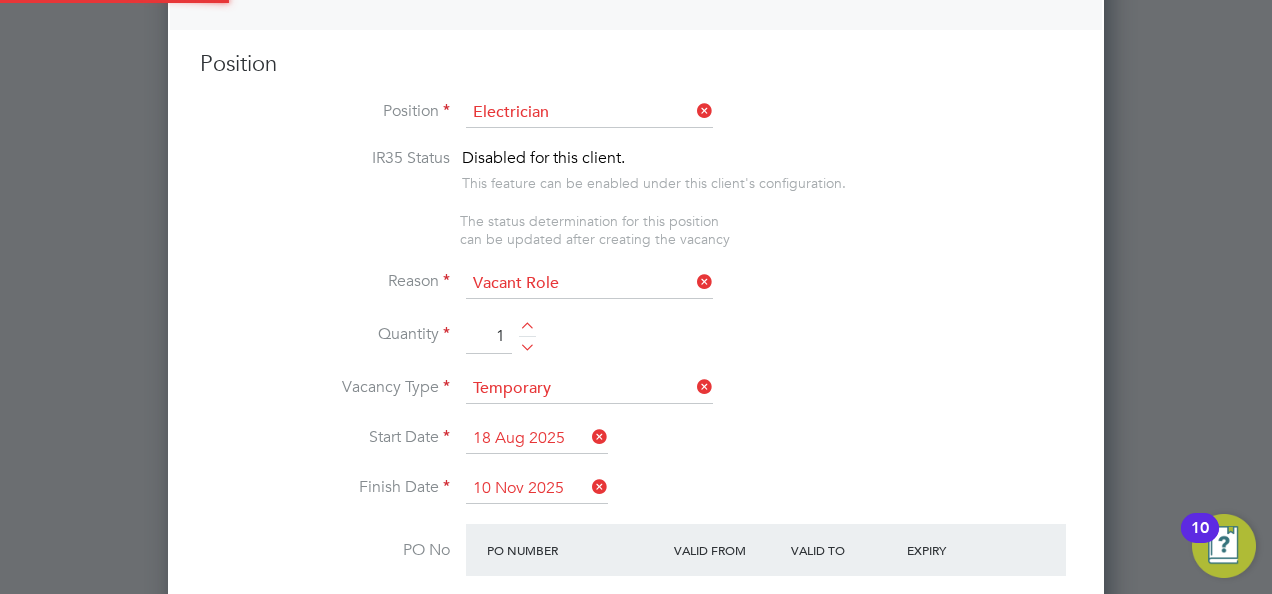 scroll 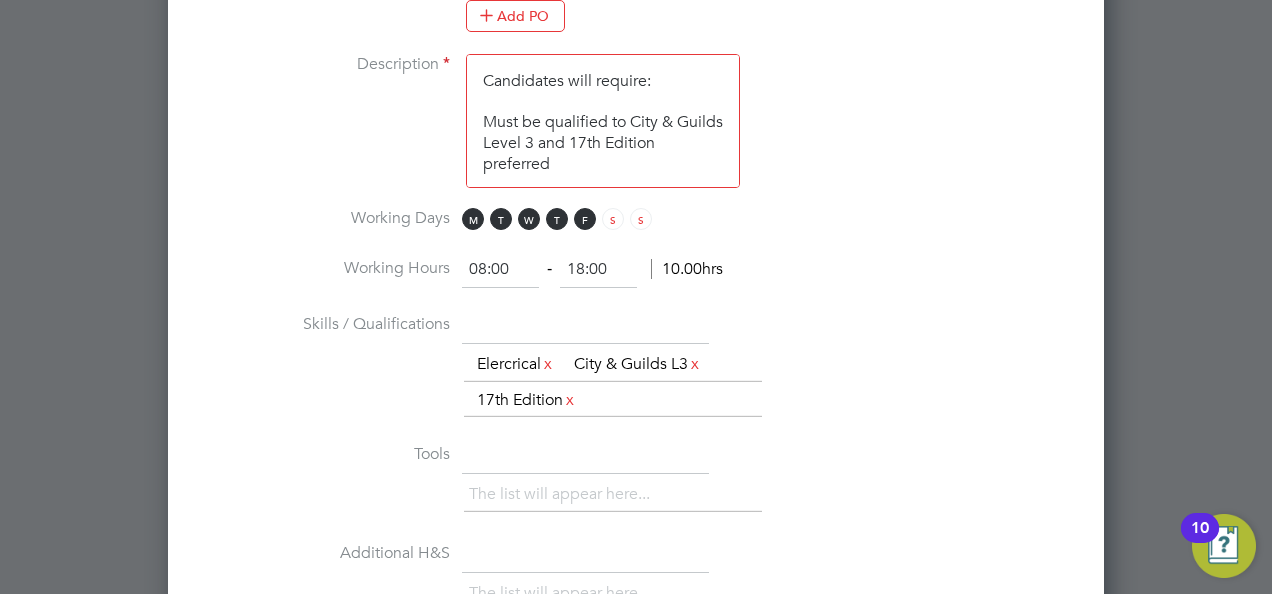 click on "18:00" at bounding box center [598, 270] 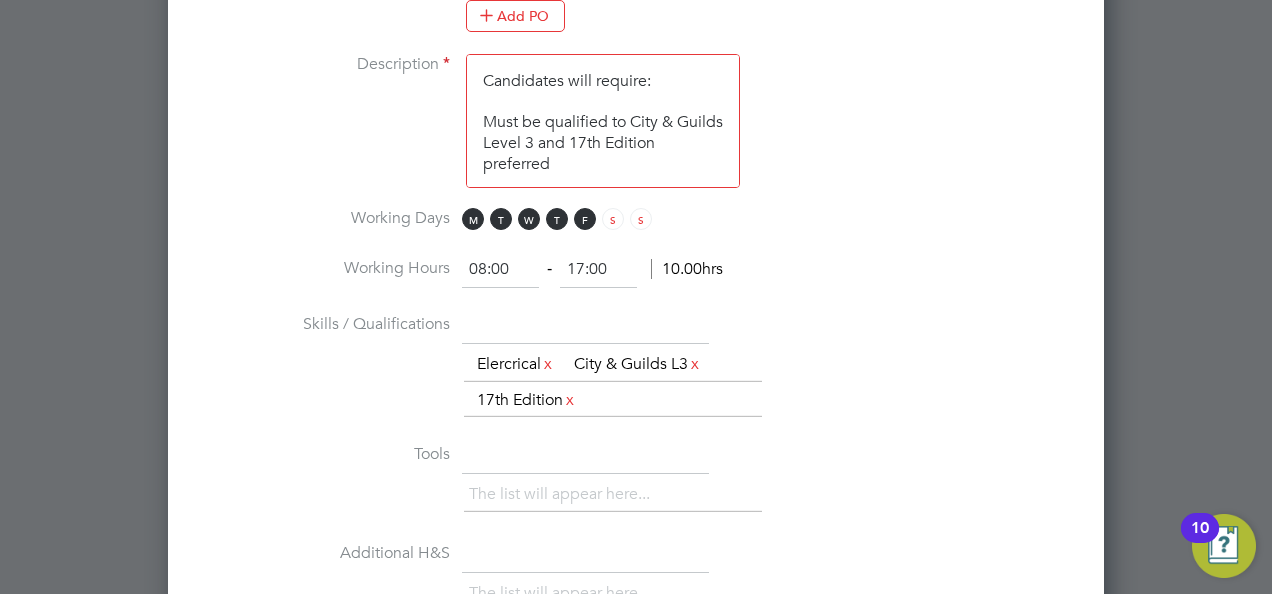 type on "17:00" 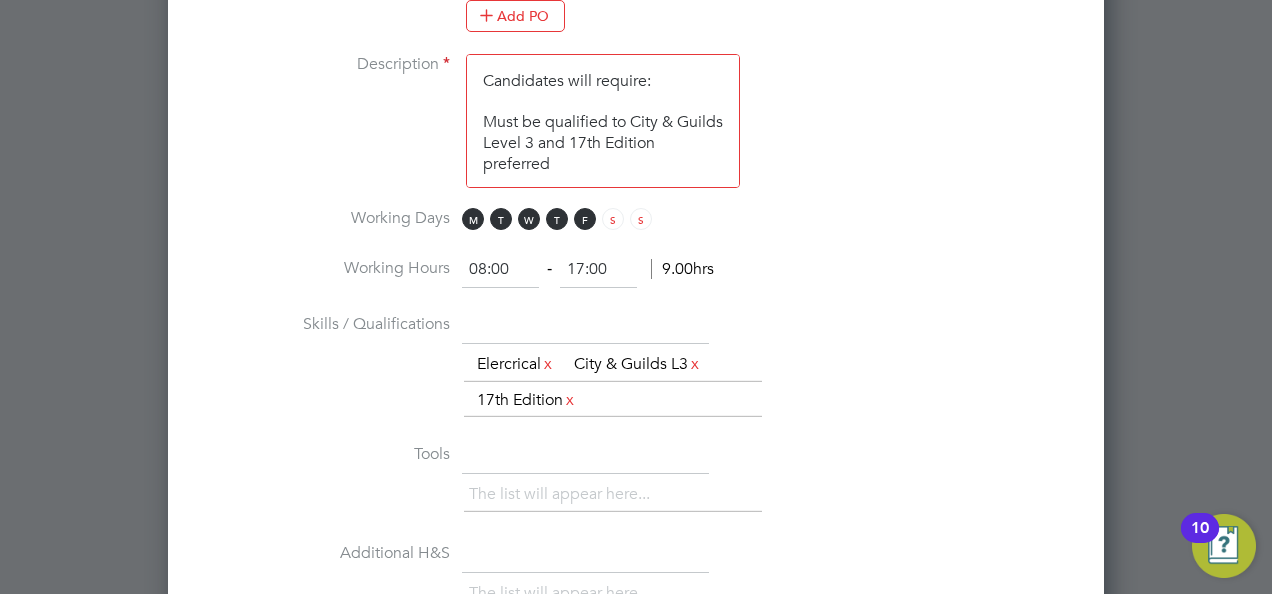 click on "9.00hrs" at bounding box center [682, 269] 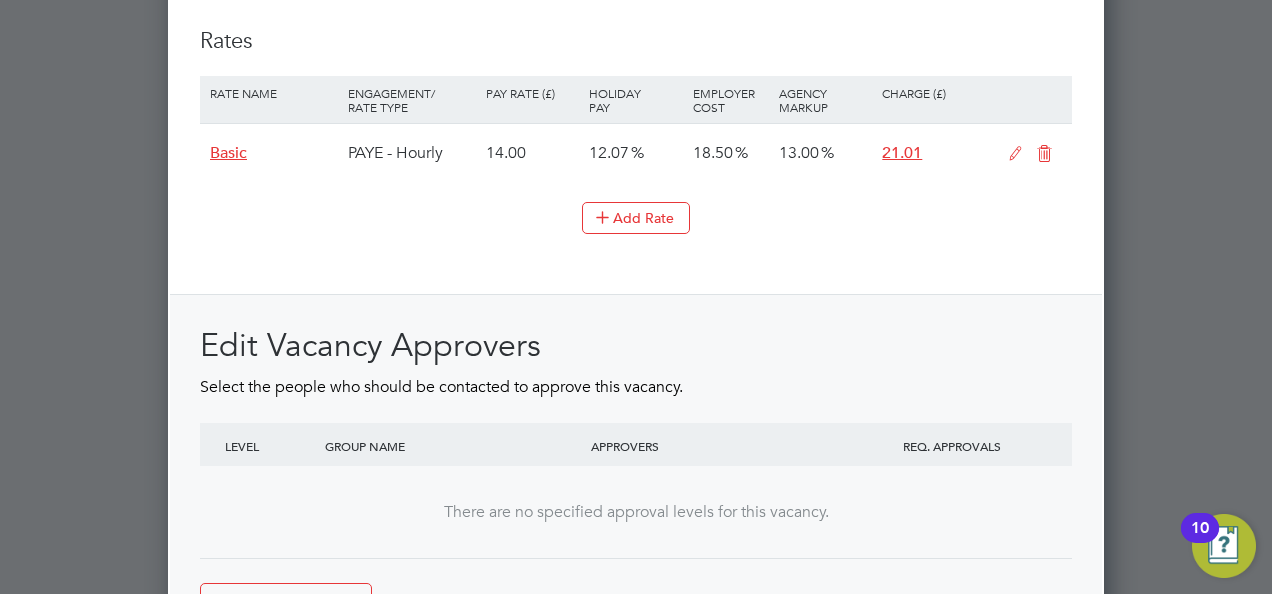 scroll, scrollTop: 2294, scrollLeft: 0, axis: vertical 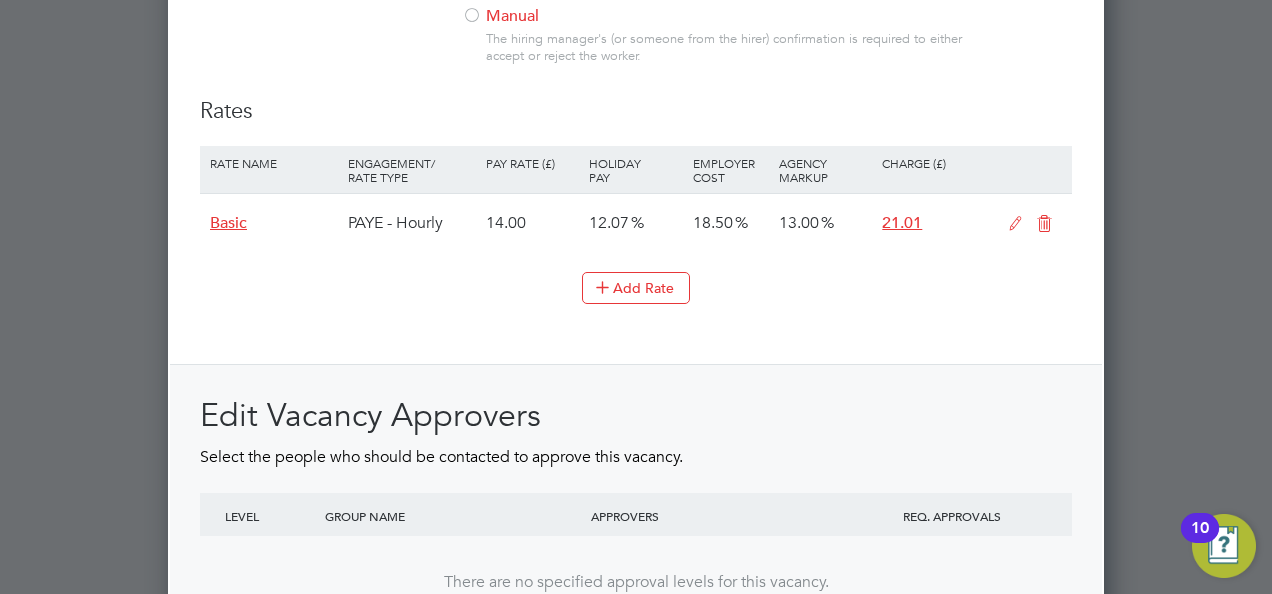 click at bounding box center (1015, 224) 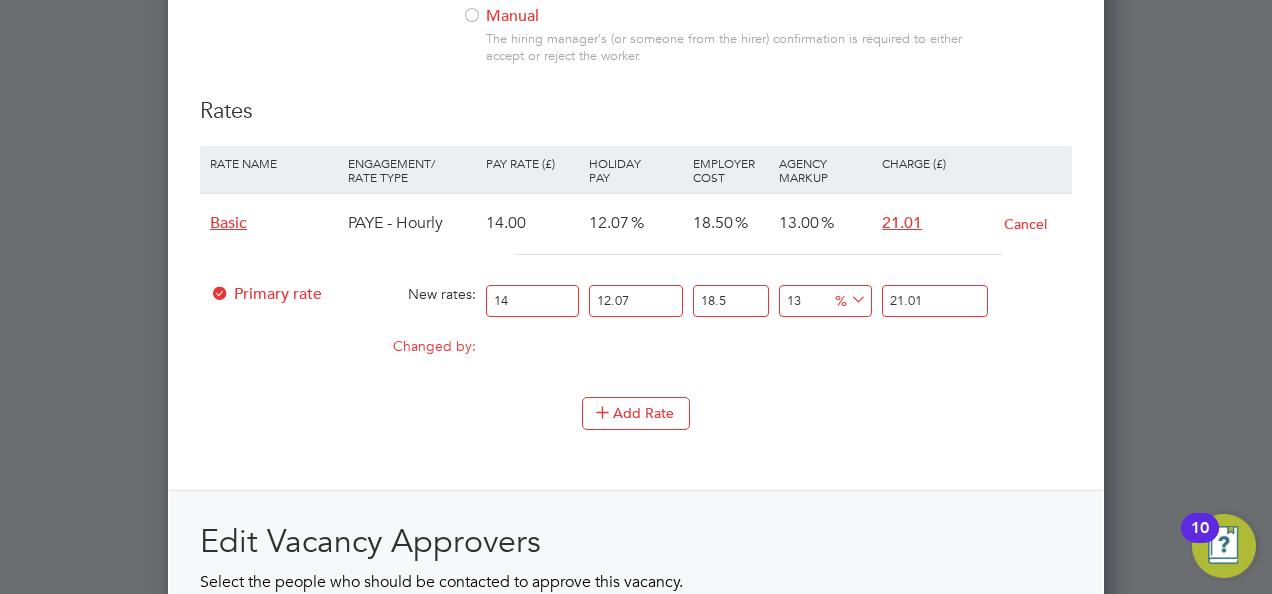 scroll, scrollTop: 10, scrollLeft: 10, axis: both 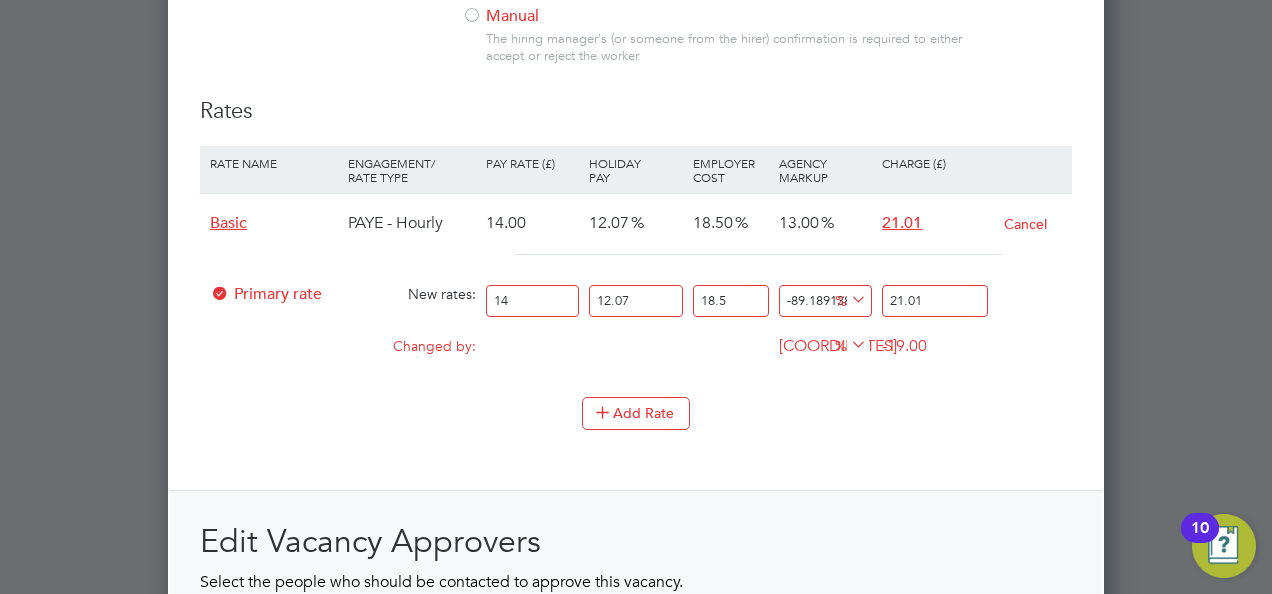 type on "56.03138764183003" 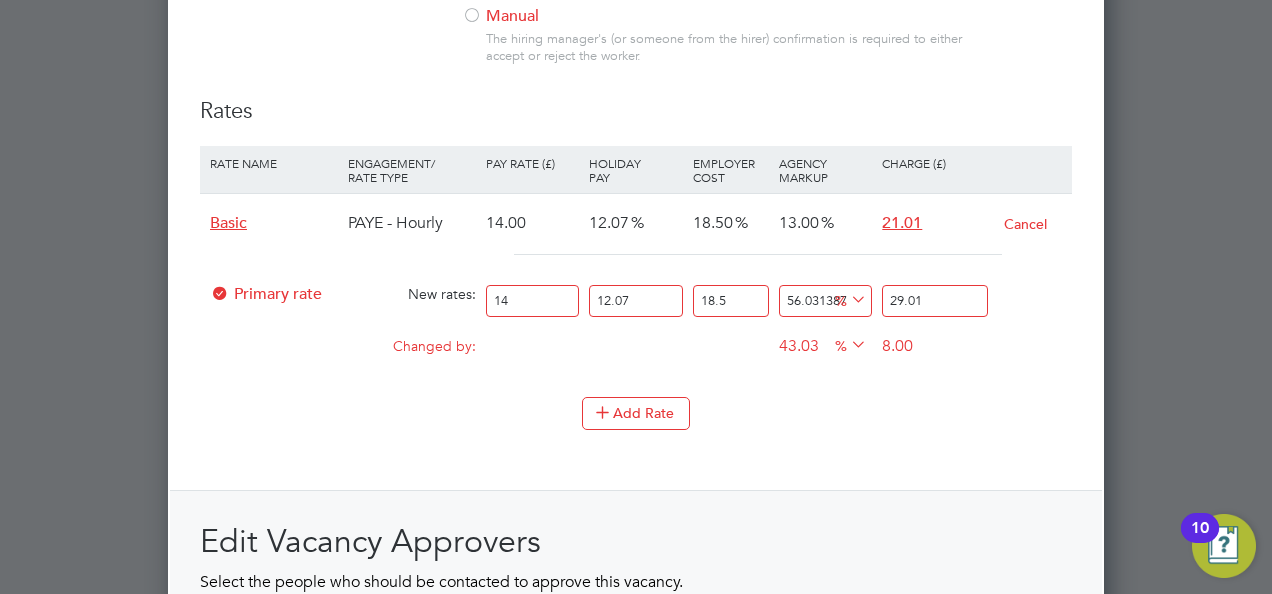 click on "29.01" at bounding box center [935, 301] 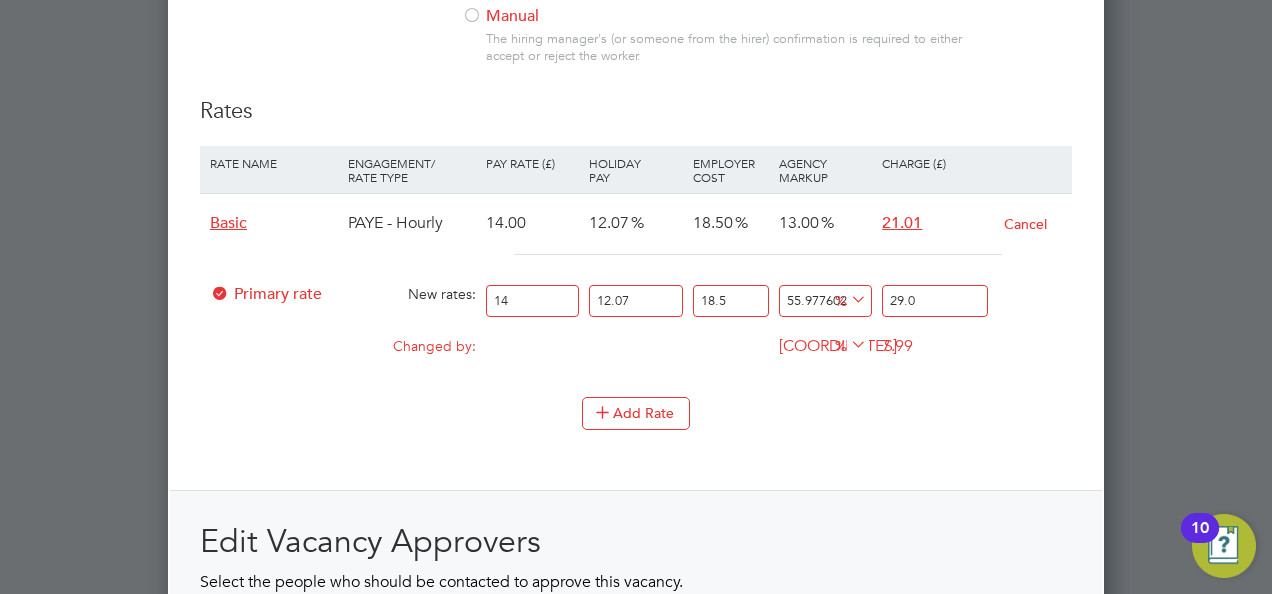 type on "29" 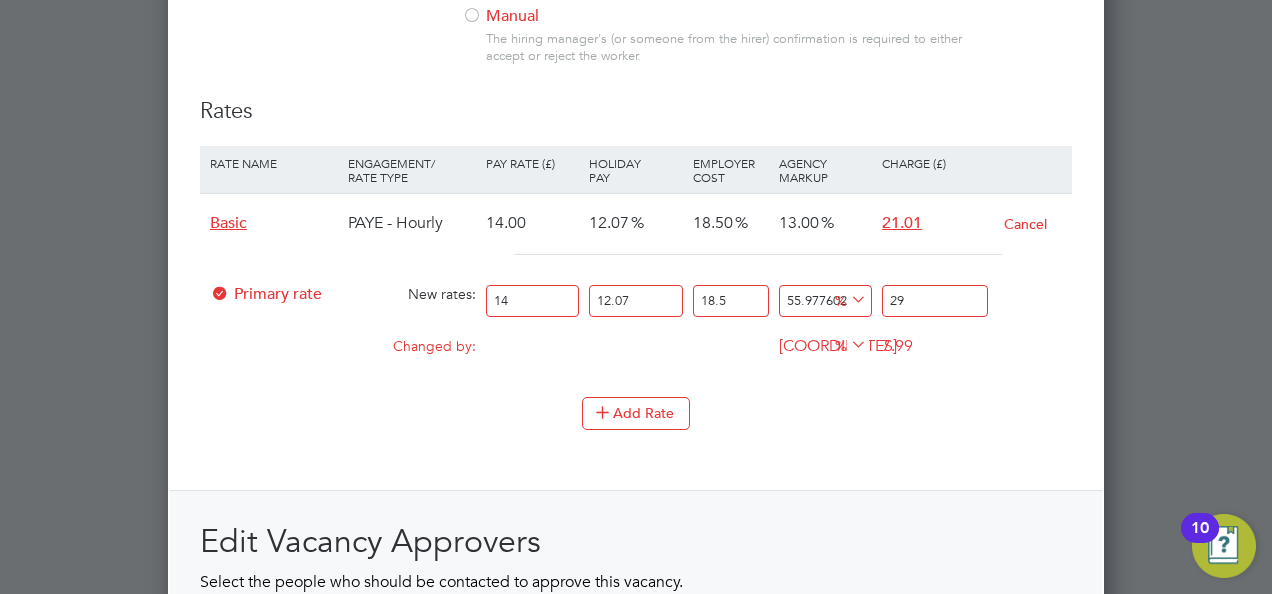 type on "[COORDINATES]" 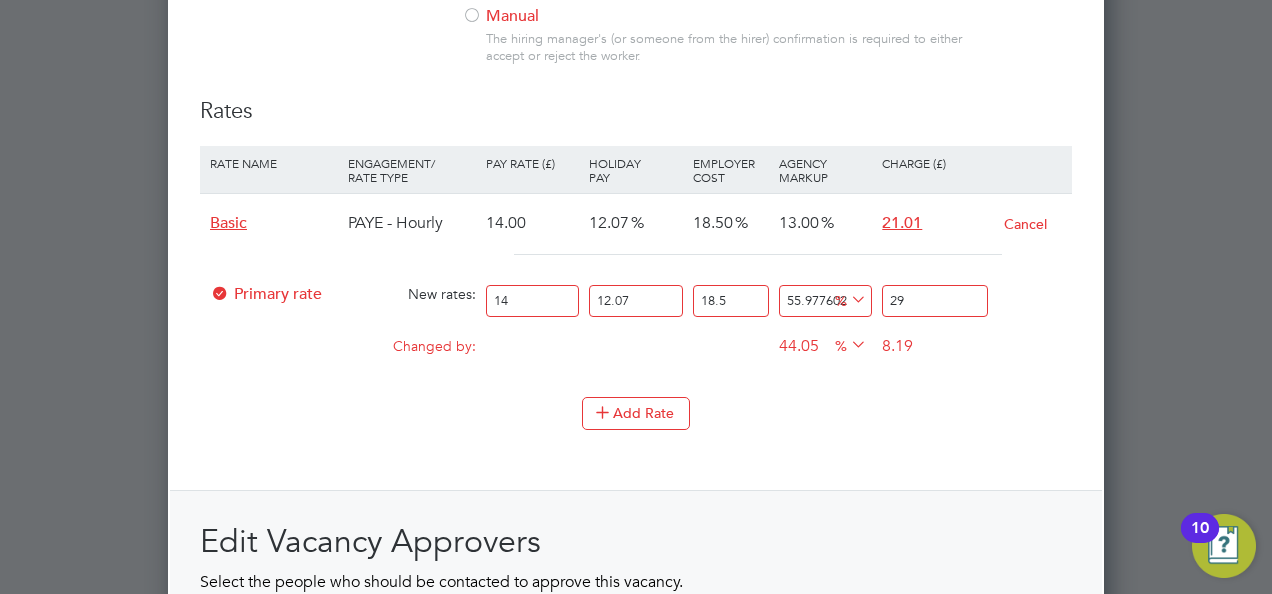 type on "[COORDINATES]" 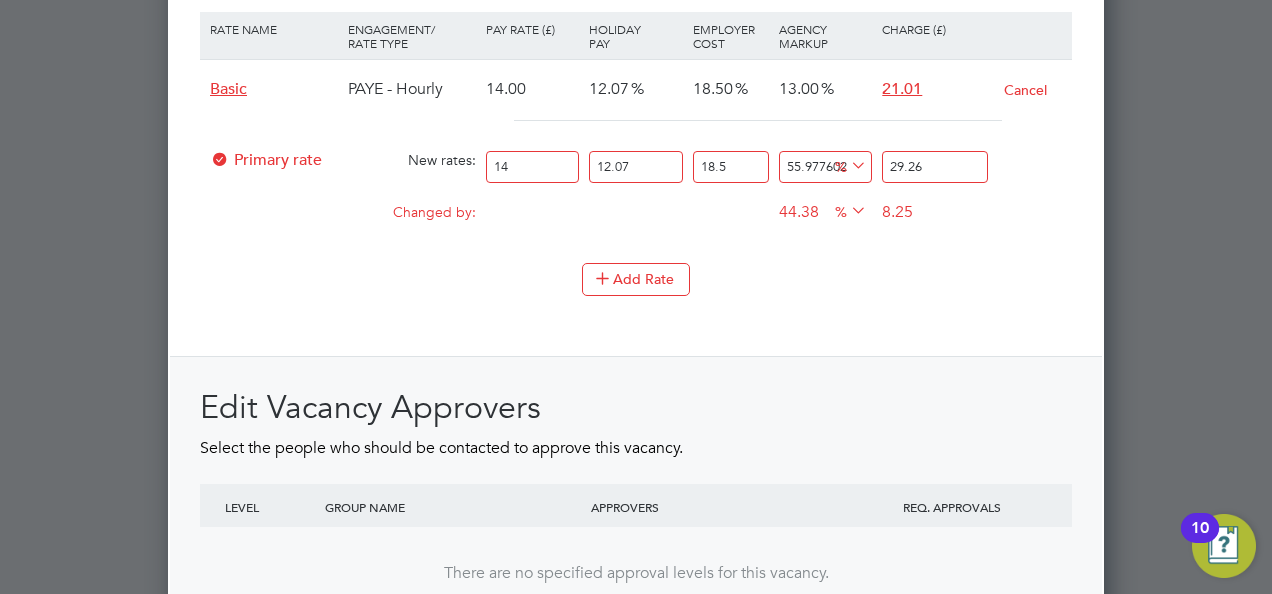 scroll, scrollTop: 2294, scrollLeft: 0, axis: vertical 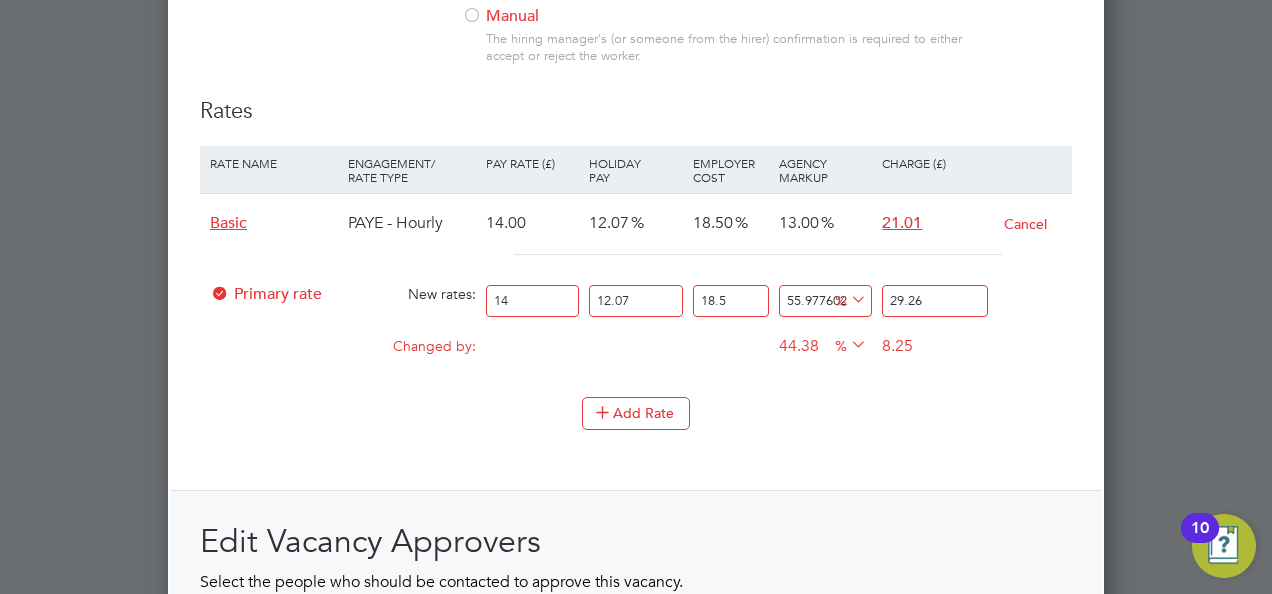type on "[COORDINATES]" 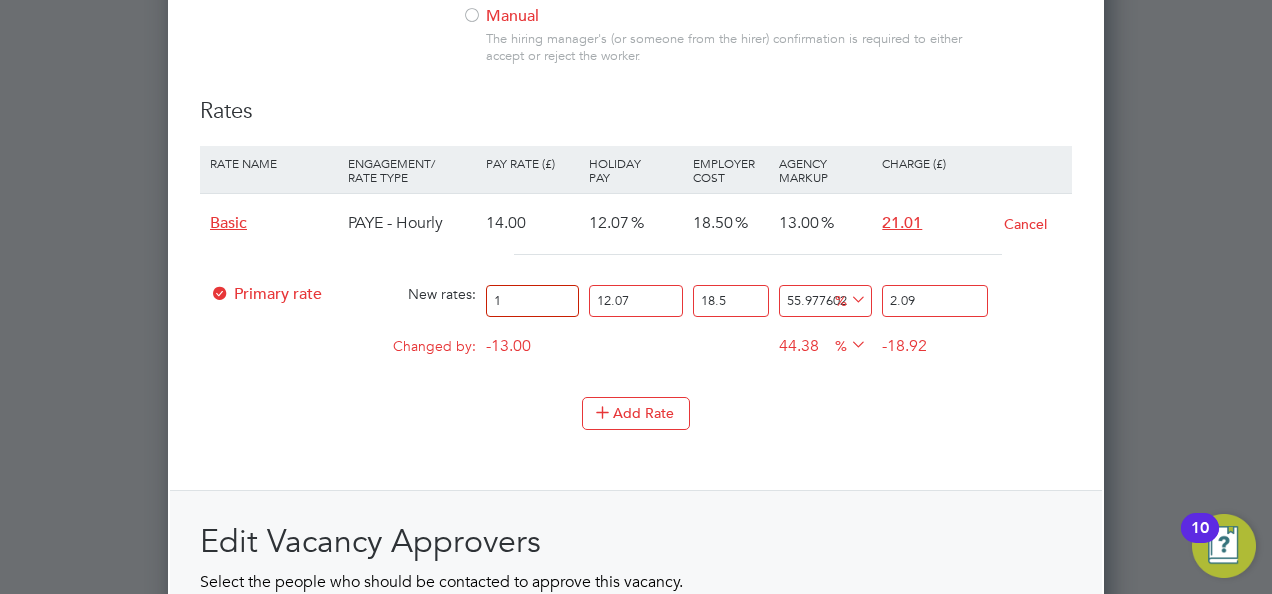 type on "19" 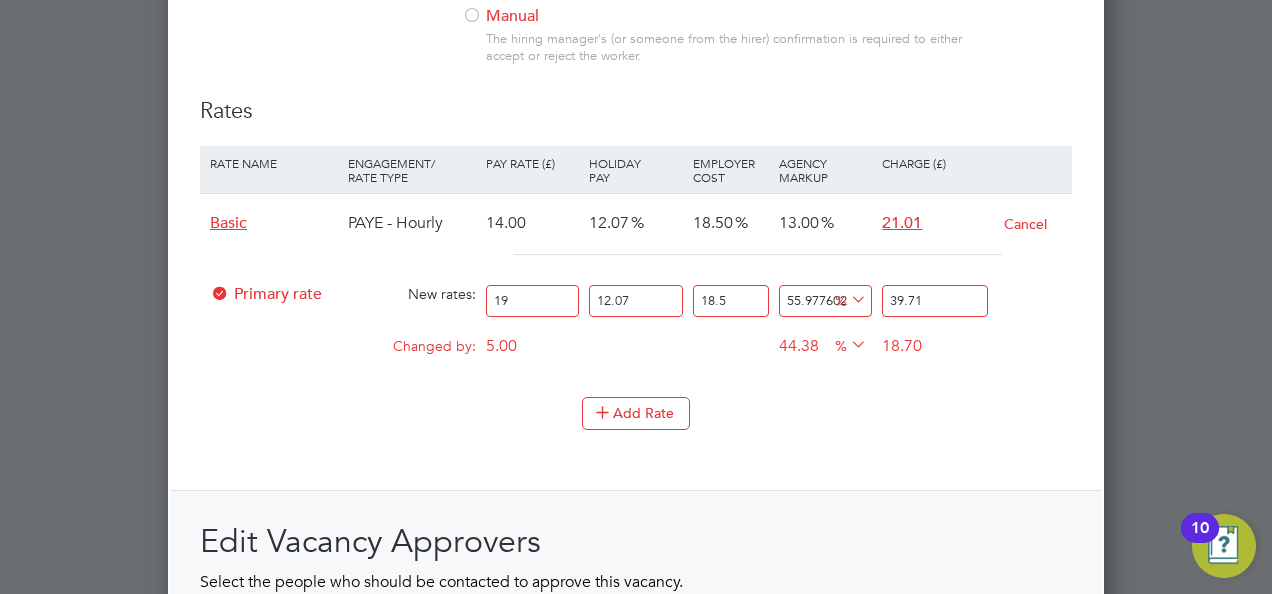 type on "19.5" 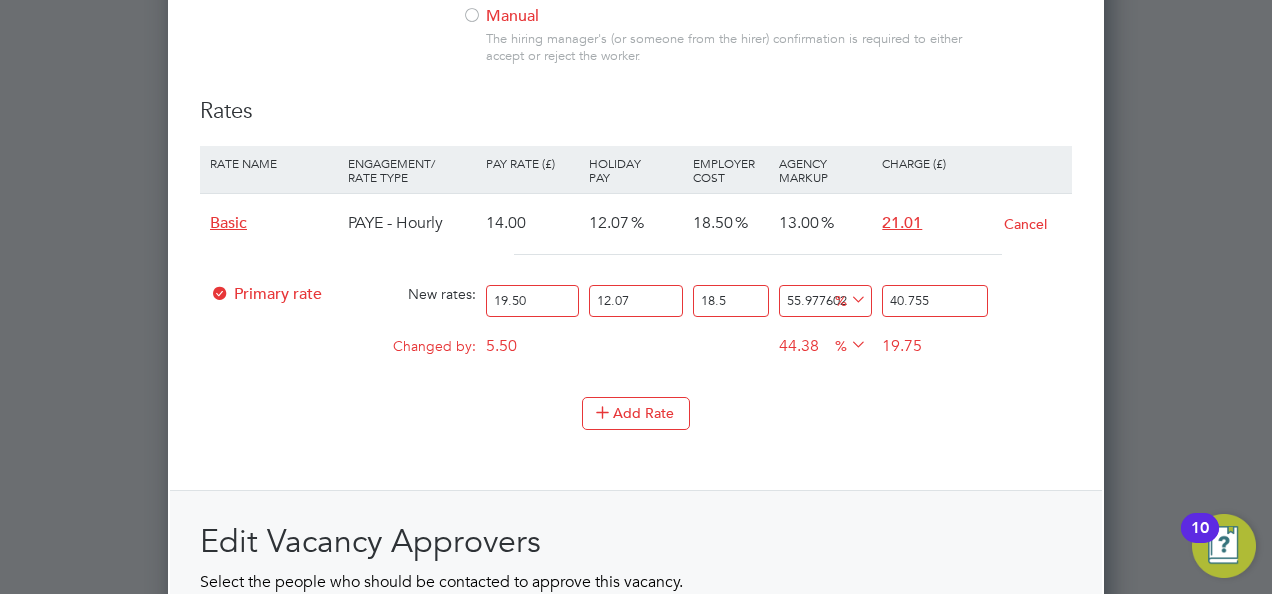 type on "19.50" 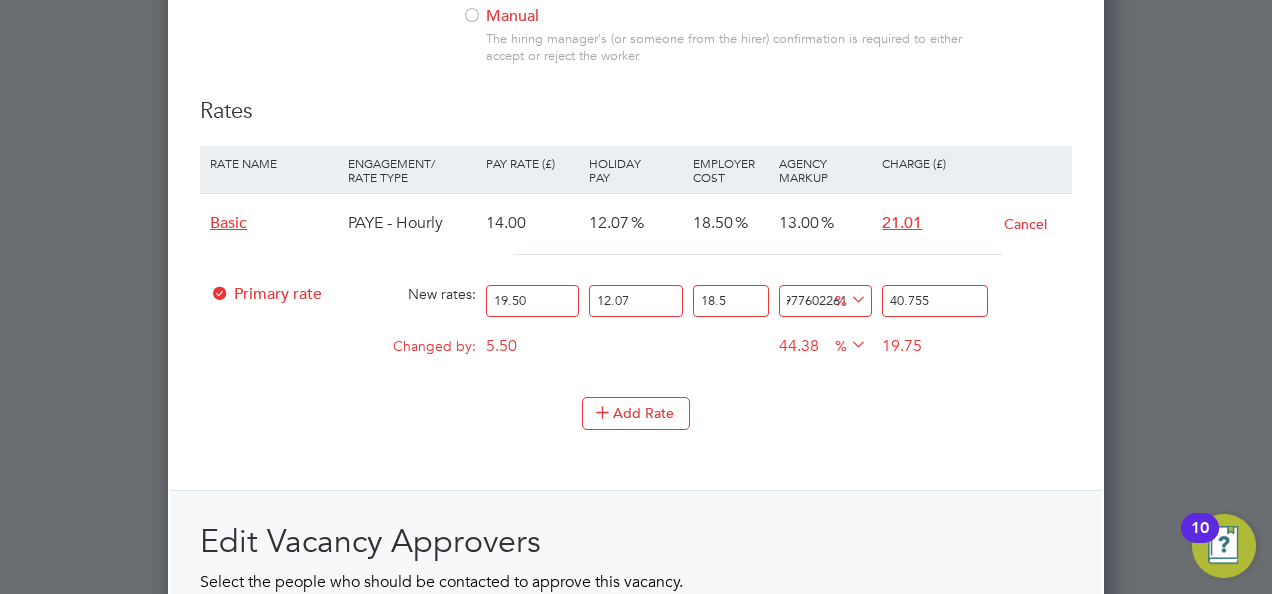 scroll, scrollTop: 0, scrollLeft: 48, axis: horizontal 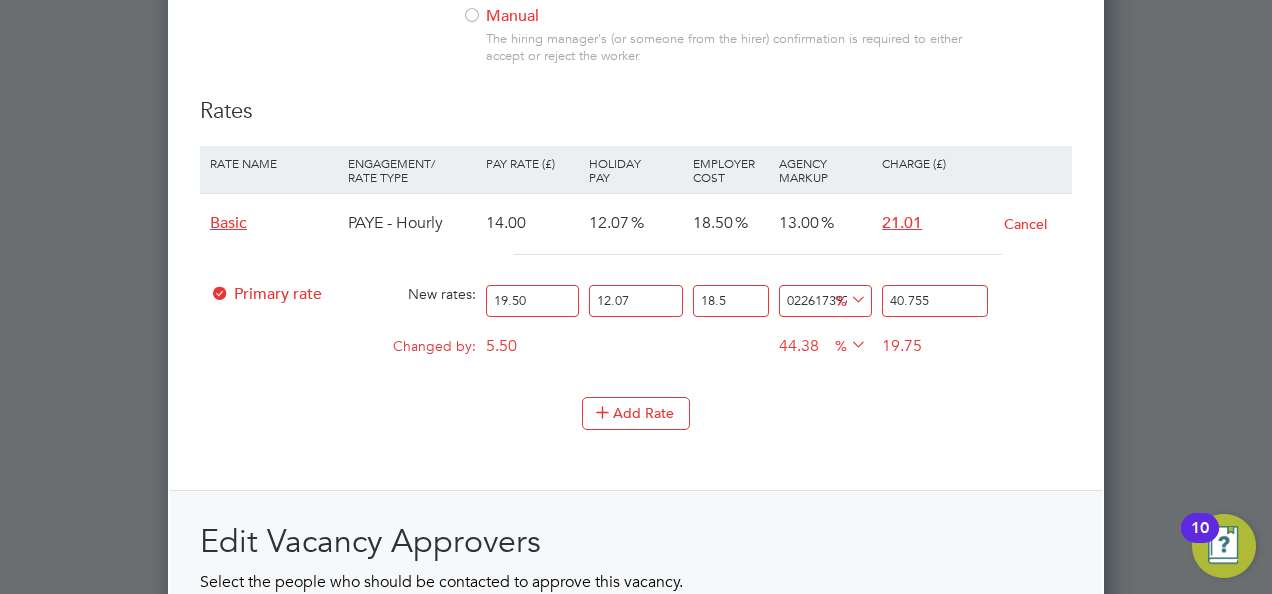 drag, startPoint x: 785, startPoint y: 283, endPoint x: 865, endPoint y: 284, distance: 80.00625 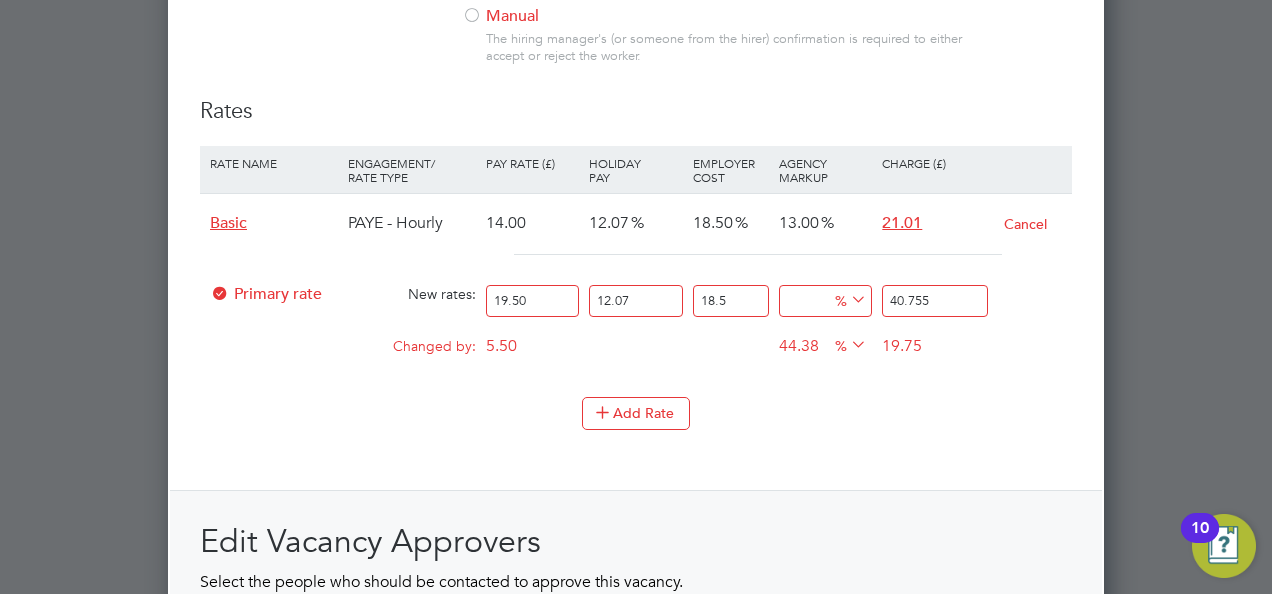 scroll, scrollTop: 0, scrollLeft: 0, axis: both 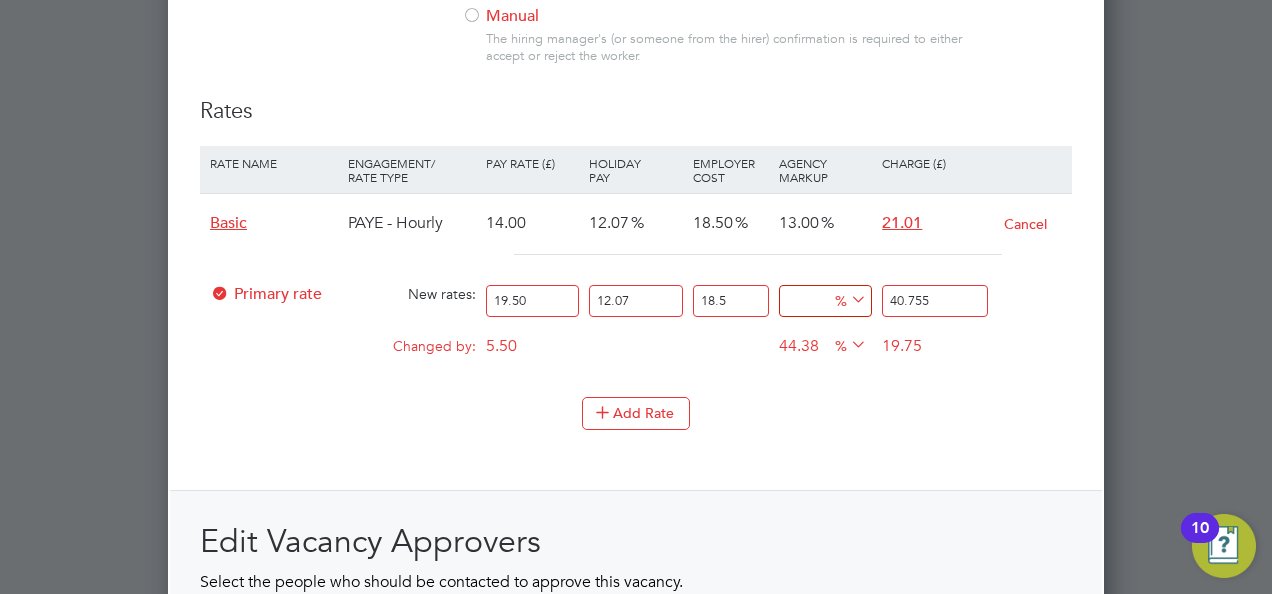 type on "1" 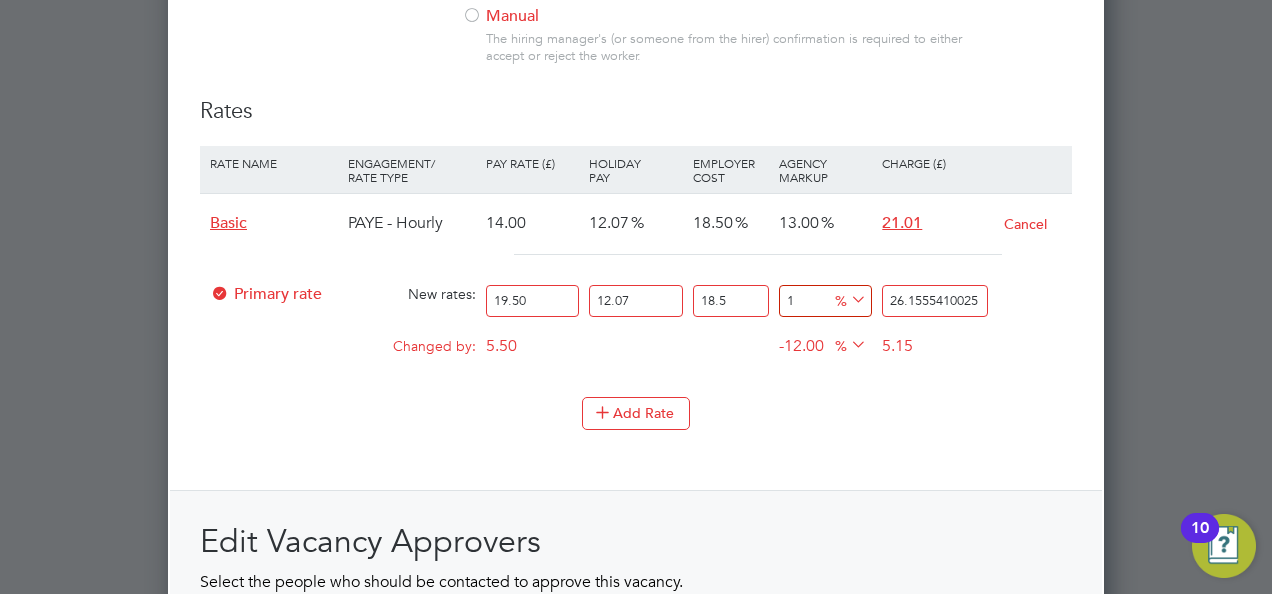 type on "13" 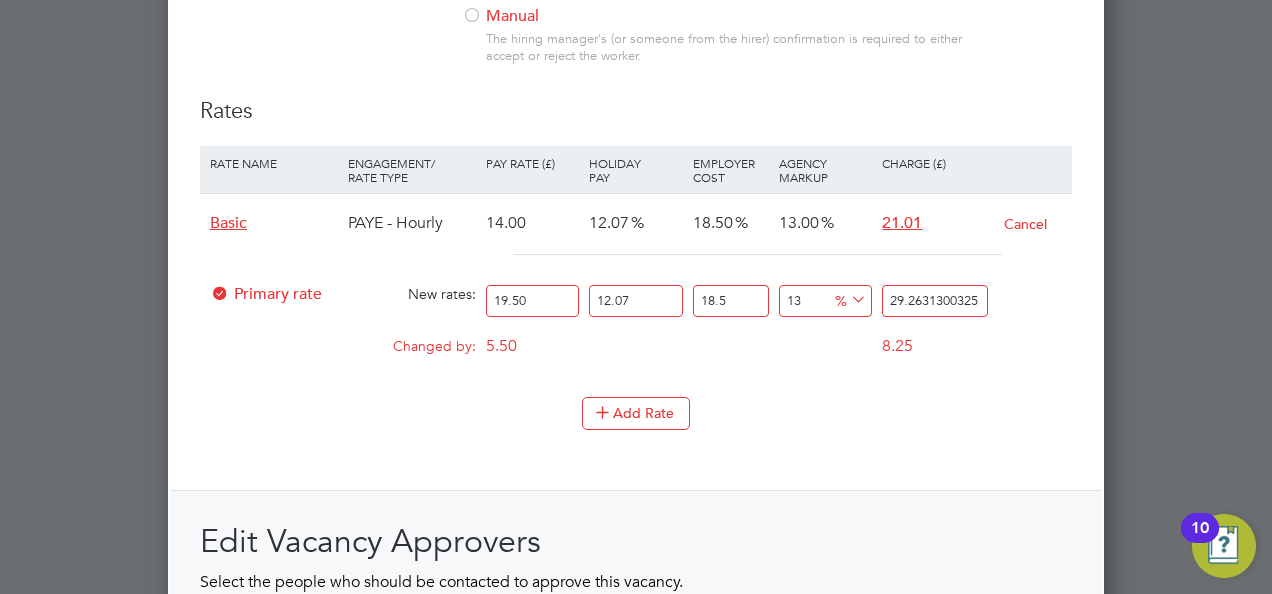 type on "13" 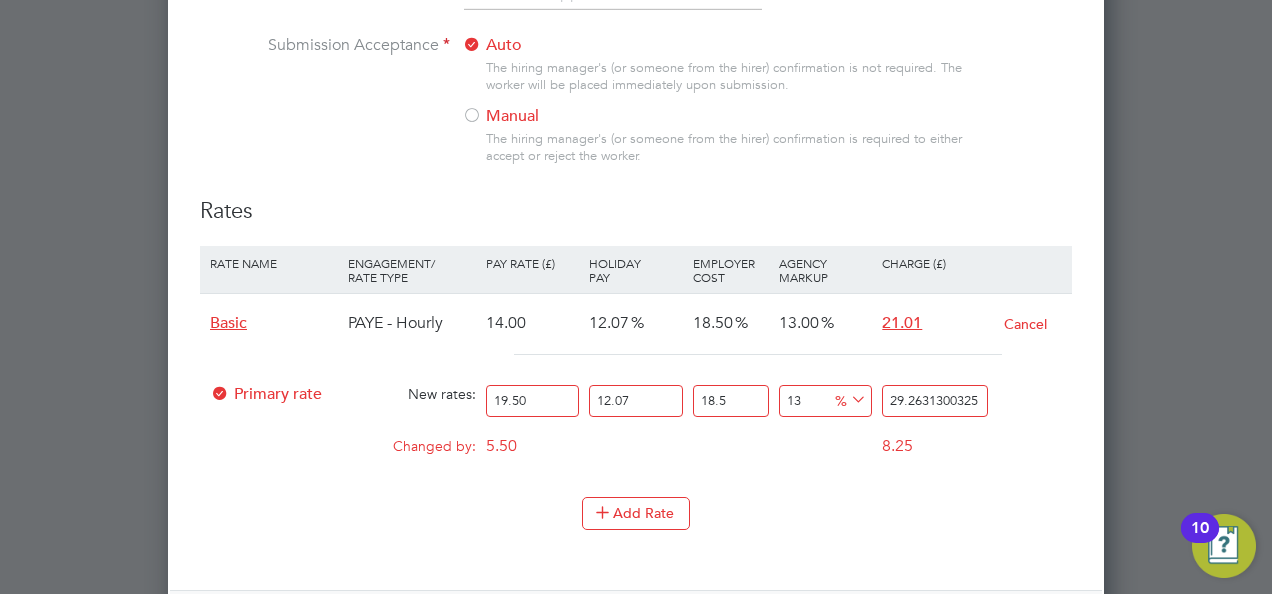 scroll, scrollTop: 2294, scrollLeft: 0, axis: vertical 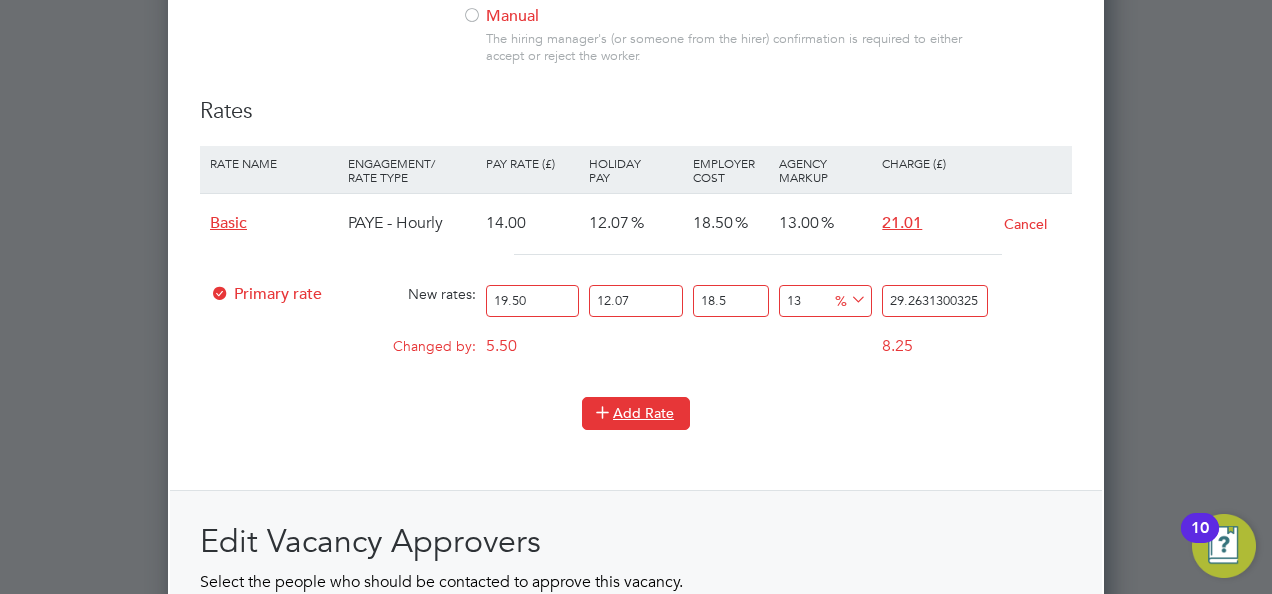 click at bounding box center (602, 411) 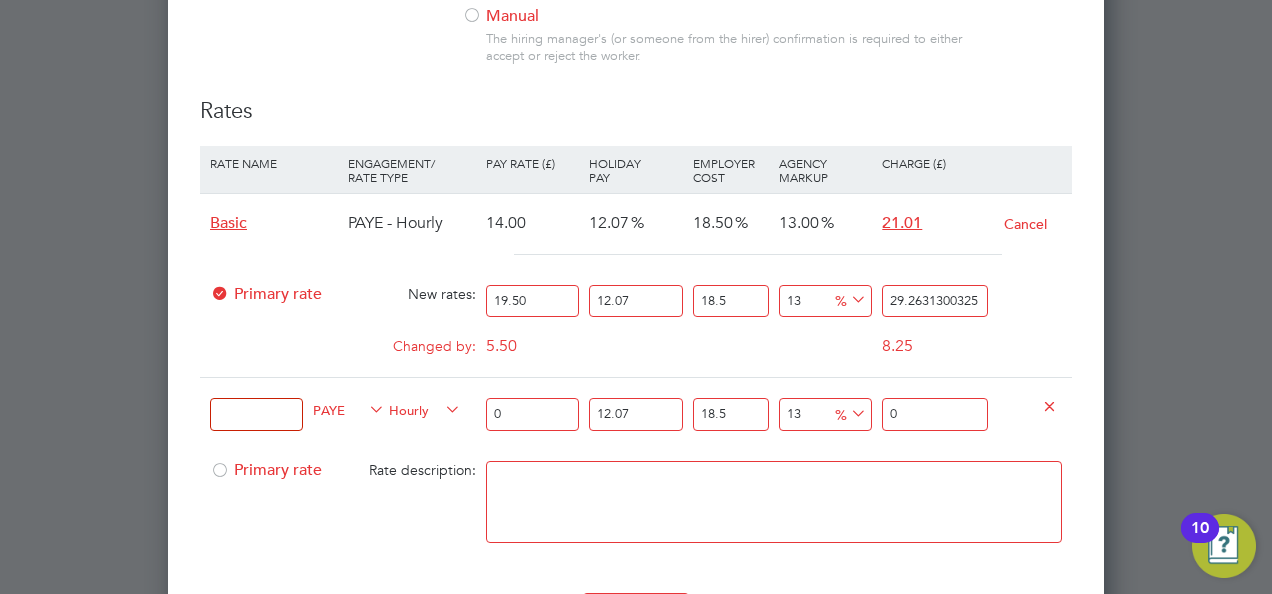 click at bounding box center [1049, 405] 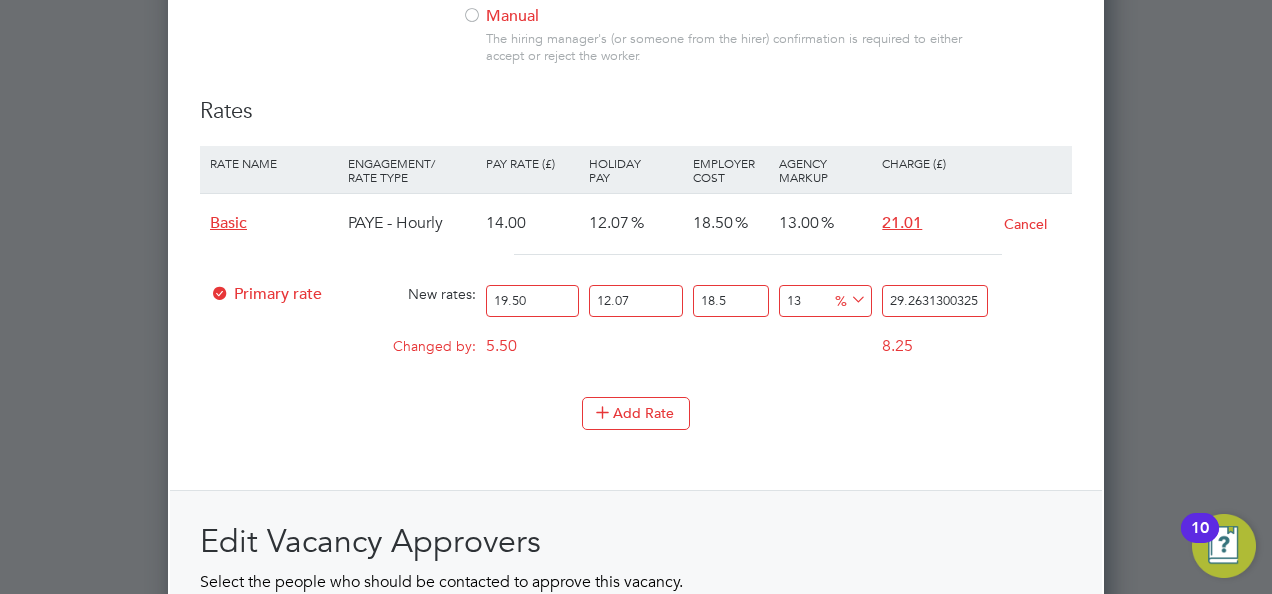 scroll, scrollTop: 3138, scrollLeft: 936, axis: both 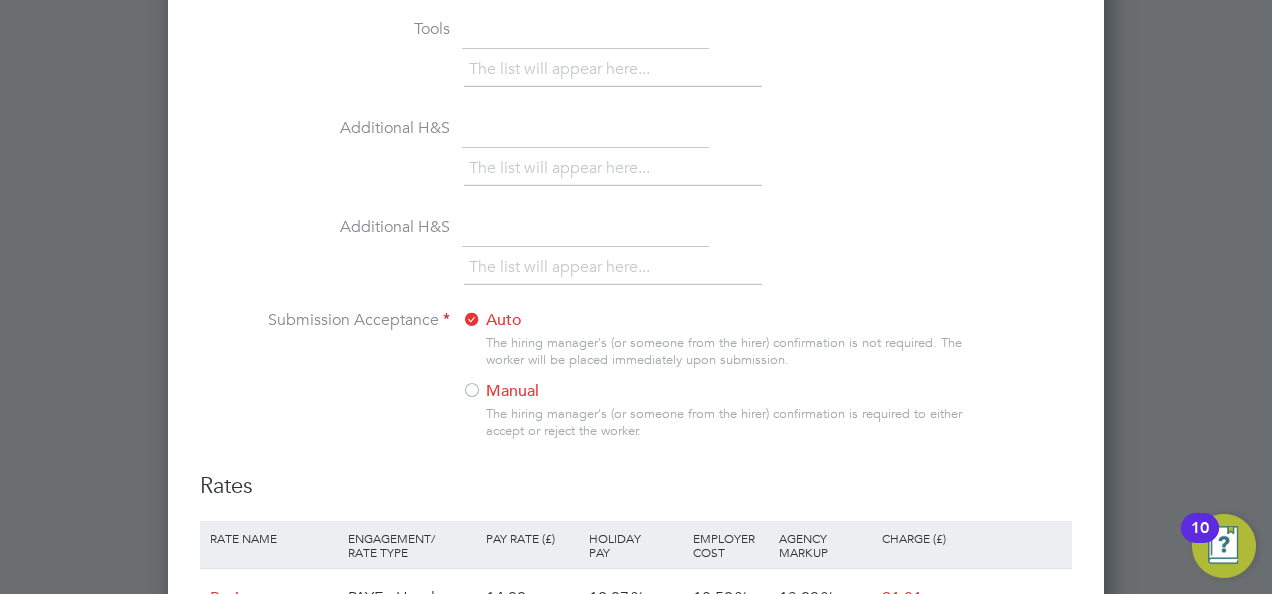 click at bounding box center [472, 392] 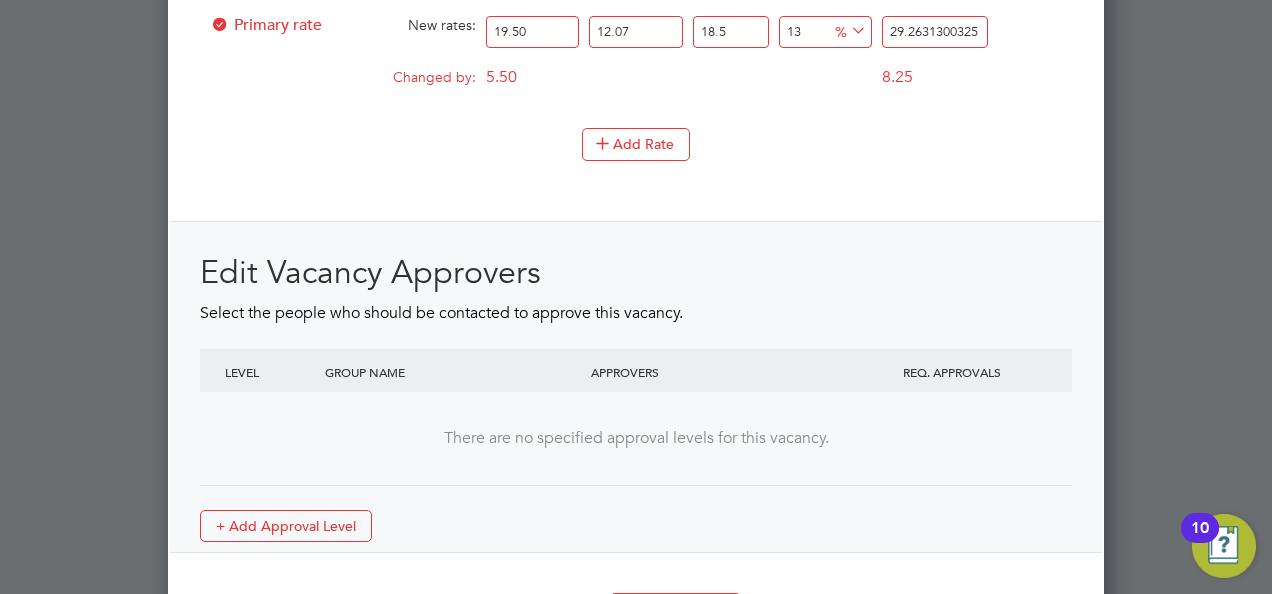scroll, scrollTop: 2619, scrollLeft: 0, axis: vertical 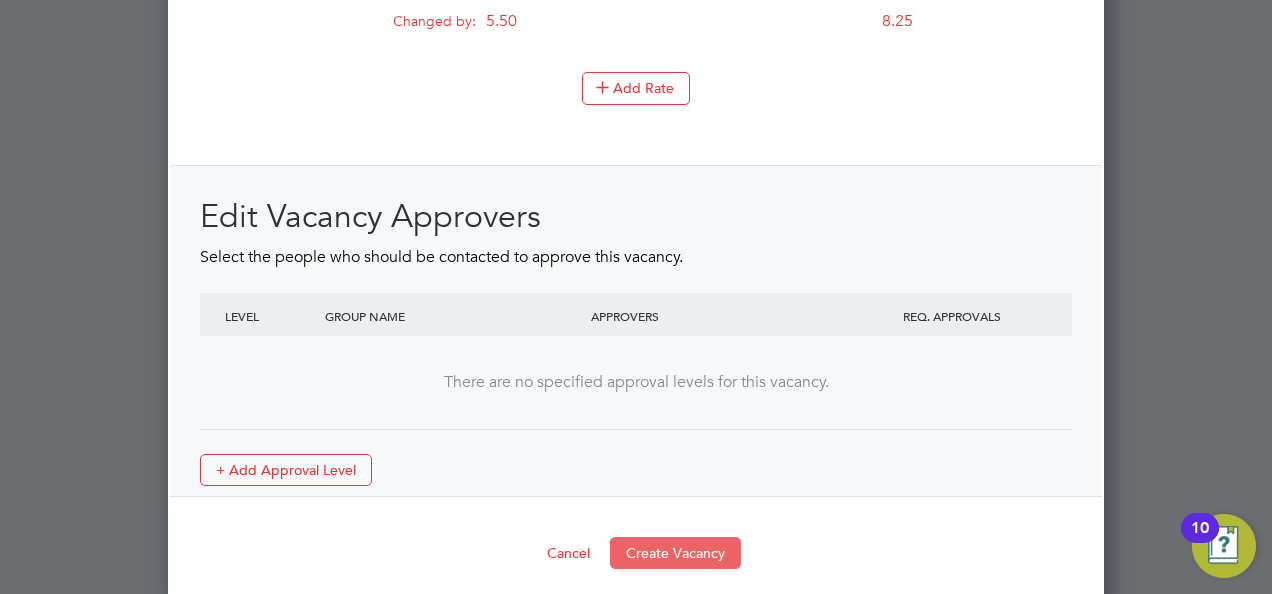 click on "Create Vacancy" at bounding box center [675, 553] 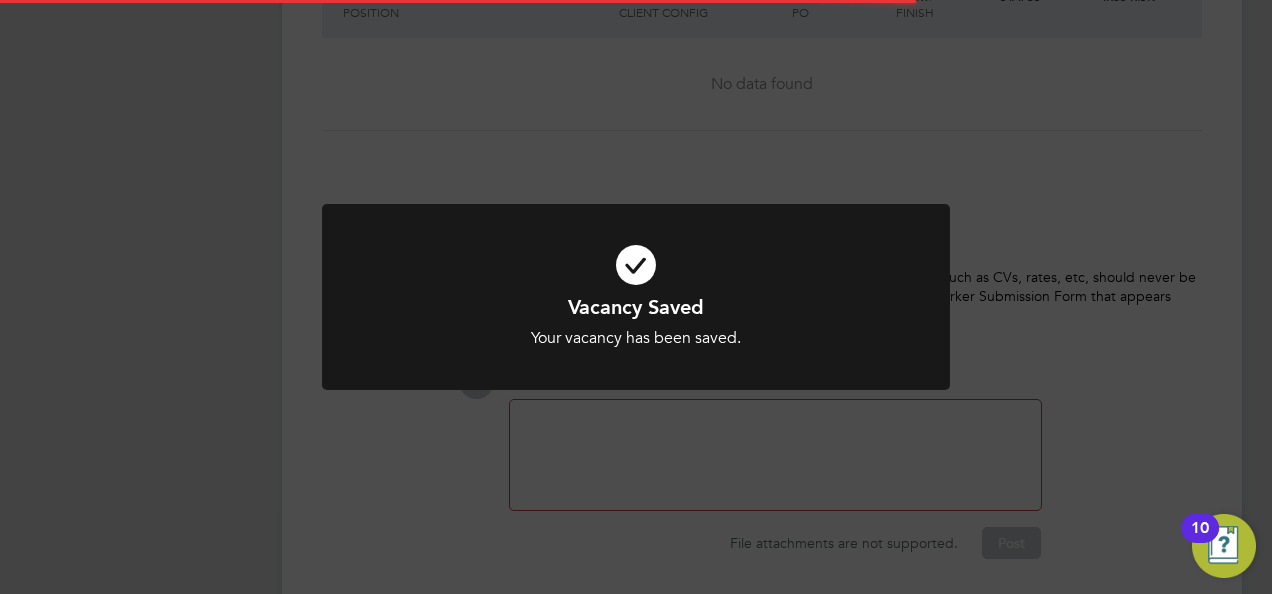 scroll, scrollTop: 124, scrollLeft: 0, axis: vertical 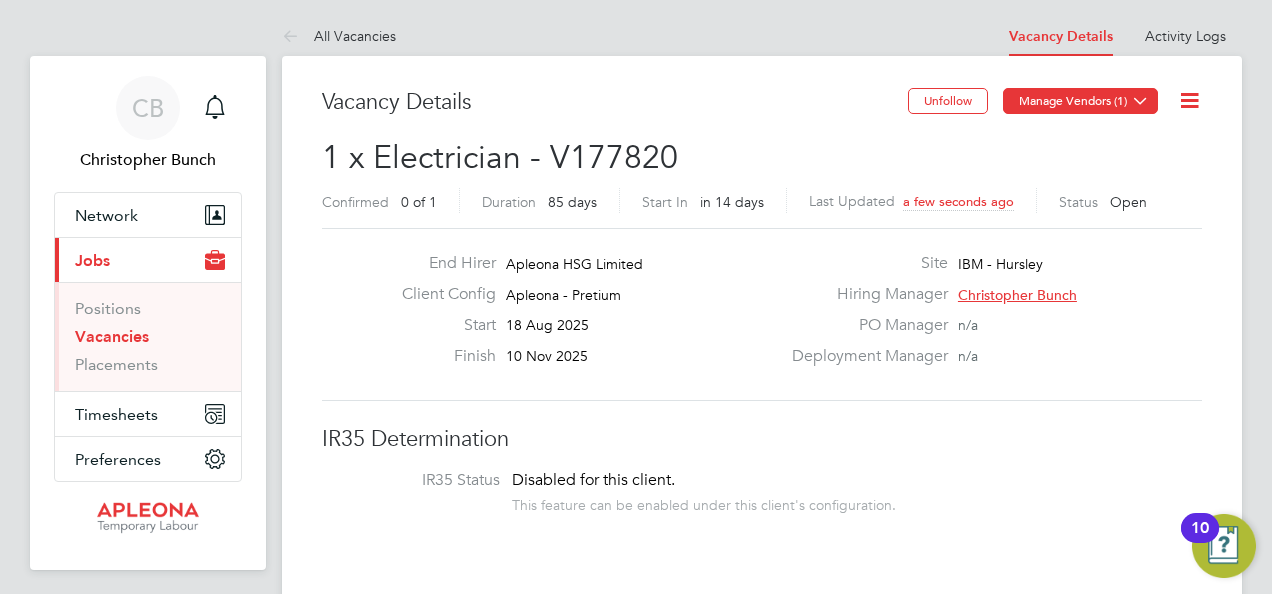 click 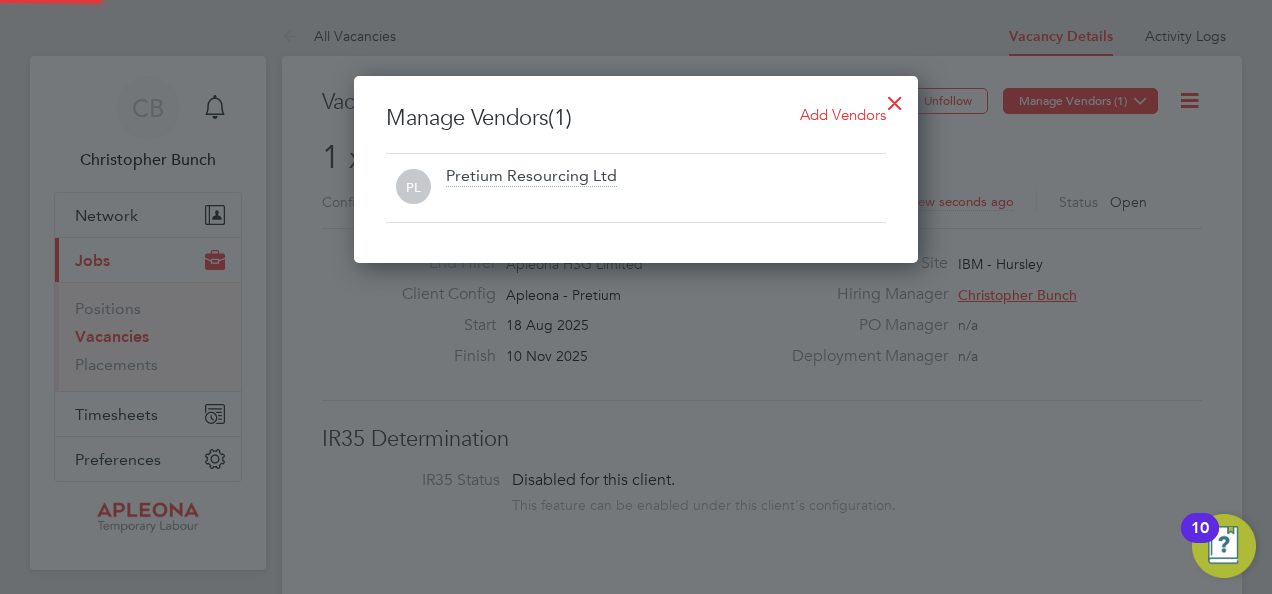 scroll, scrollTop: 10, scrollLeft: 10, axis: both 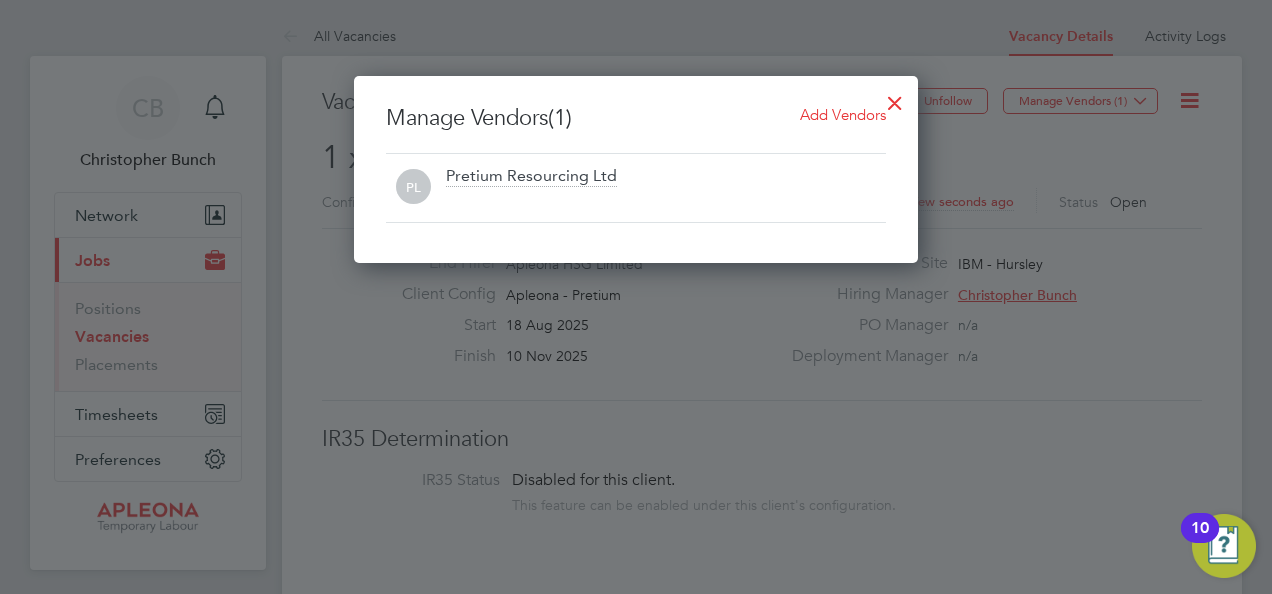 click on "Add Vendors" at bounding box center (843, 114) 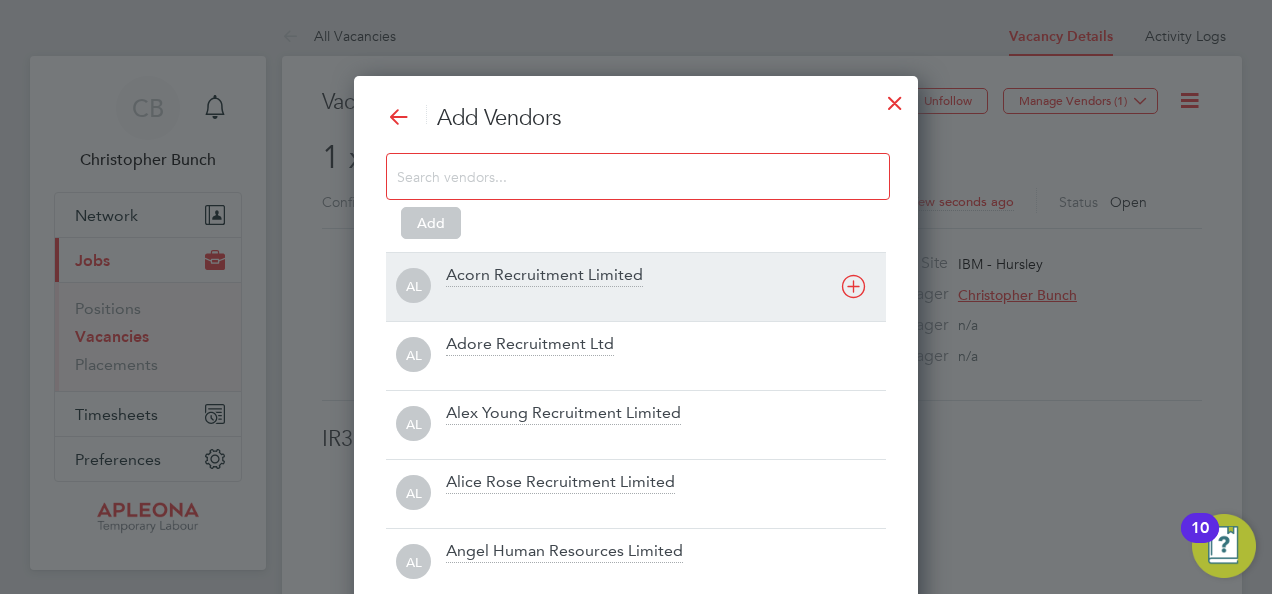 click at bounding box center (853, 286) 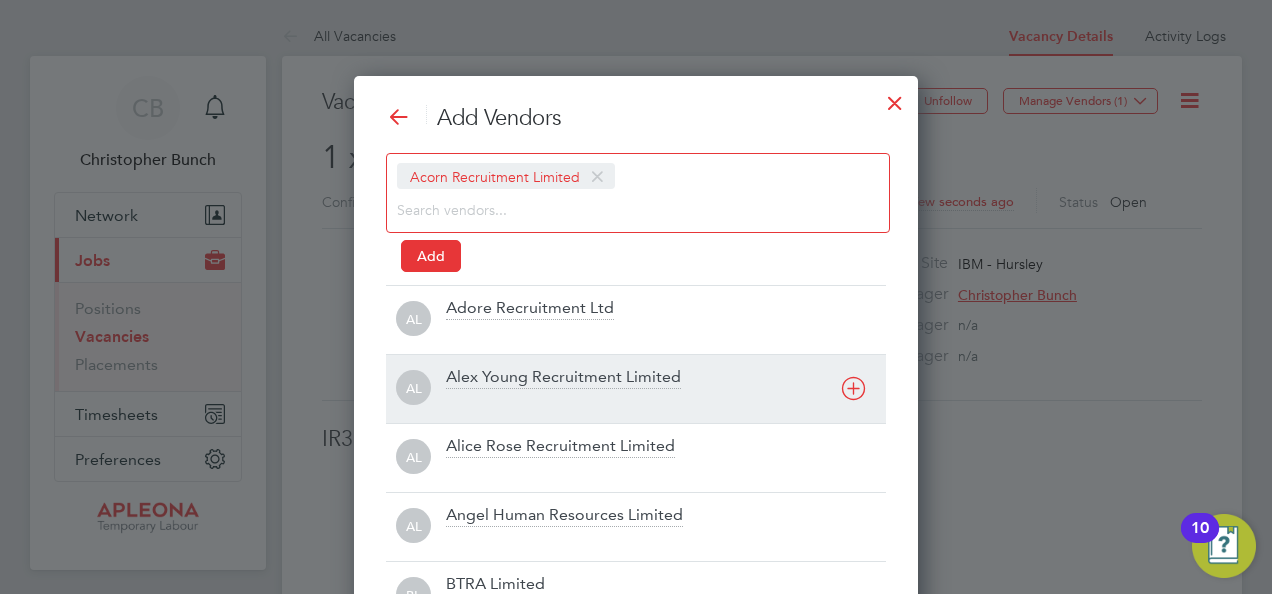 click at bounding box center [853, 388] 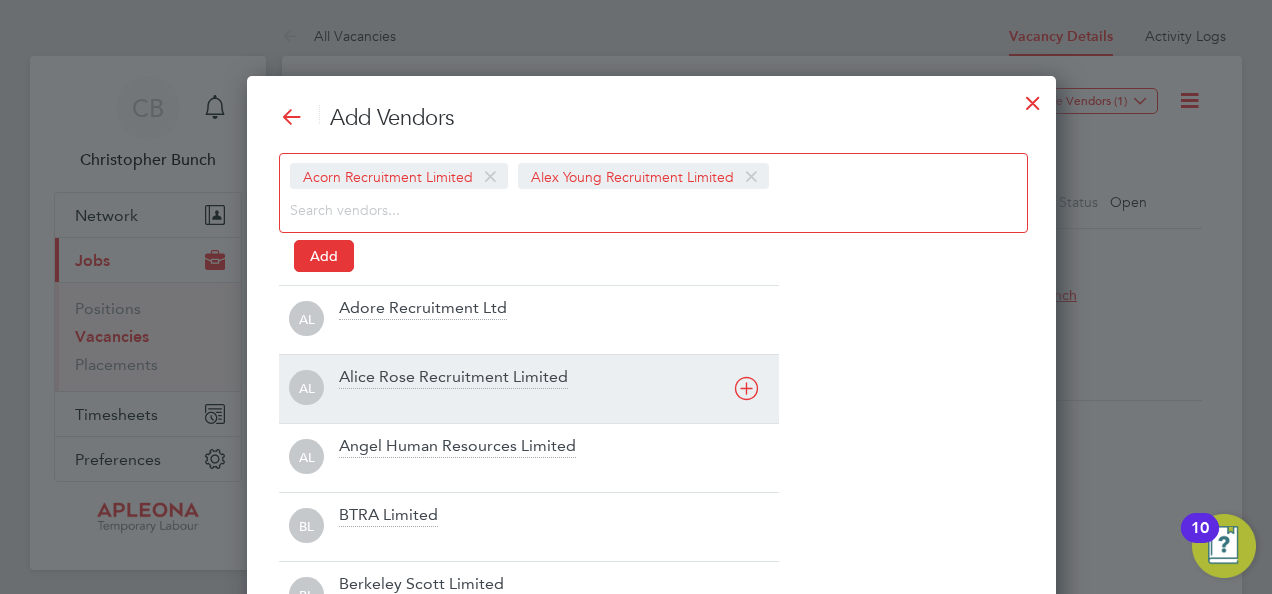 scroll, scrollTop: 10, scrollLeft: 10, axis: both 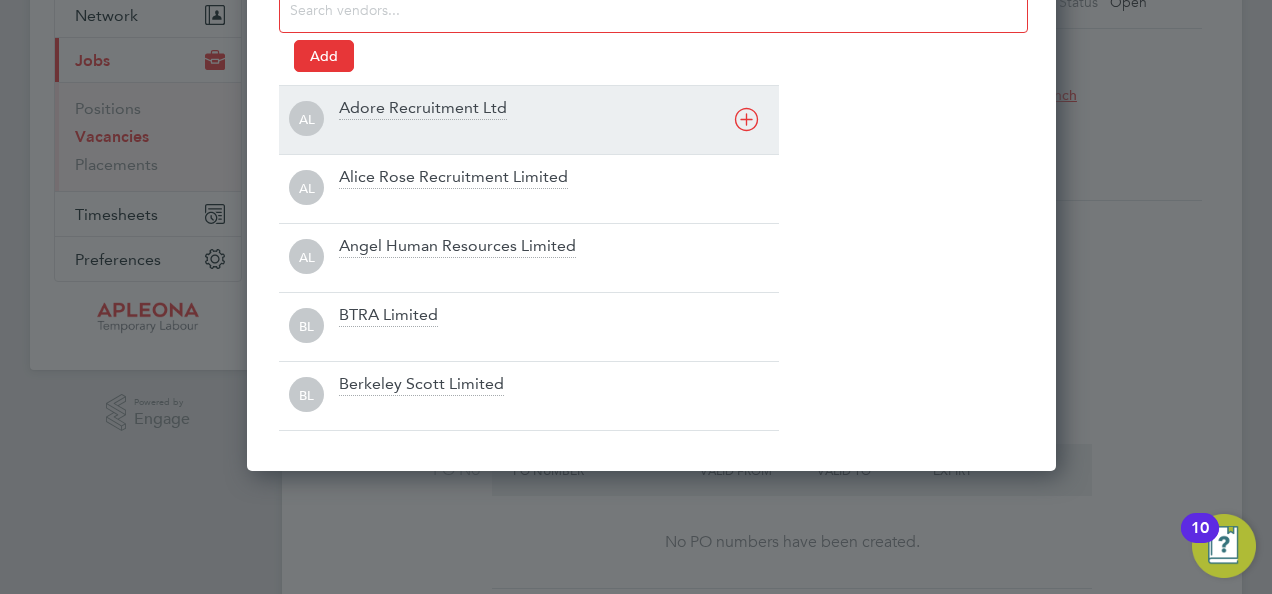 click at bounding box center (746, 119) 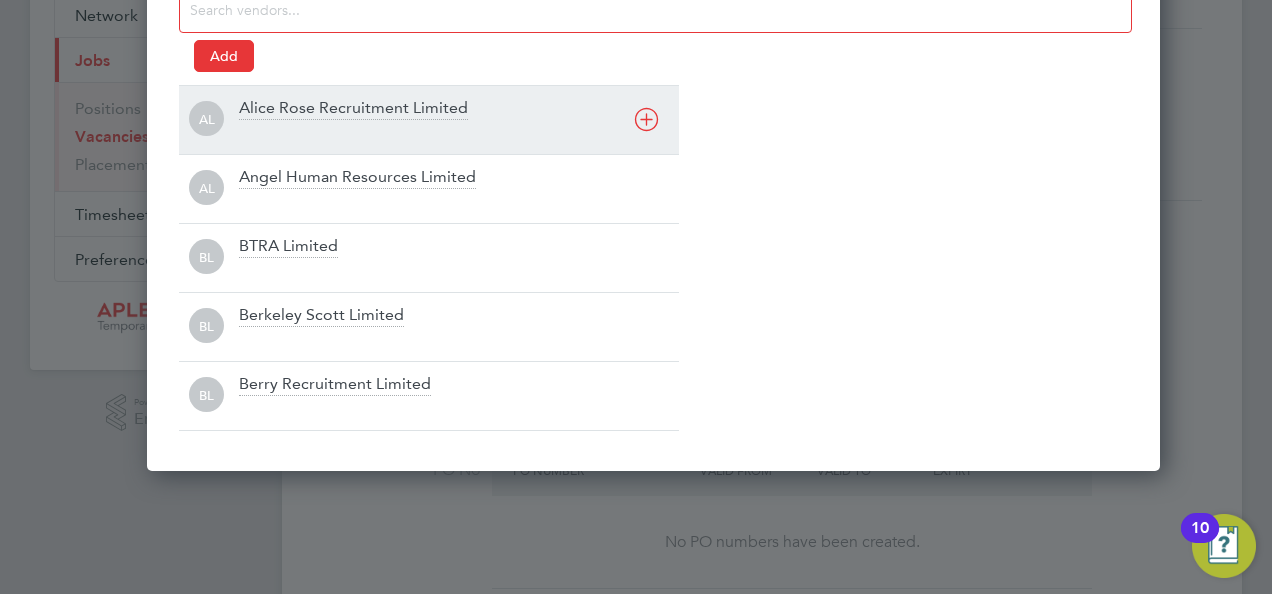 click at bounding box center (646, 119) 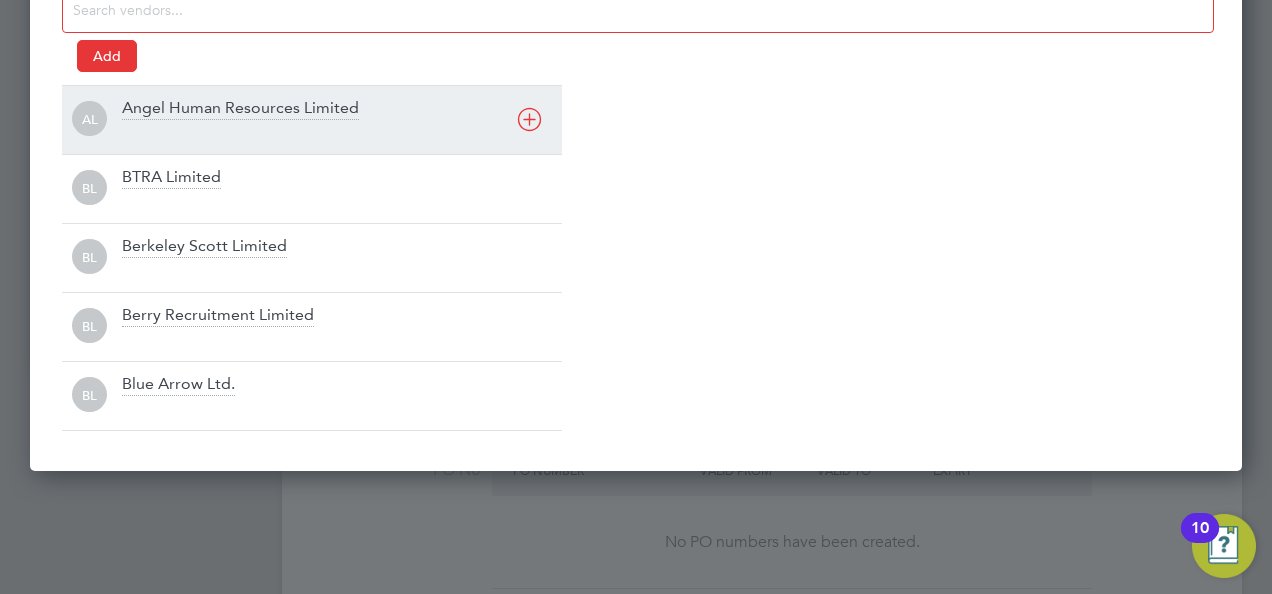 click at bounding box center [529, 119] 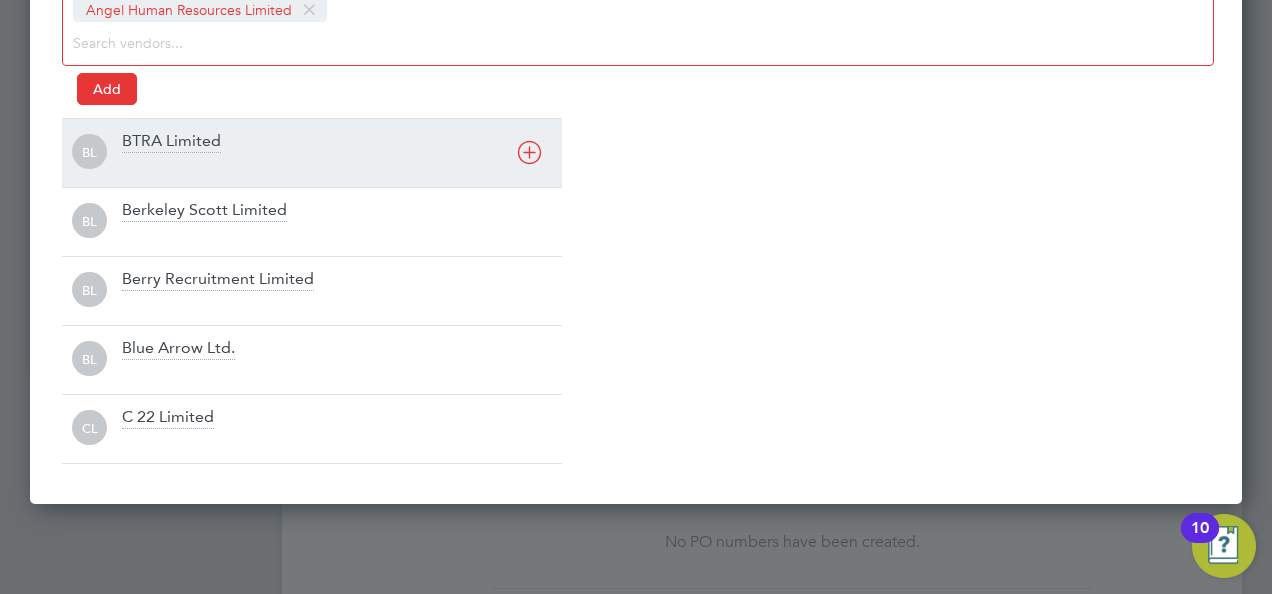 click at bounding box center (529, 152) 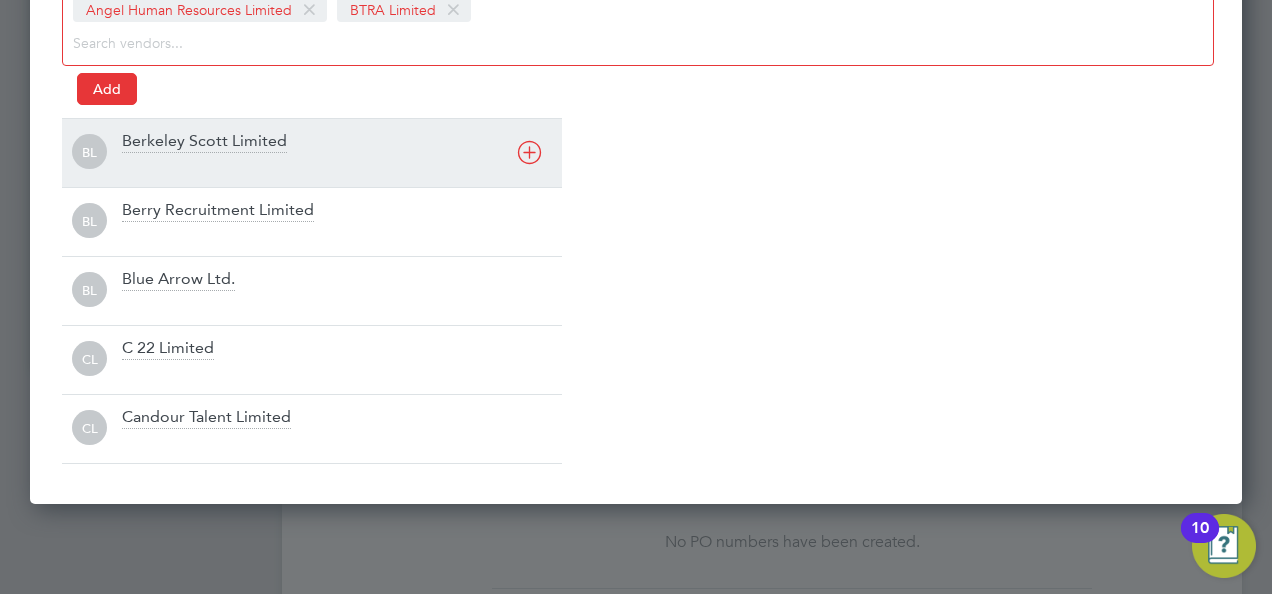 click at bounding box center (529, 152) 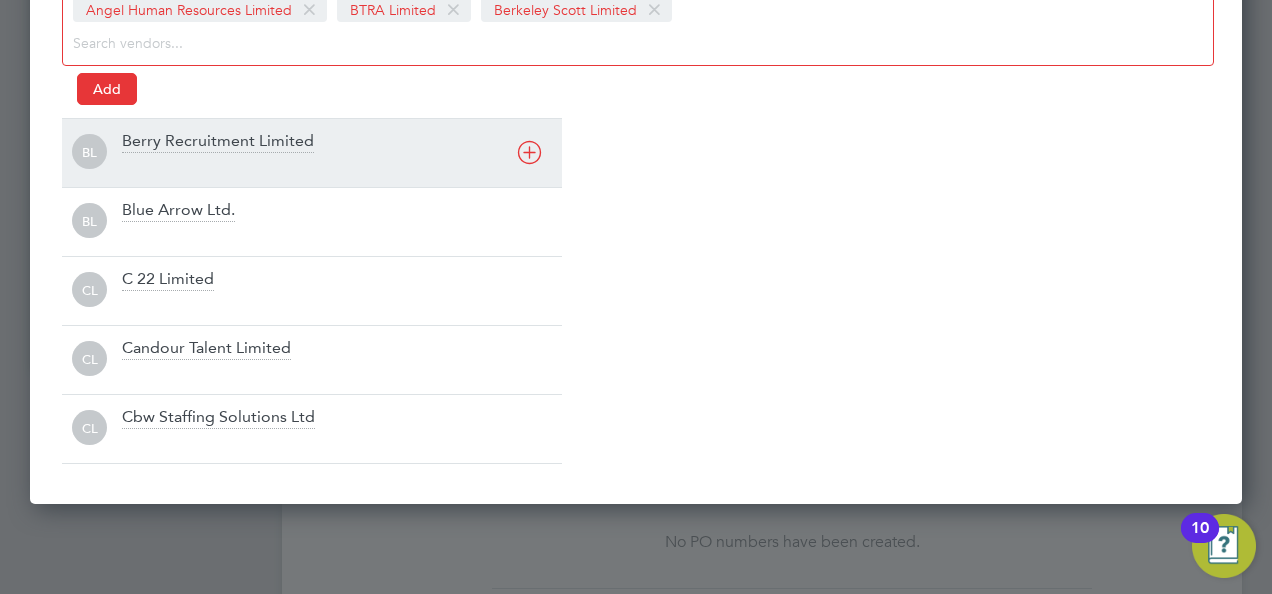 click at bounding box center (529, 152) 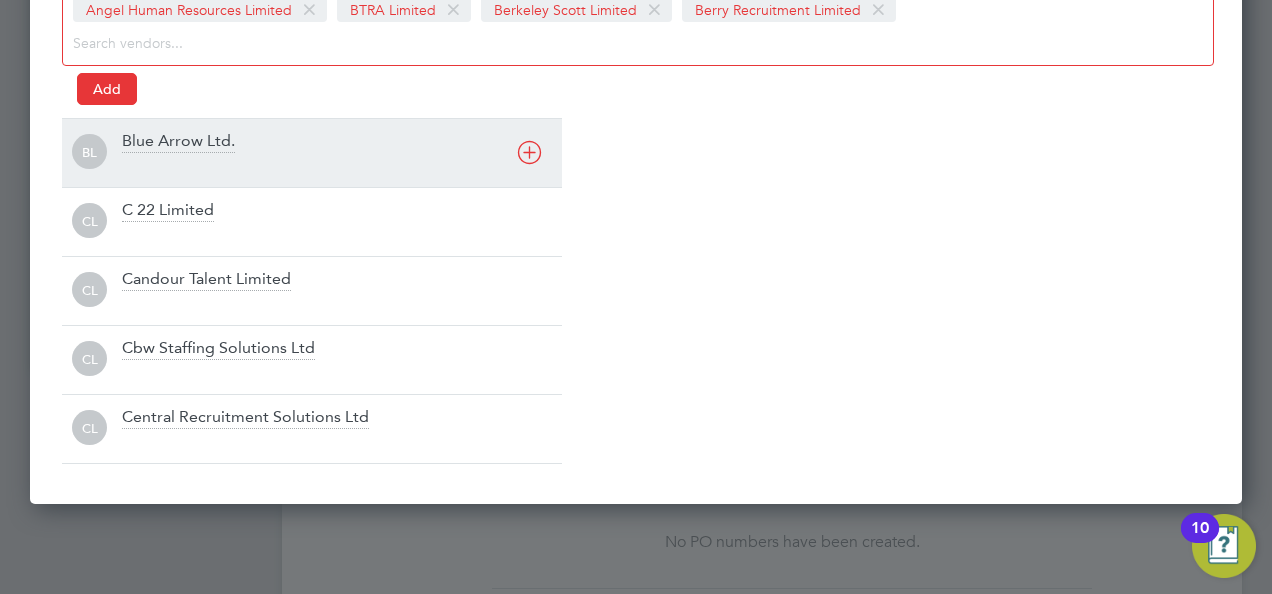 click at bounding box center (529, 152) 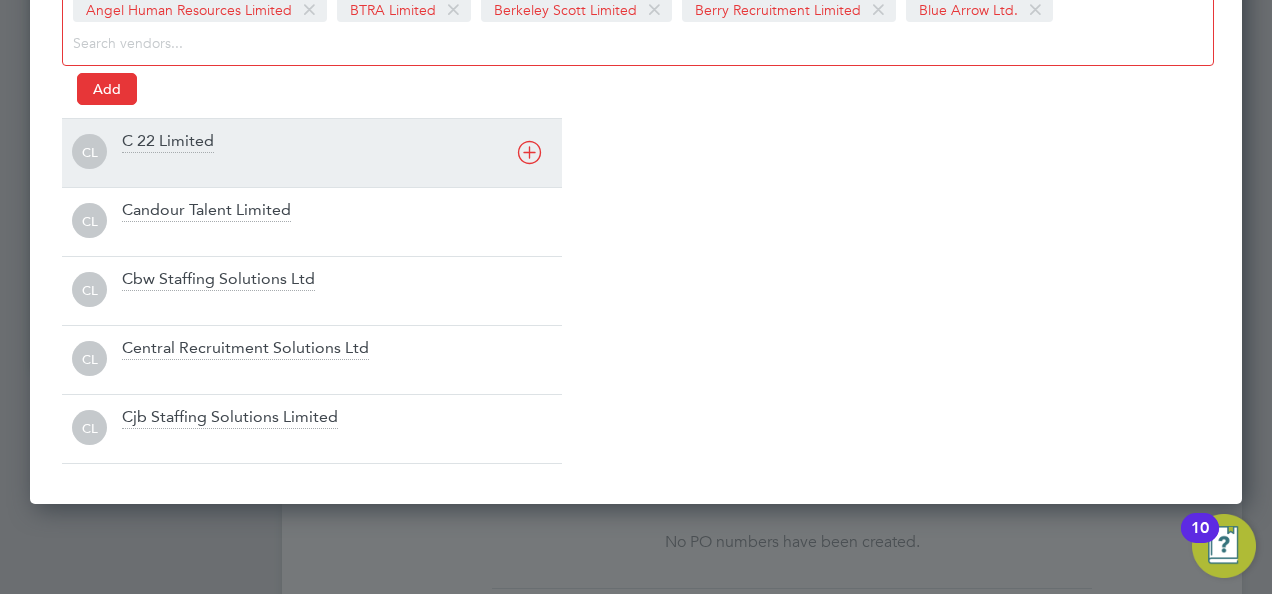 click at bounding box center [529, 152] 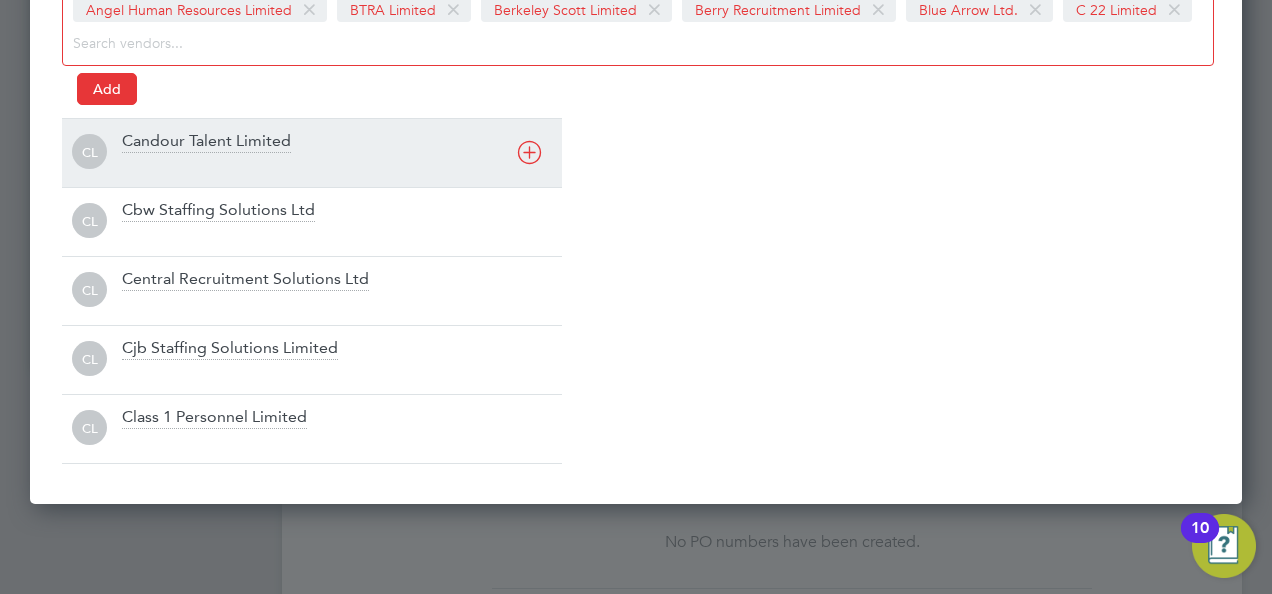 click at bounding box center (529, 152) 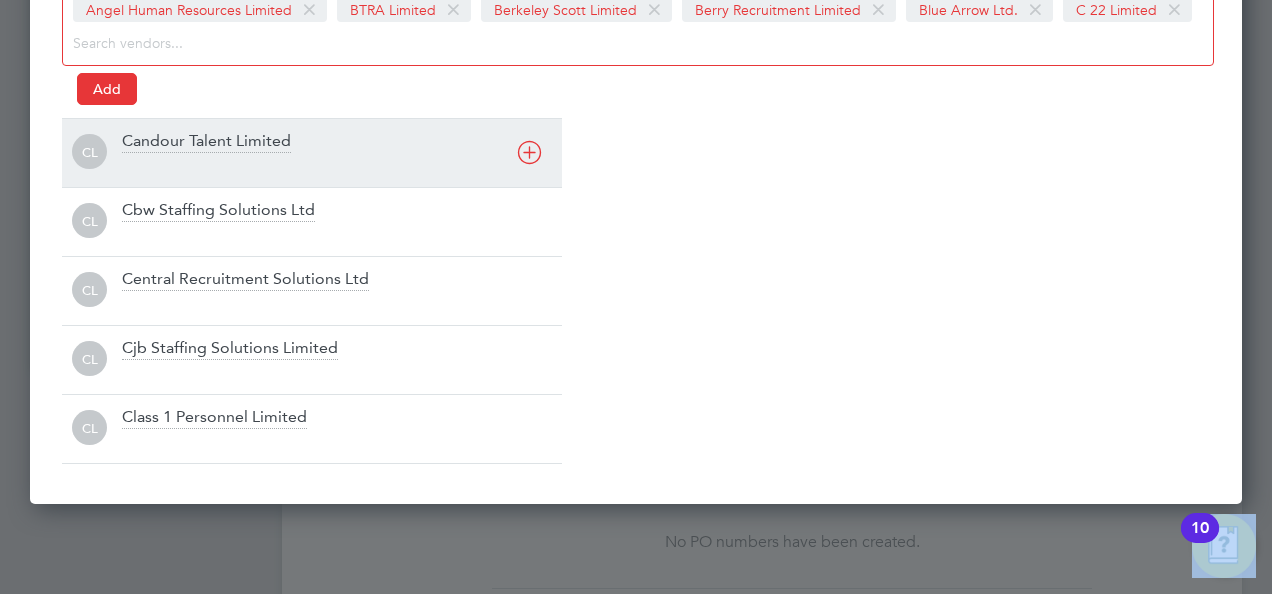 click on "Add Vendors Acorn Recruitment Limited [FIRST] [LAST] Recruitment Limited Adore Recruitment Ltd [FIRST] [LAST] Recruitment Limited Angel Human Resources Limited BTRA Limited Berkeley Scott Limited Berry Recruitment Limited Blue Arrow Ltd. C 22 Limited Add CL Candour Talent Limited CL Cbw Staffing Solutions Ltd CL Central Recruitment Solutions Ltd CL Cjb Staffing Solutions Limited CL Class 1 Personnel Limited" at bounding box center (636, 184) 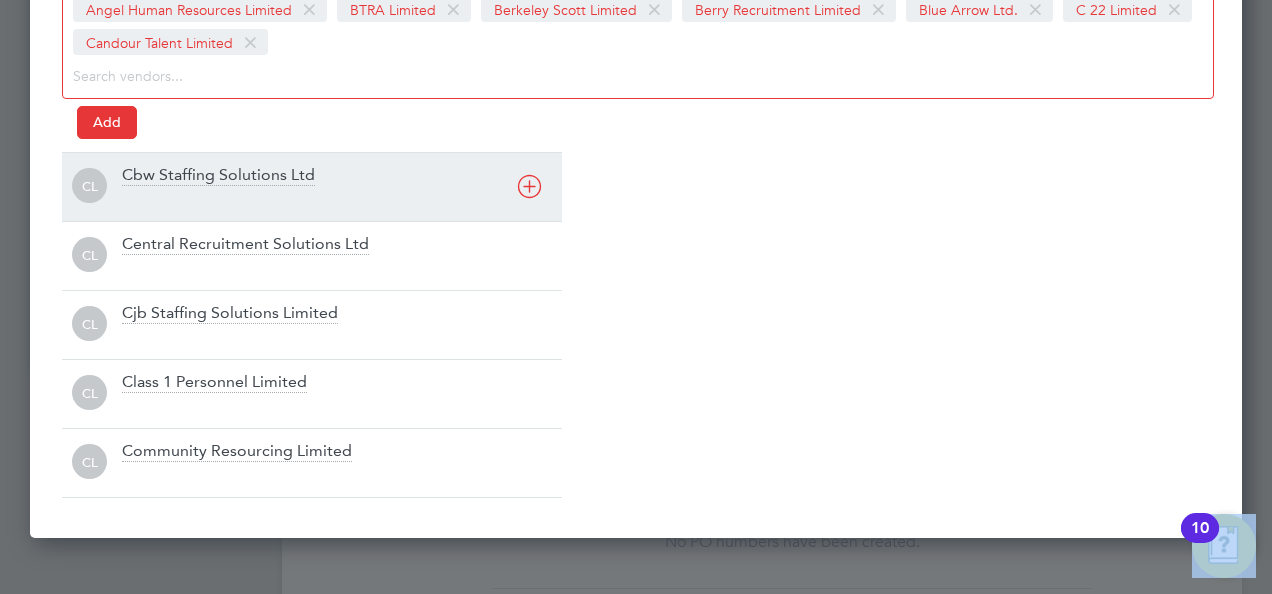 click at bounding box center (529, 186) 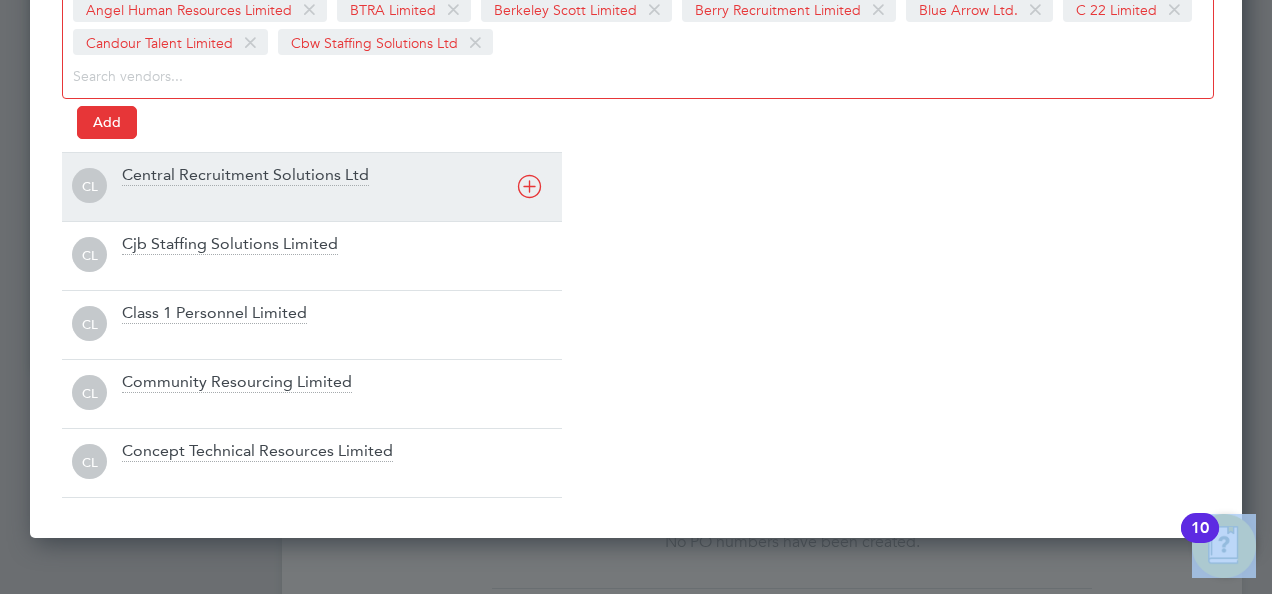 click at bounding box center (529, 186) 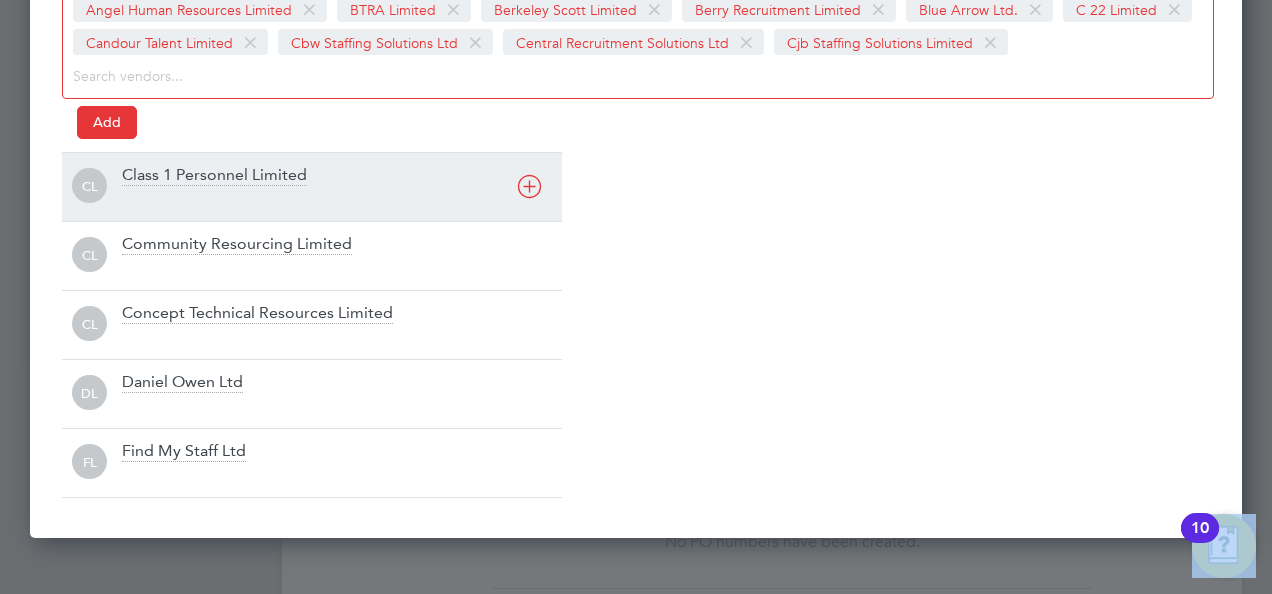 click at bounding box center (529, 186) 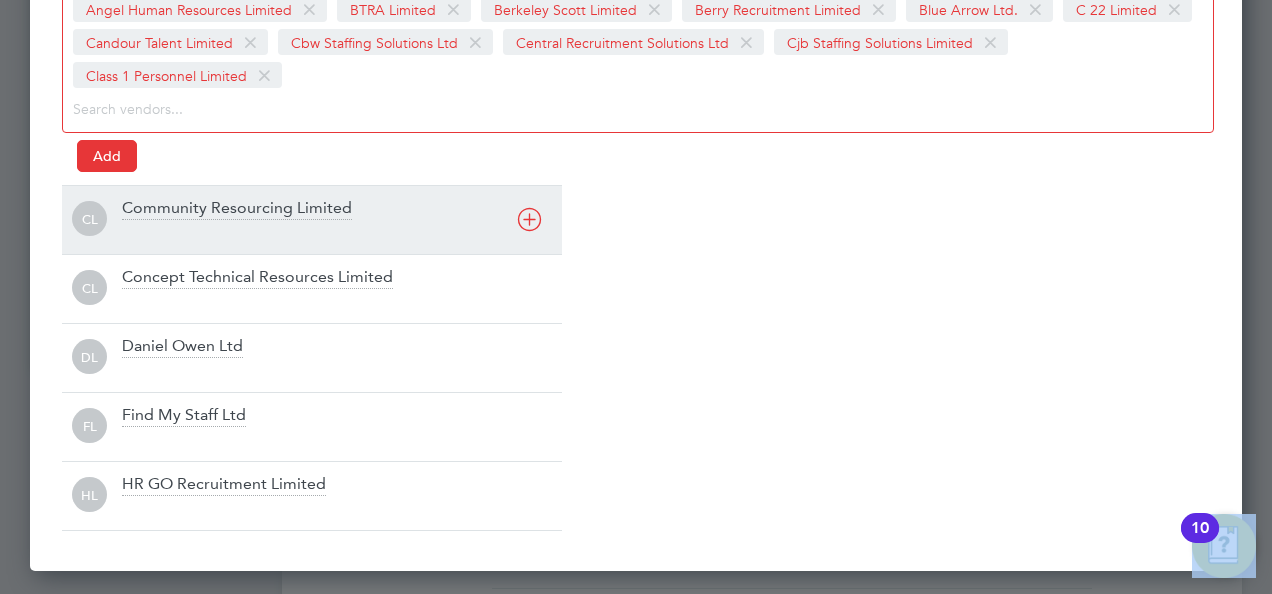 click on "Add Vendors Acorn Recruitment Limited Alex Young Recruitment Limited Adore Recruitment Ltd Alice Rose Recruitment Limited Angel Human Resources Limited BTRA Limited Berkeley Scott Limited Berry Recruitment Limited Blue Arrow Ltd. C 22 Limited Candour Talent Limited Cbw Staffing Solutions Ltd Central Recruitment Solutions Ltd Cjb Staffing Solutions Limited Class 1 Personnel Limited Add CL Community Resourcing Limited CL Concept Technical Resources Limited DL Daniel Owen Ltd FL Find My Staff Ltd HL HR GO Recruitment Limited" at bounding box center [636, 217] 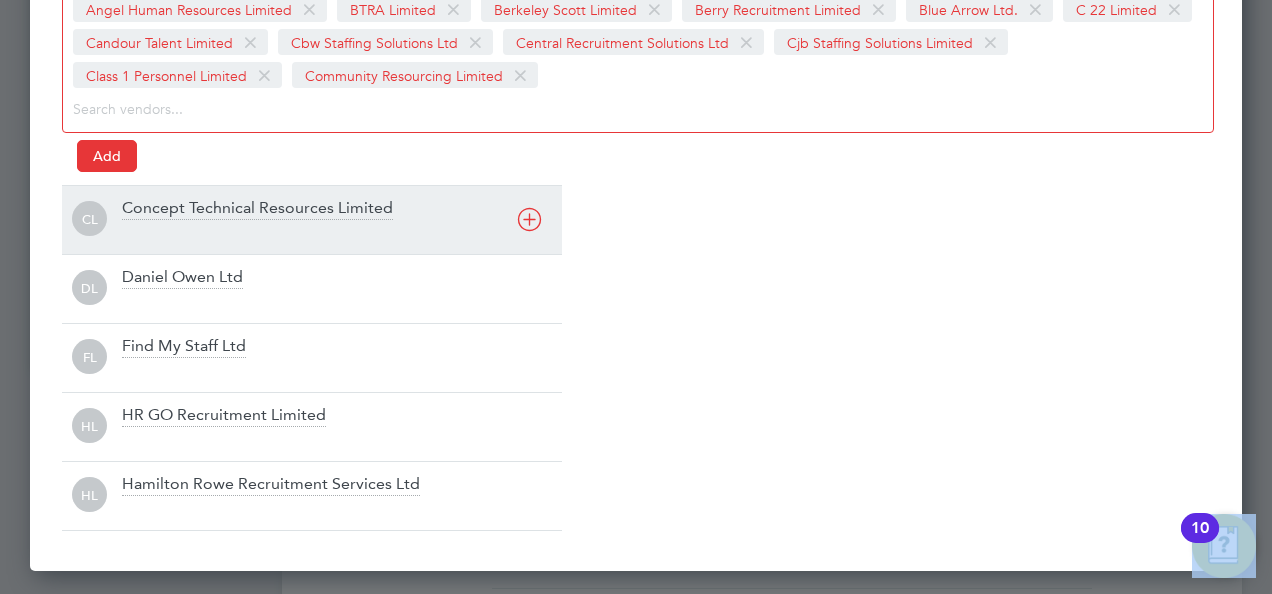 click at bounding box center [529, 219] 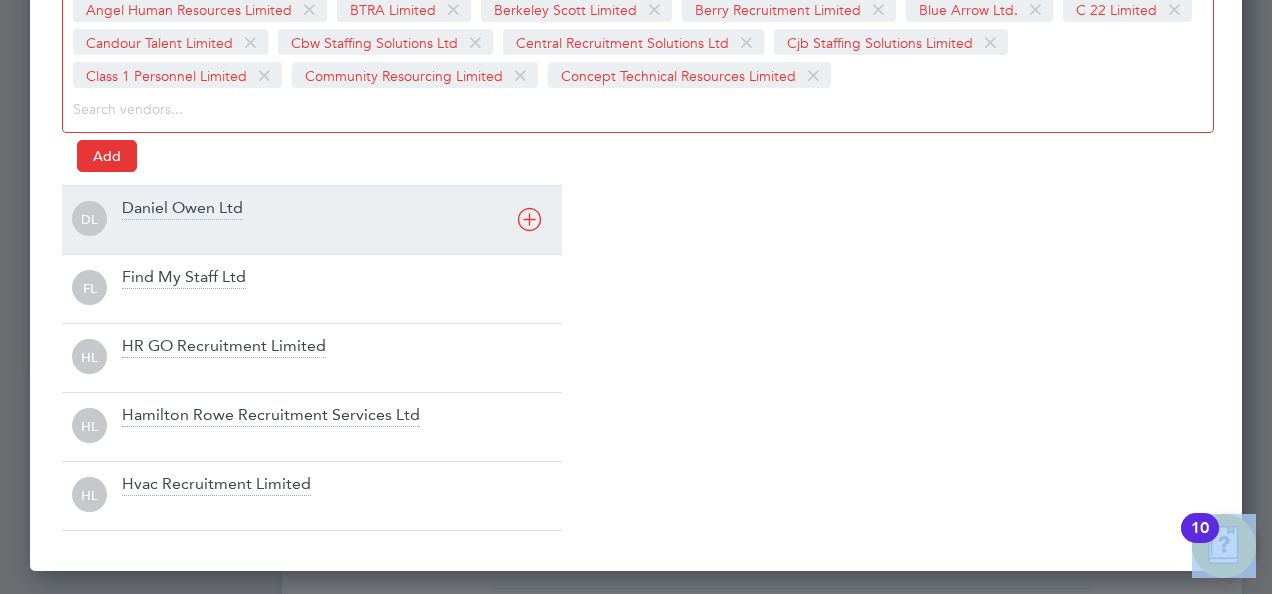 click at bounding box center (529, 219) 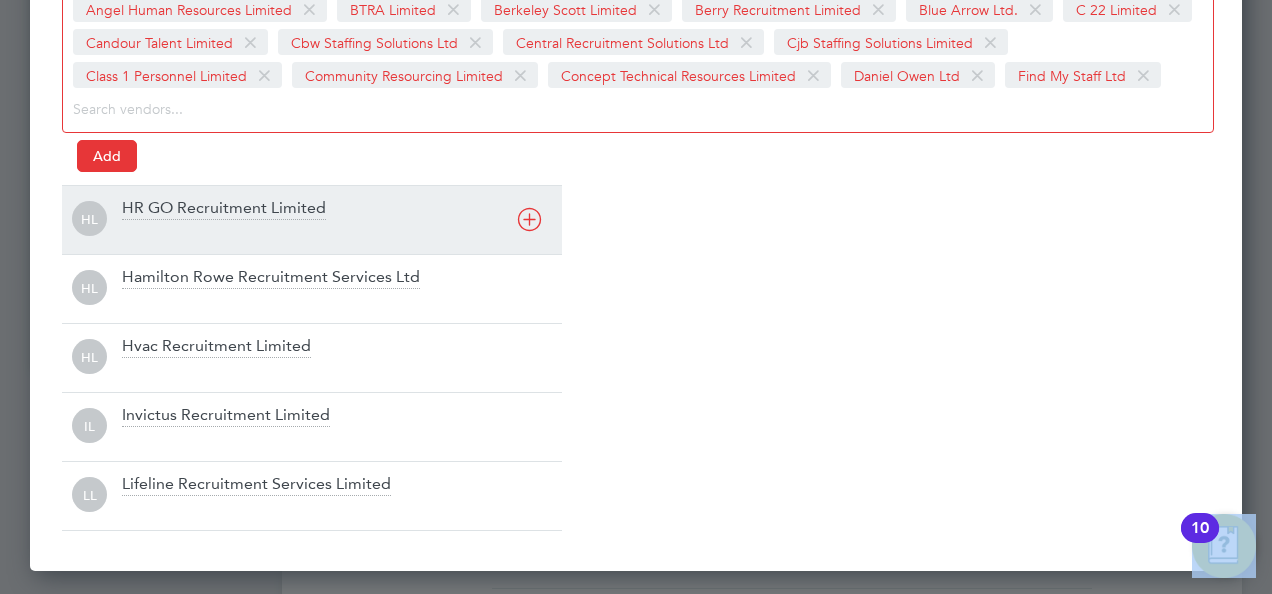 click at bounding box center [529, 219] 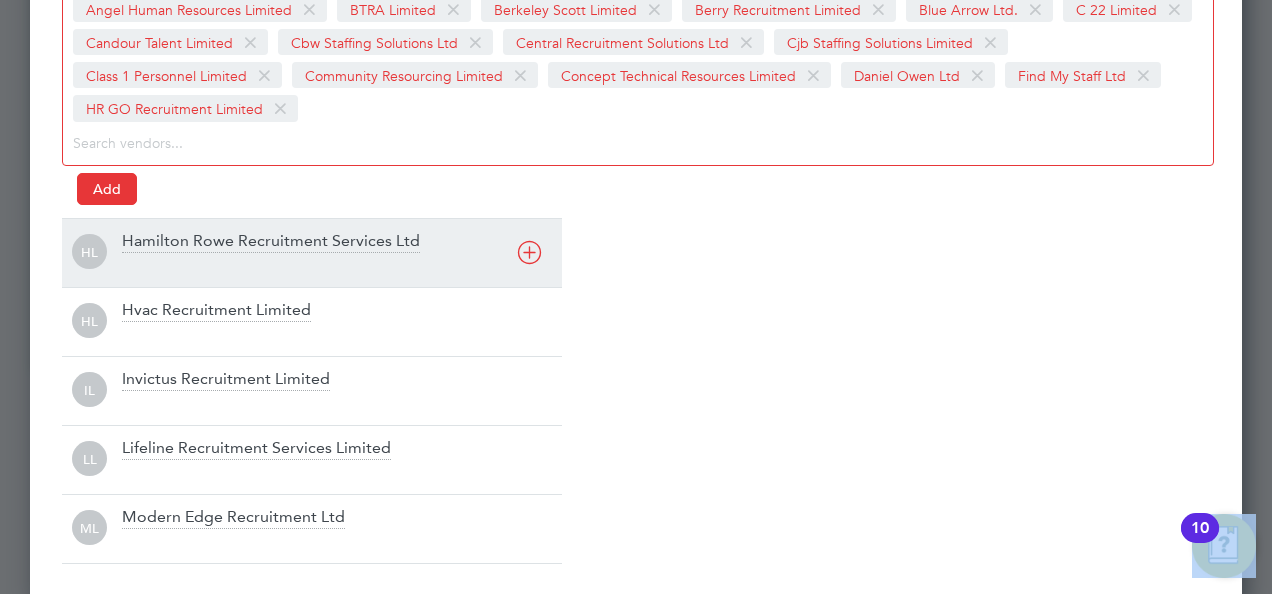 click on "HL Hamilton Rowe Recruitment Services Ltd" at bounding box center (312, 252) 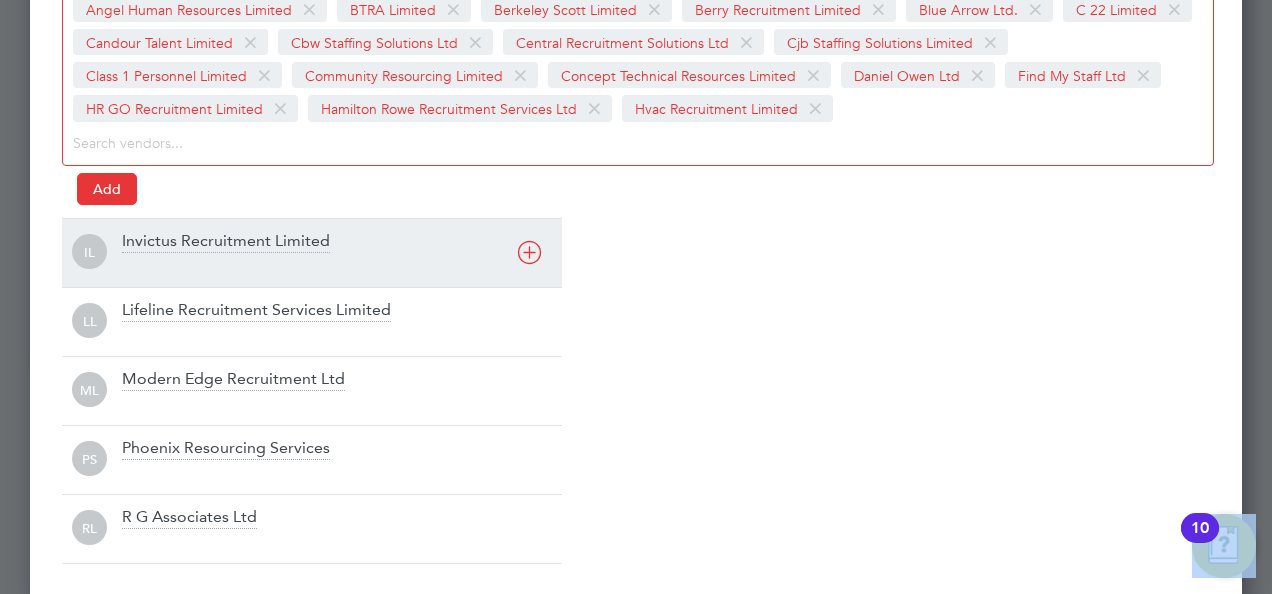 click at bounding box center (529, 252) 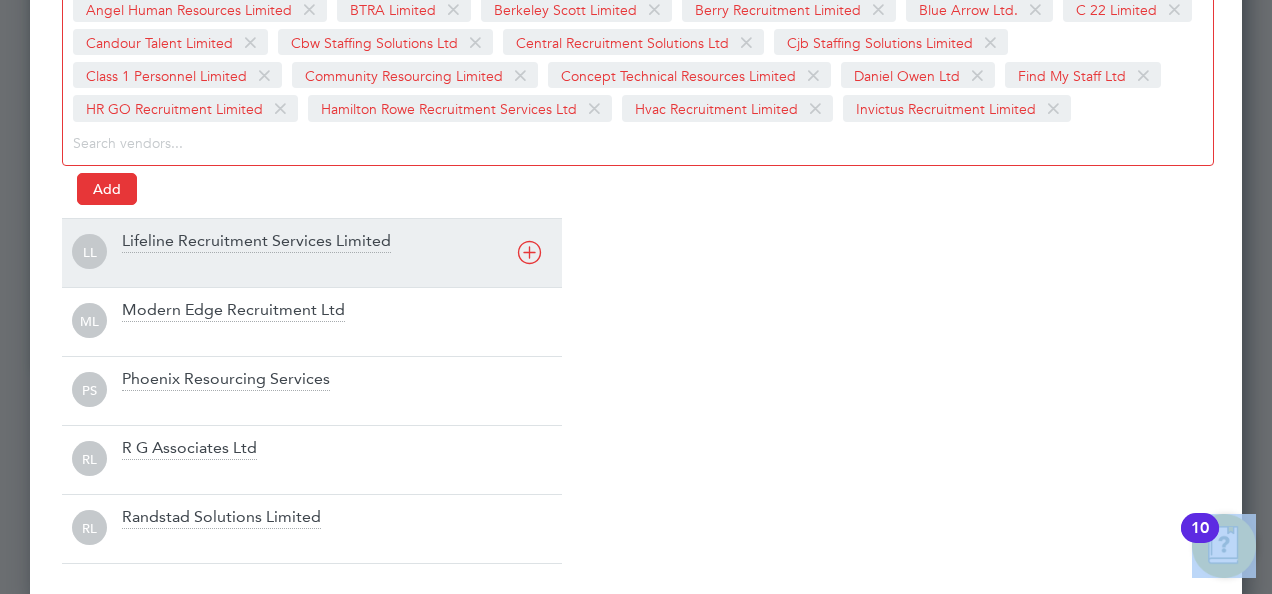 click at bounding box center (529, 252) 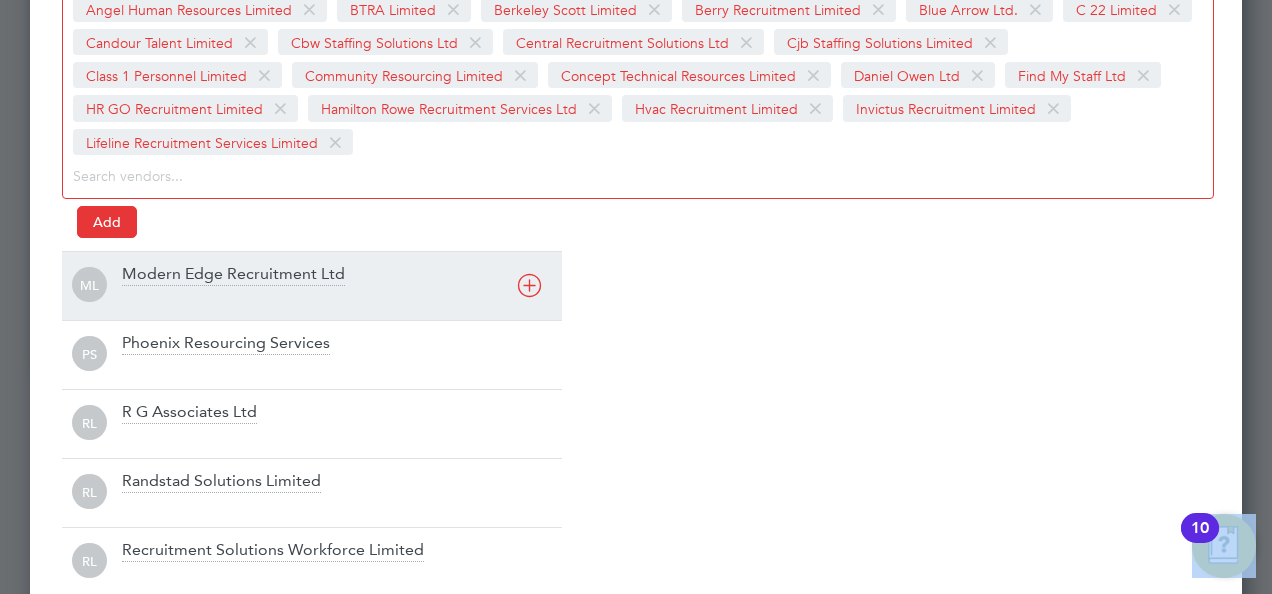 click on "ML Modern Edge Recruitment Ltd" at bounding box center [312, 285] 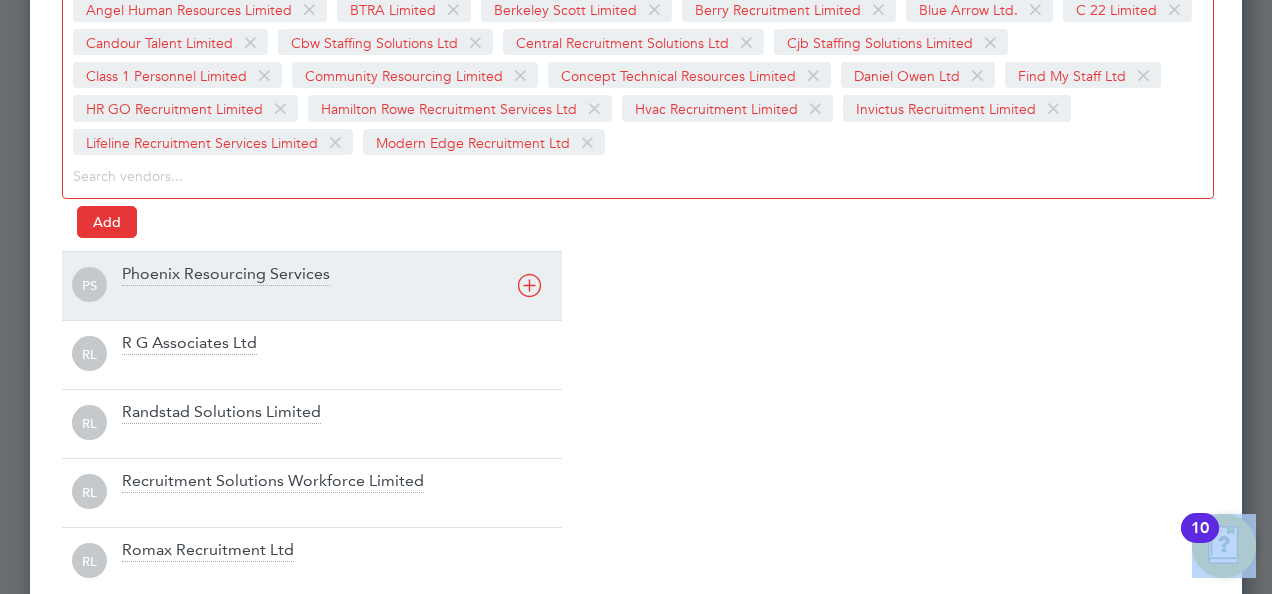 click at bounding box center [529, 285] 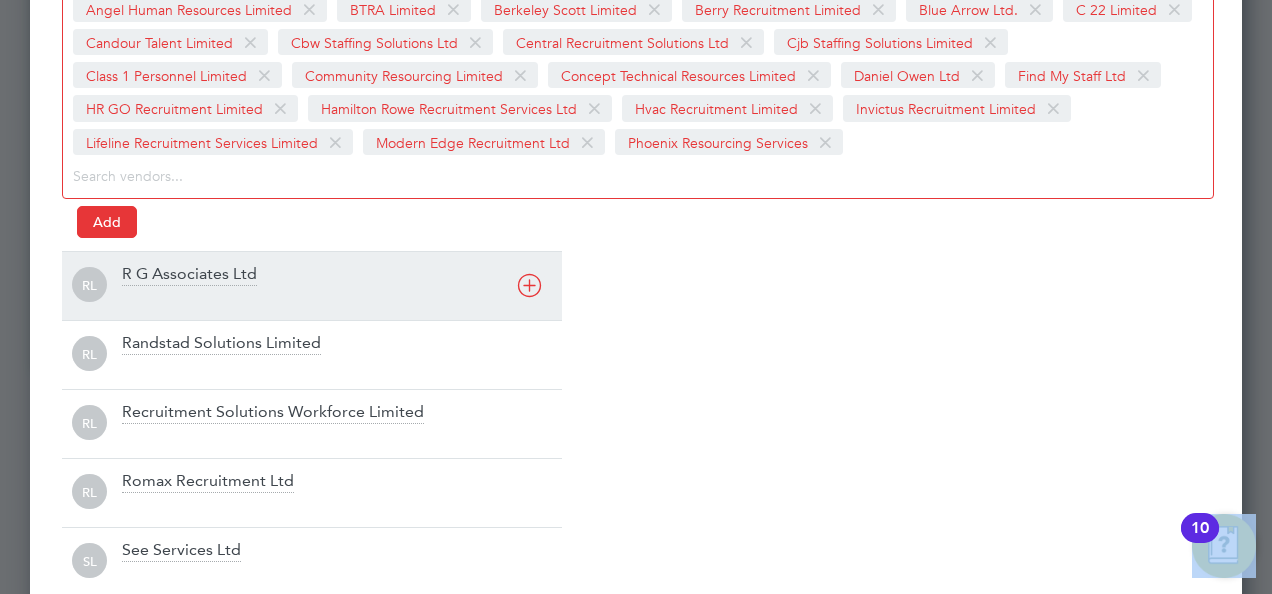 click at bounding box center [529, 285] 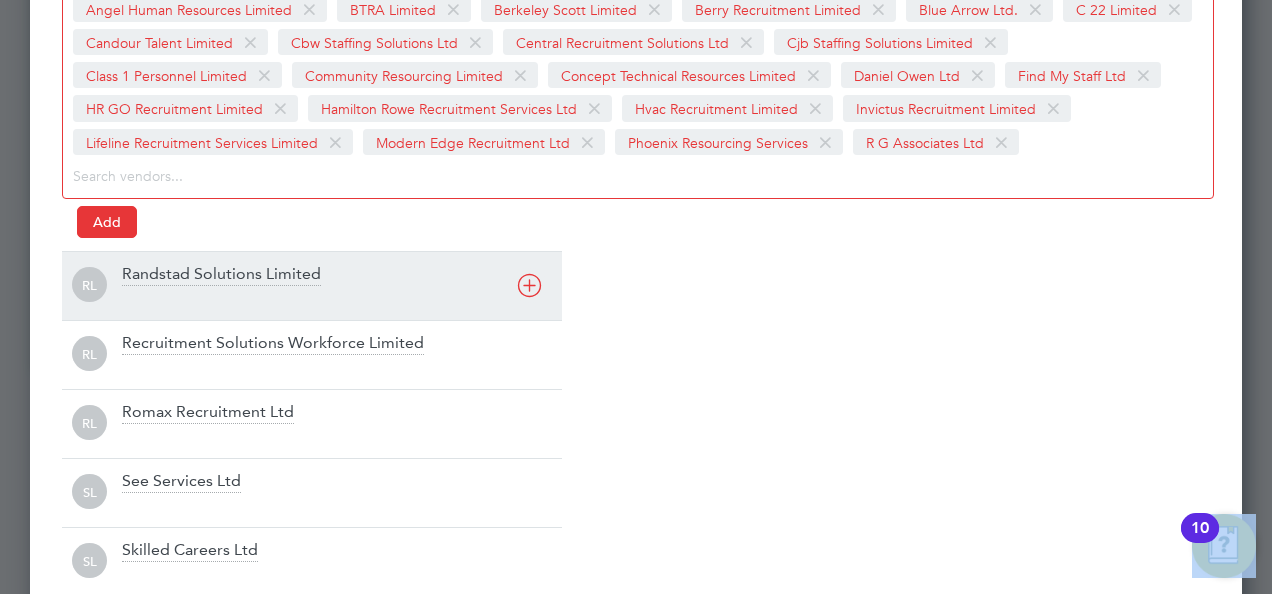 click at bounding box center (529, 285) 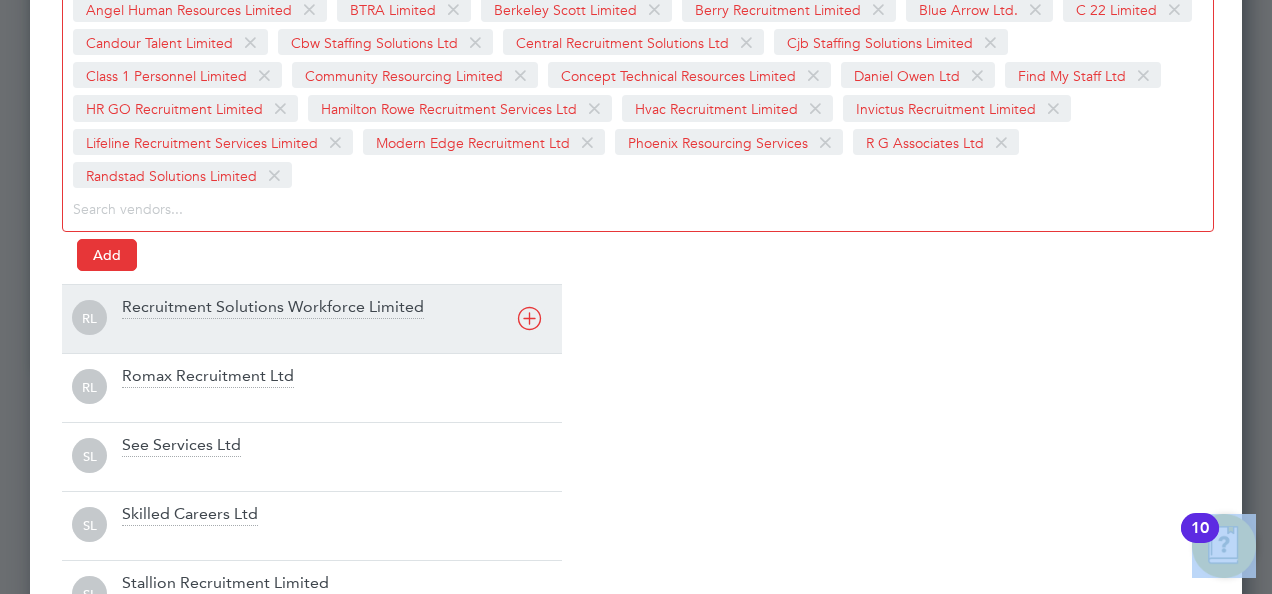 click at bounding box center [529, 318] 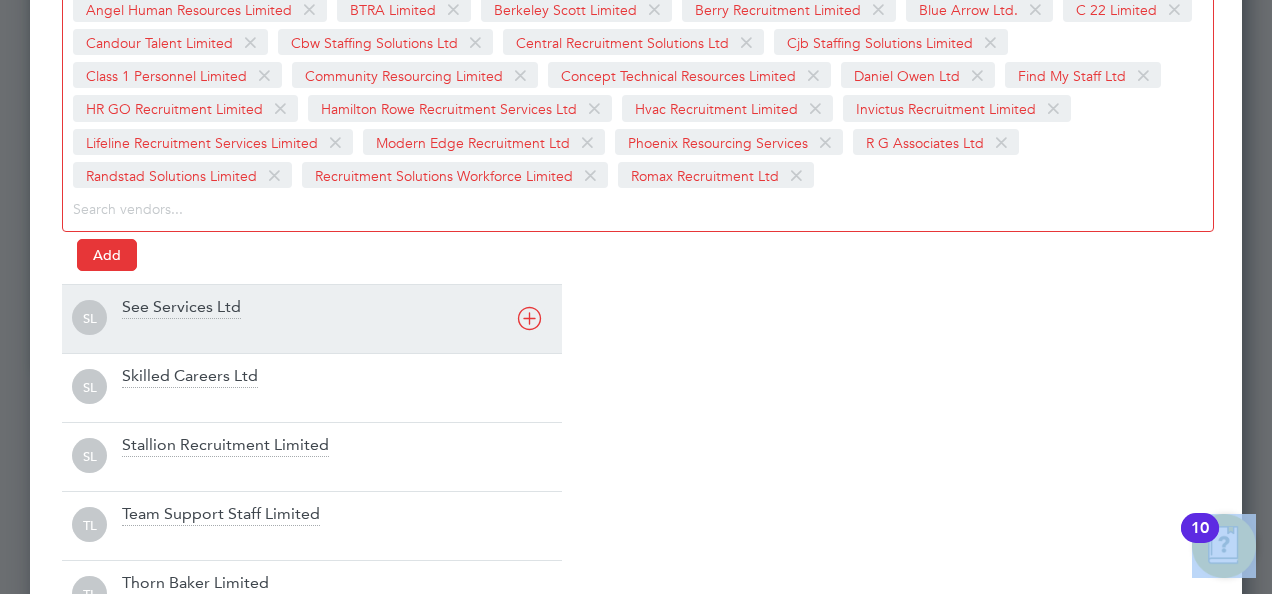 click at bounding box center (529, 318) 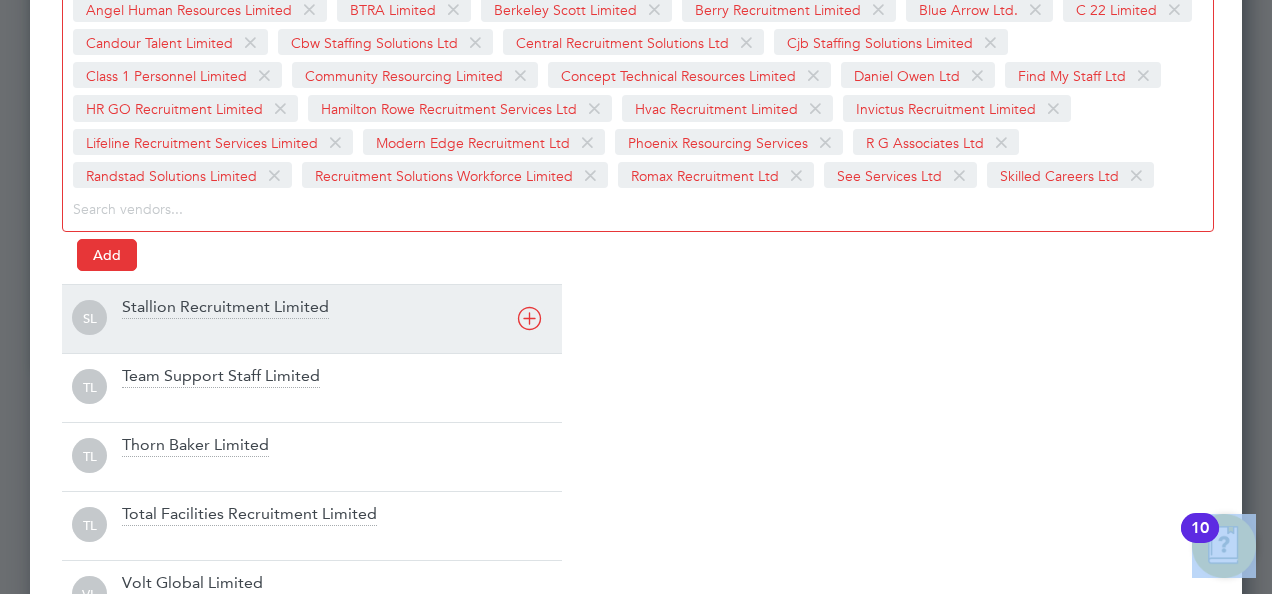 click at bounding box center (529, 318) 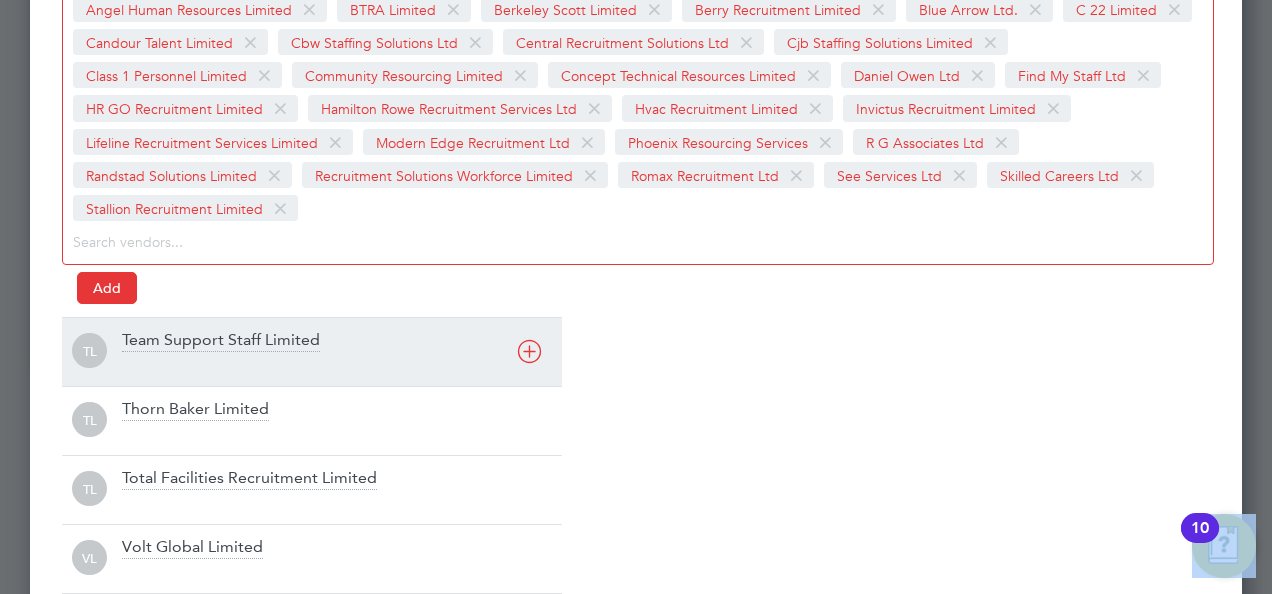 click on "Add Vendors Acorn Recruitment Limited Alex Young Recruitment Limited Adore Recruitment Ltd Alice Rose Recruitment Limited Angel Human Resources Limited BTRA Limited Berkeley Scott Limited Berry Recruitment Limited Blue Arrow Ltd. C 22 Limited Candour Talent Limited Cbw Staffing Solutions Ltd Central Recruitment Solutions Ltd Cjb Staffing Solutions Limited Class 1 Personnel Limited Community Resourcing Limited Concept Technical Resources Limited Daniel Owen Ltd Find My Staff Ltd HR GO Recruitment Limited Hamilton Rowe Recruitment Services Ltd Hvac Recruitment Limited Invictus Recruitment Limited Lifeline Recruitment Services Limited Modern Edge Recruitment Ltd Phoenix Resourcing Services R  G Associates Ltd Randstad Solutions Limited Recruitment Solutions Workforce Limited Romax Recruitment Ltd See Services Ltd Skilled Careers Ltd Stallion Recruitment Limited Add TL Team Support Staff Limited TL Thorn Baker Limited TL Total Facilities Recruitment Limited VL Volt Global Limited" at bounding box center [636, 249] 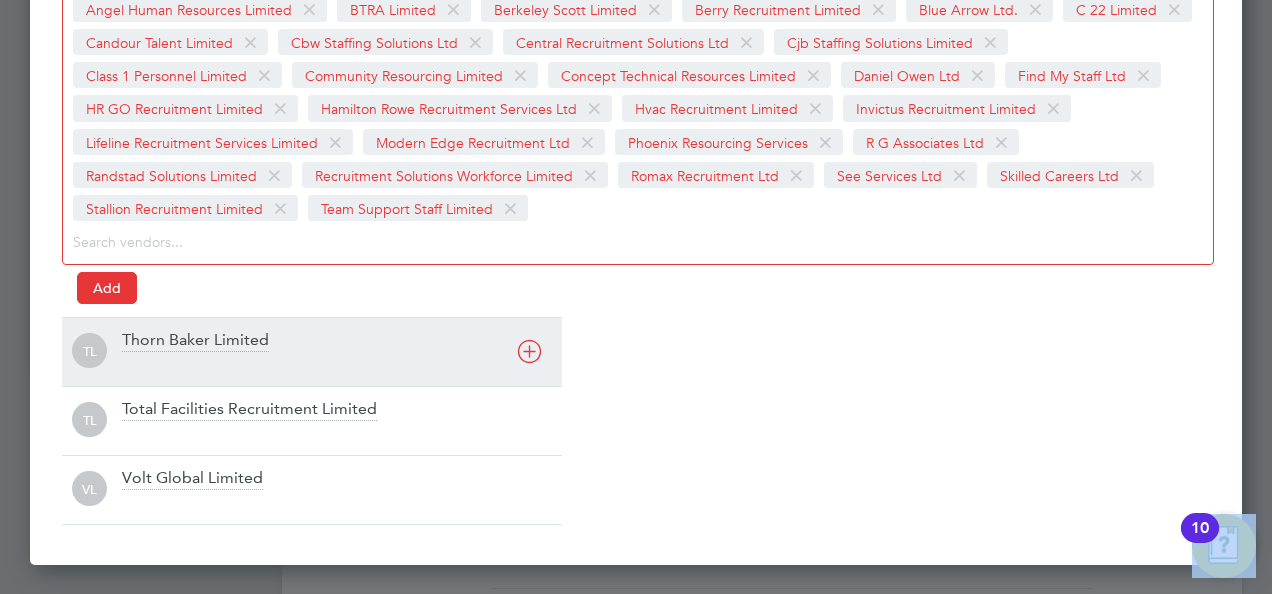 click at bounding box center (529, 351) 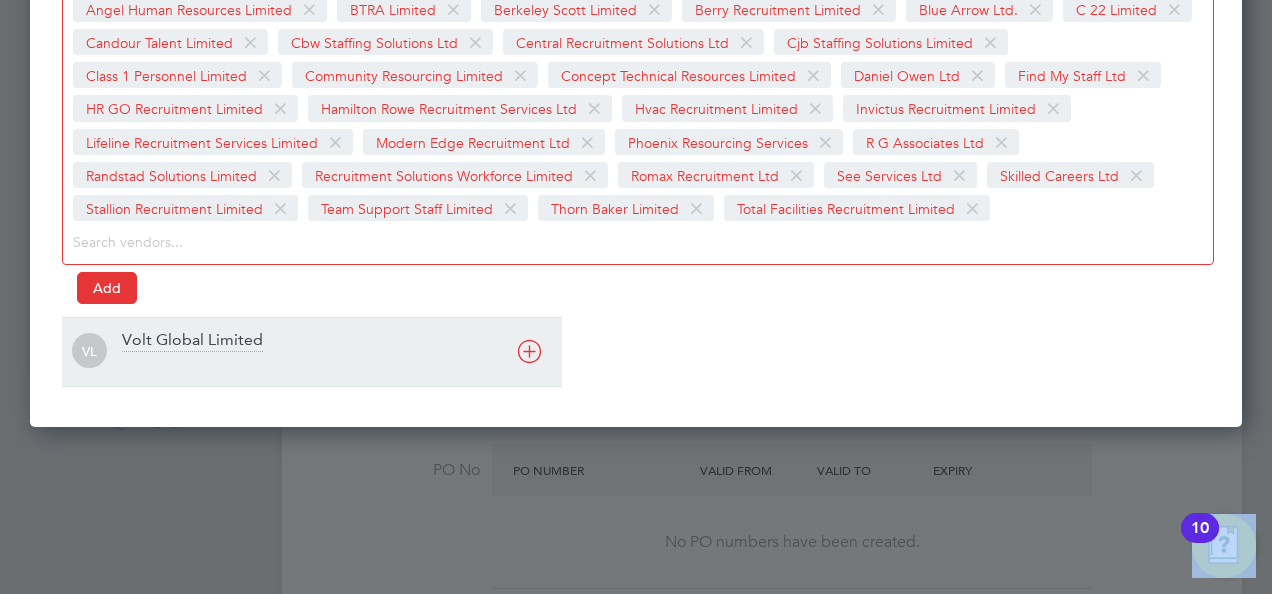 click at bounding box center [529, 351] 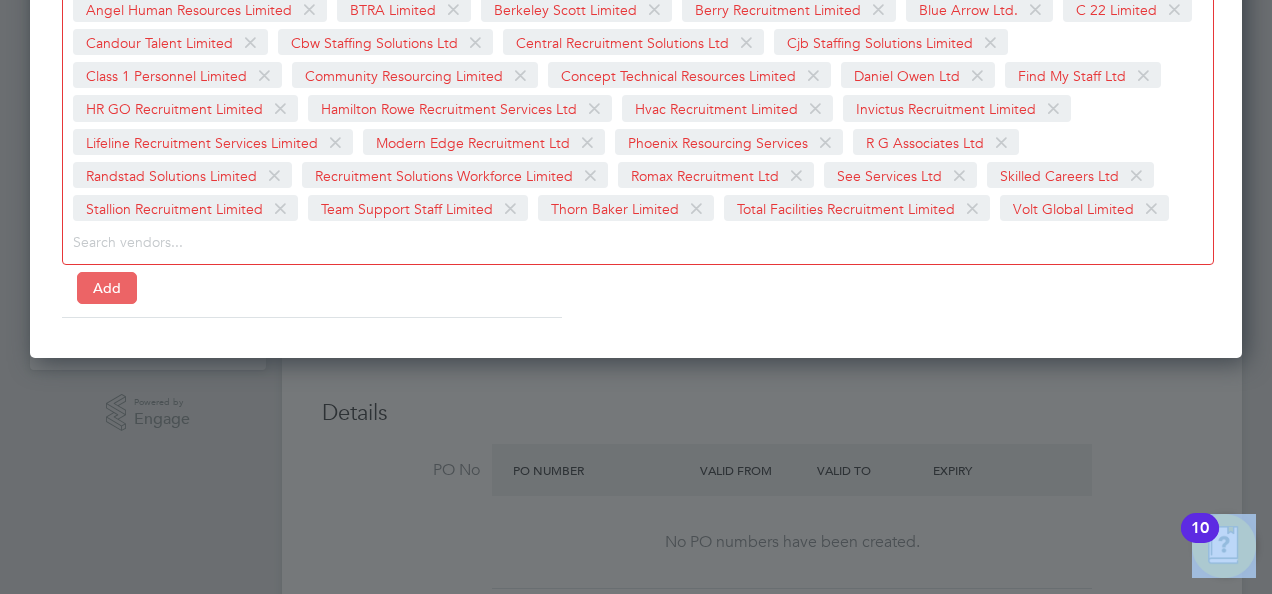 click on "Add" at bounding box center [107, 288] 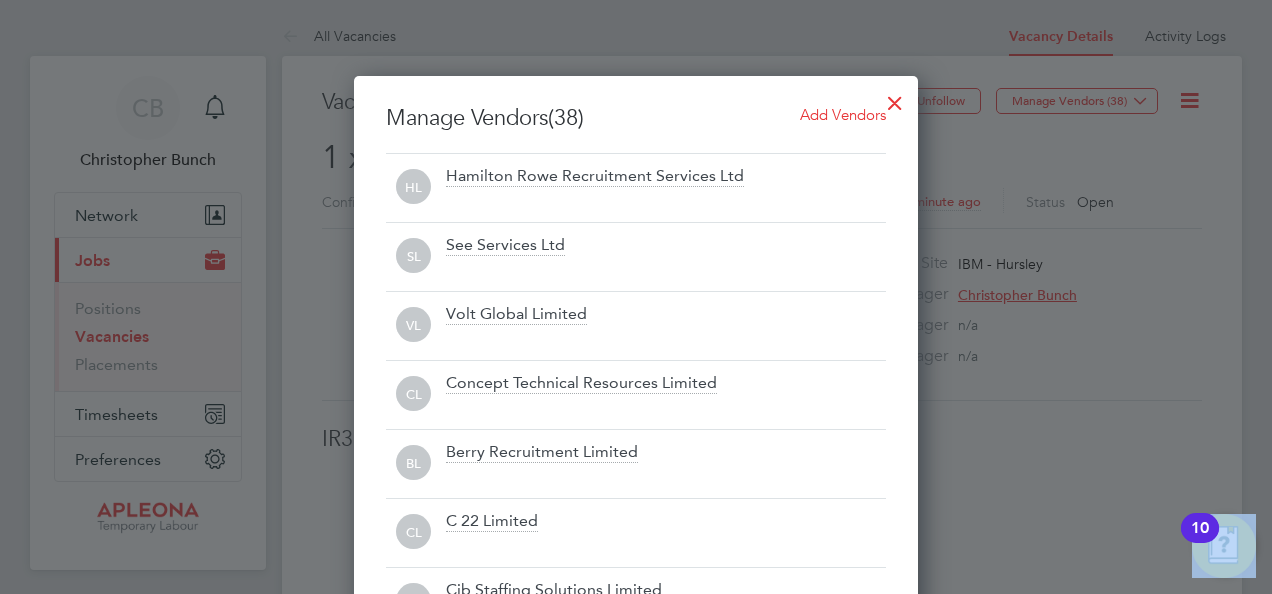 click at bounding box center [895, 98] 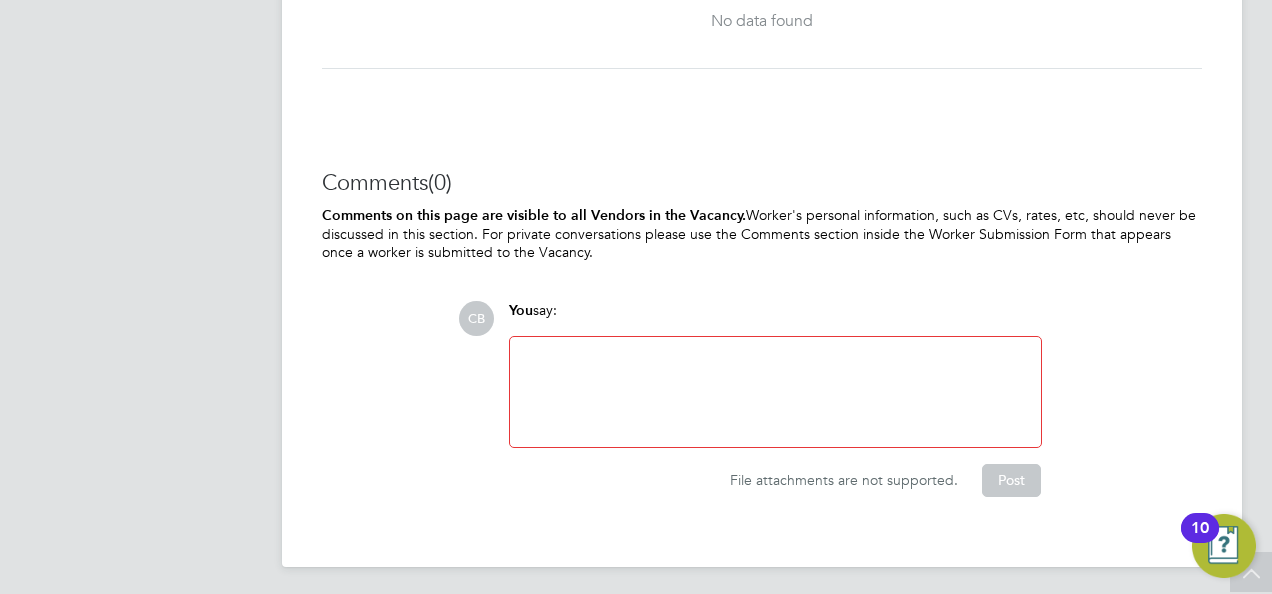 click on "You  say:" 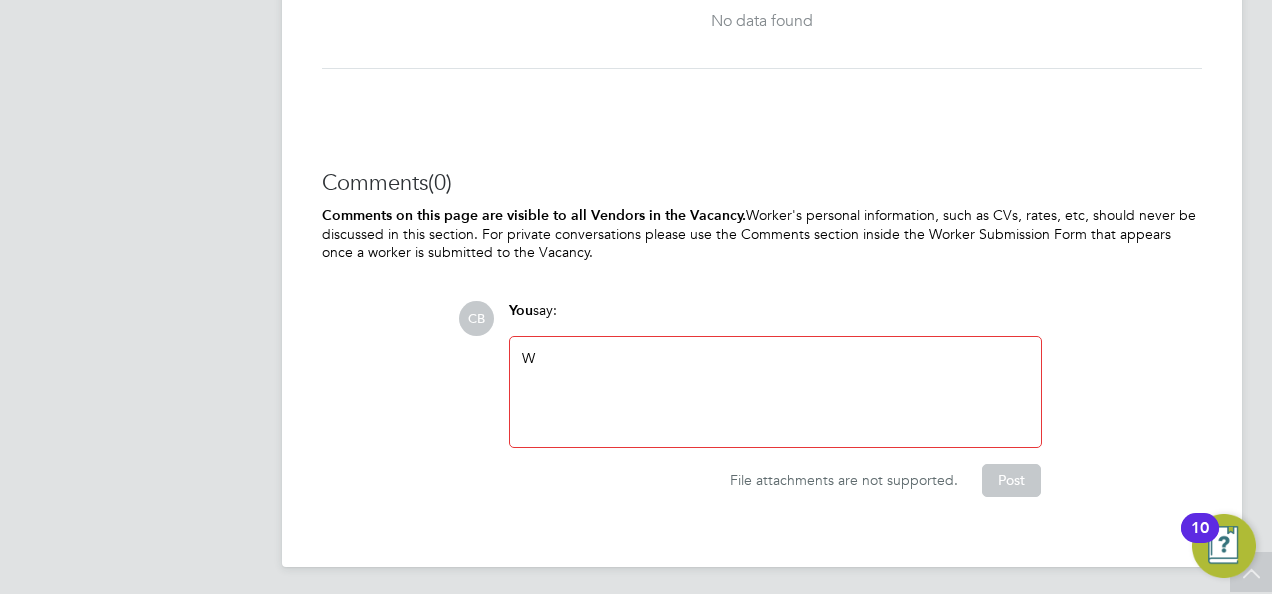 type 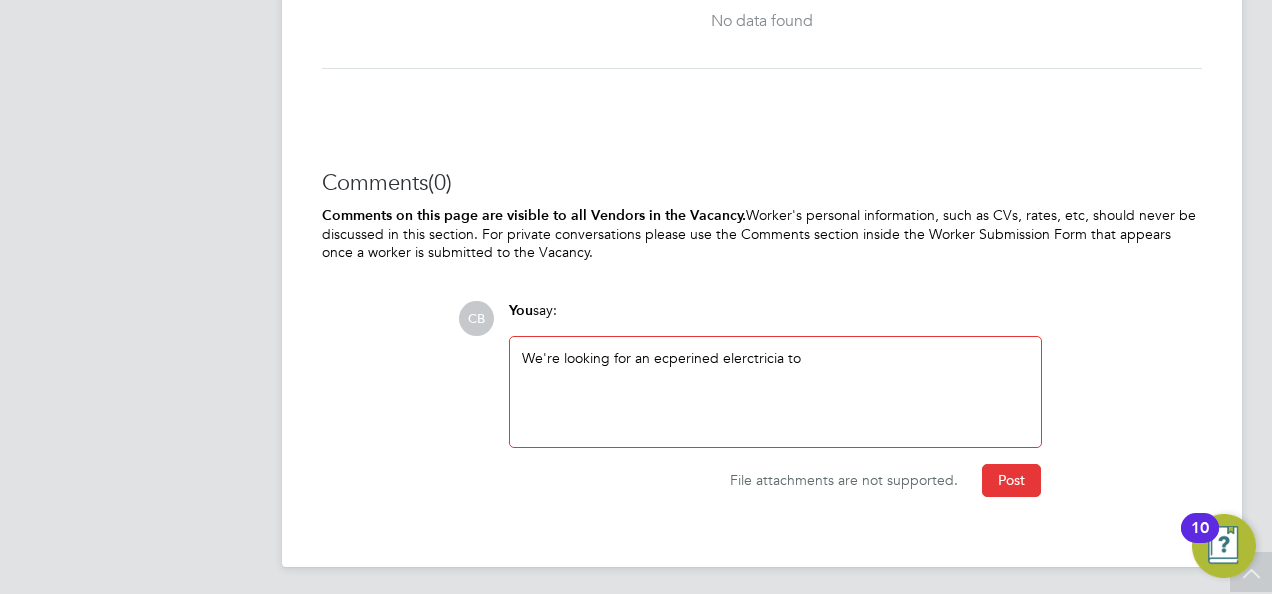 click on "We're looking for an ecperined elerctricia to" 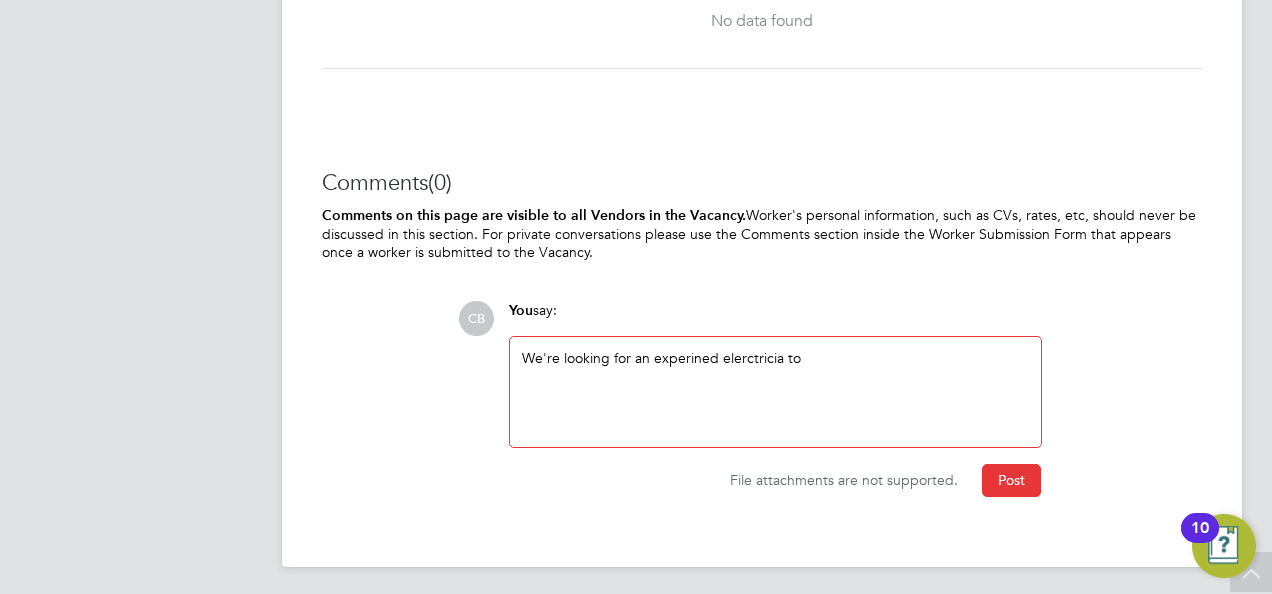 click on "We're looking for an experined elerctricia to" 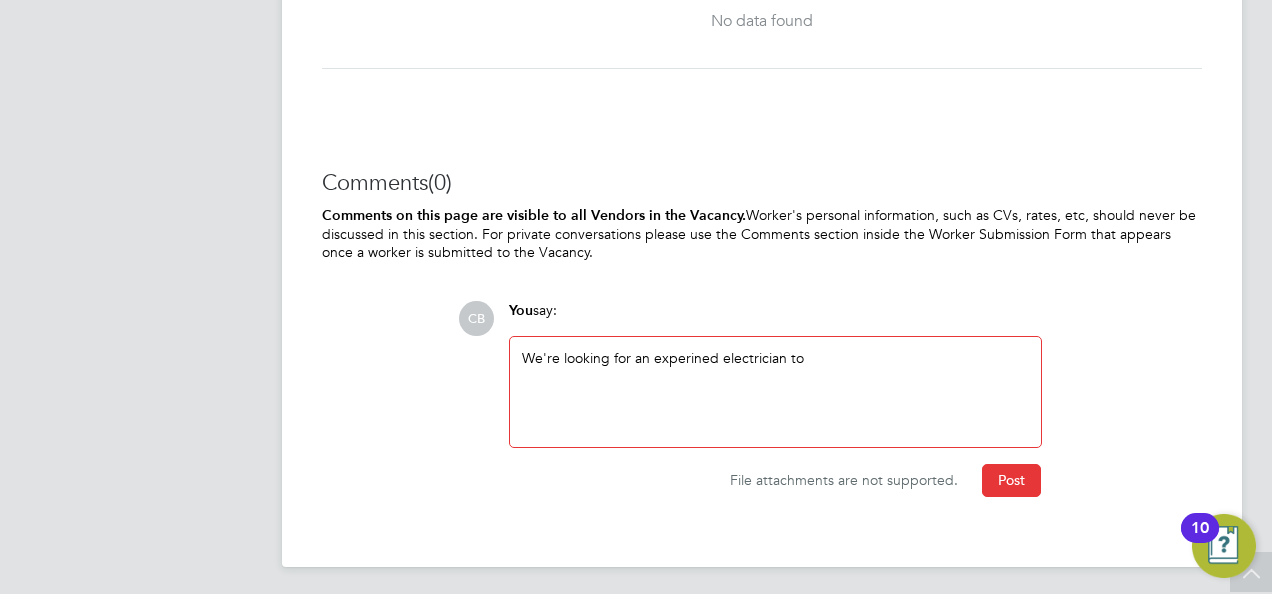 click on "We're looking for an experined electrician to" 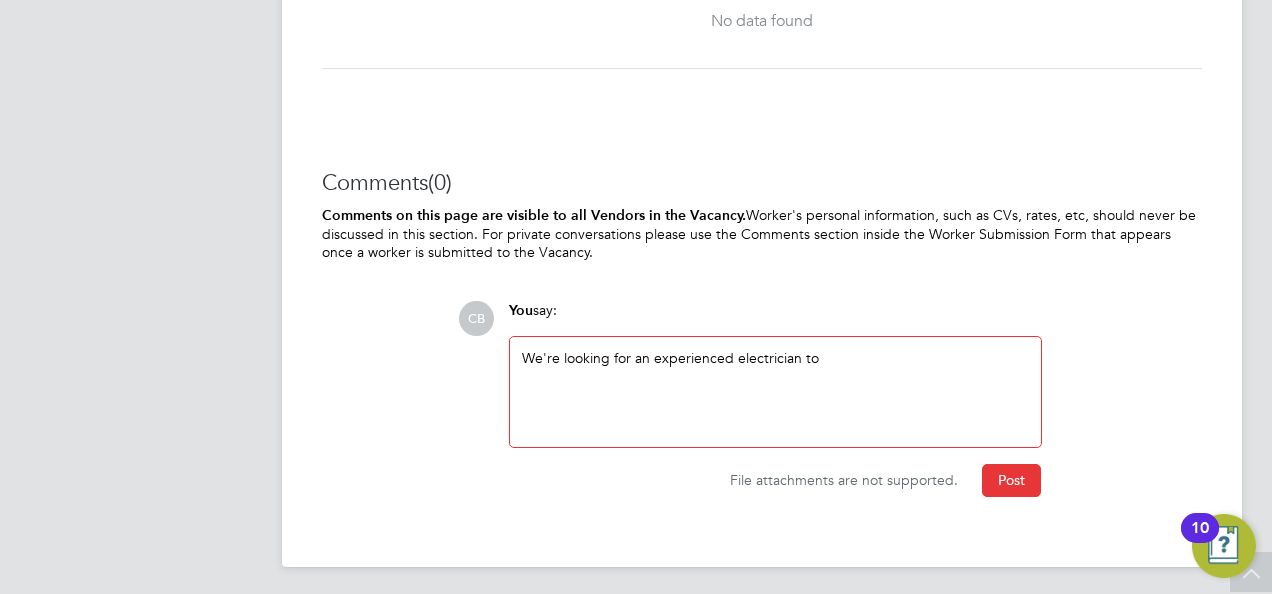 click on "We're looking for an experienced electrician to" 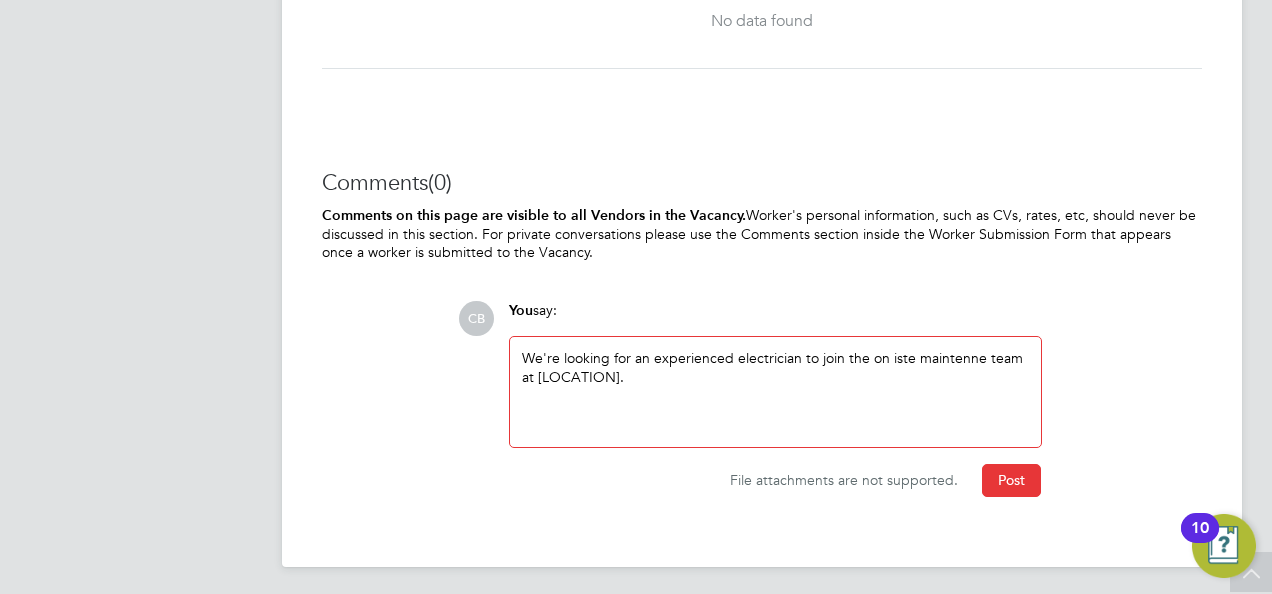 click on "We're looking for an experienced electrician to join the on iste maintenne team at [LOCATION]." 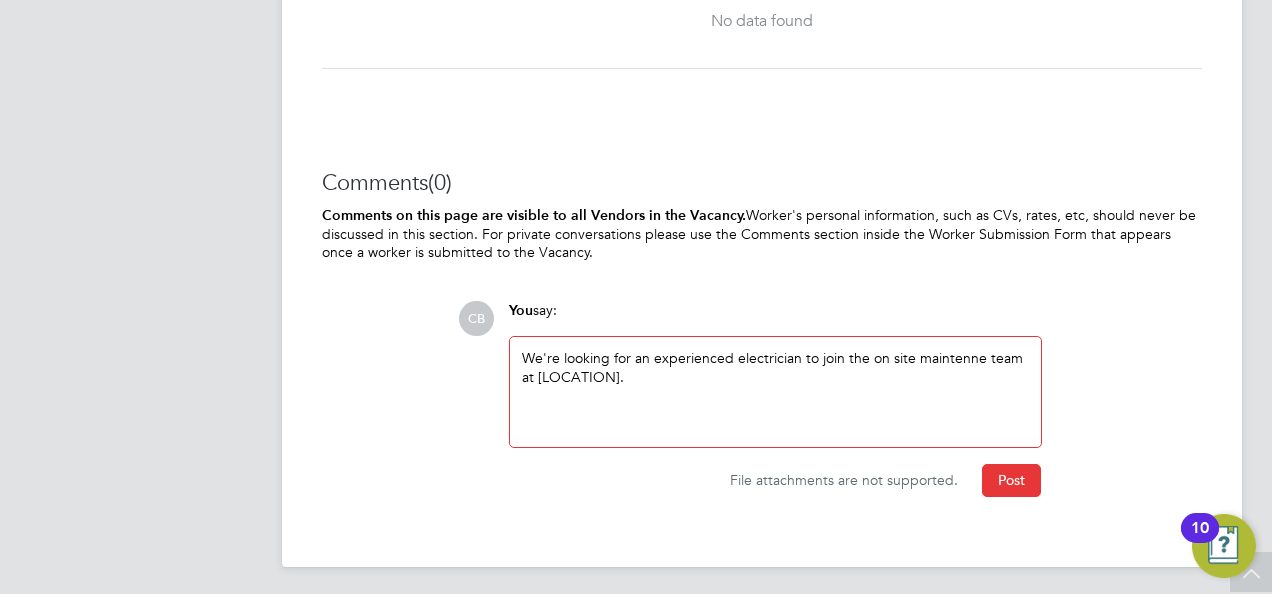 click on "We're looking for an experienced electrician to join the on site maintenne team at [LOCATION]." 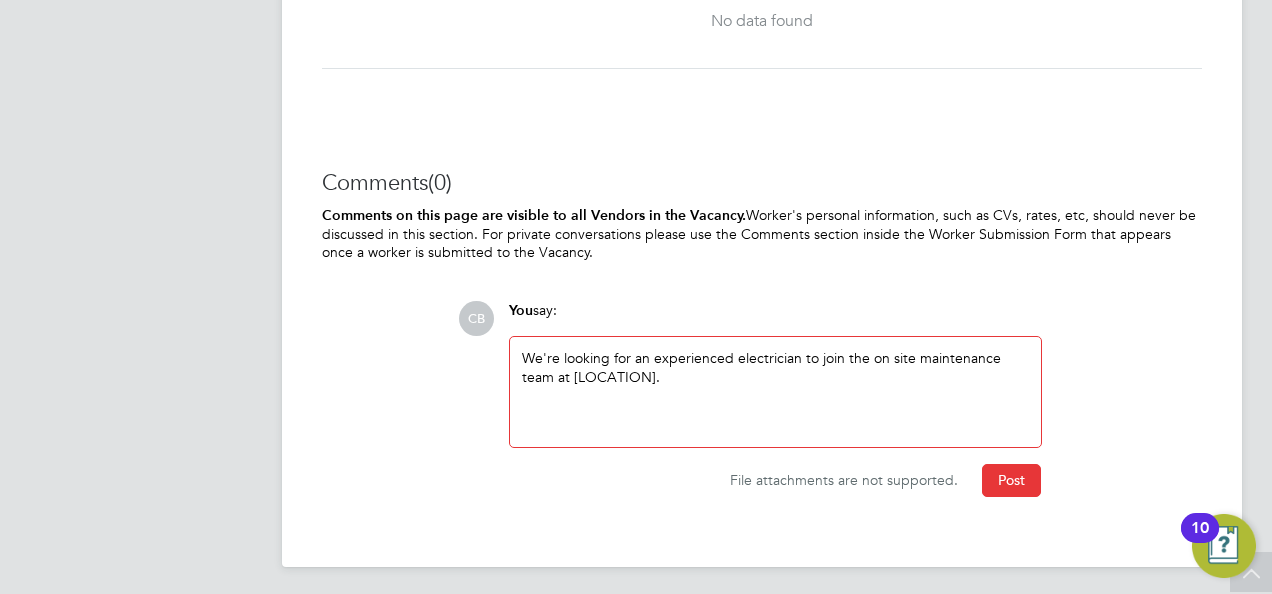 click on "We're looking for an experienced electrician to join the on site maintenance team at [LOCATION]." 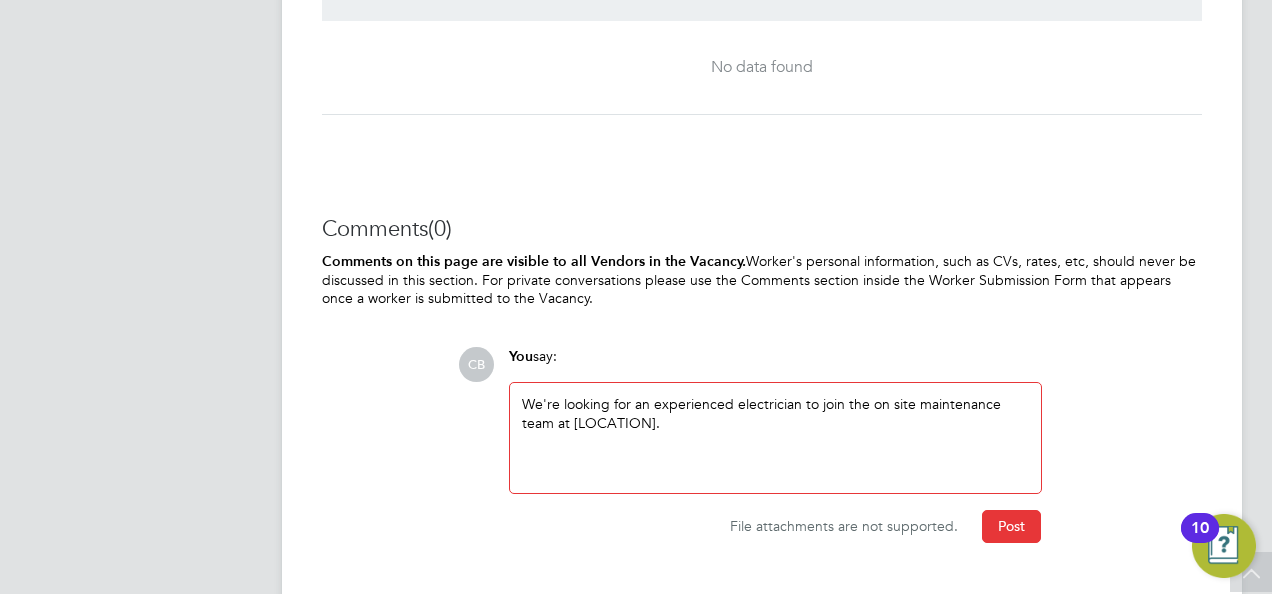 scroll, scrollTop: 2244, scrollLeft: 0, axis: vertical 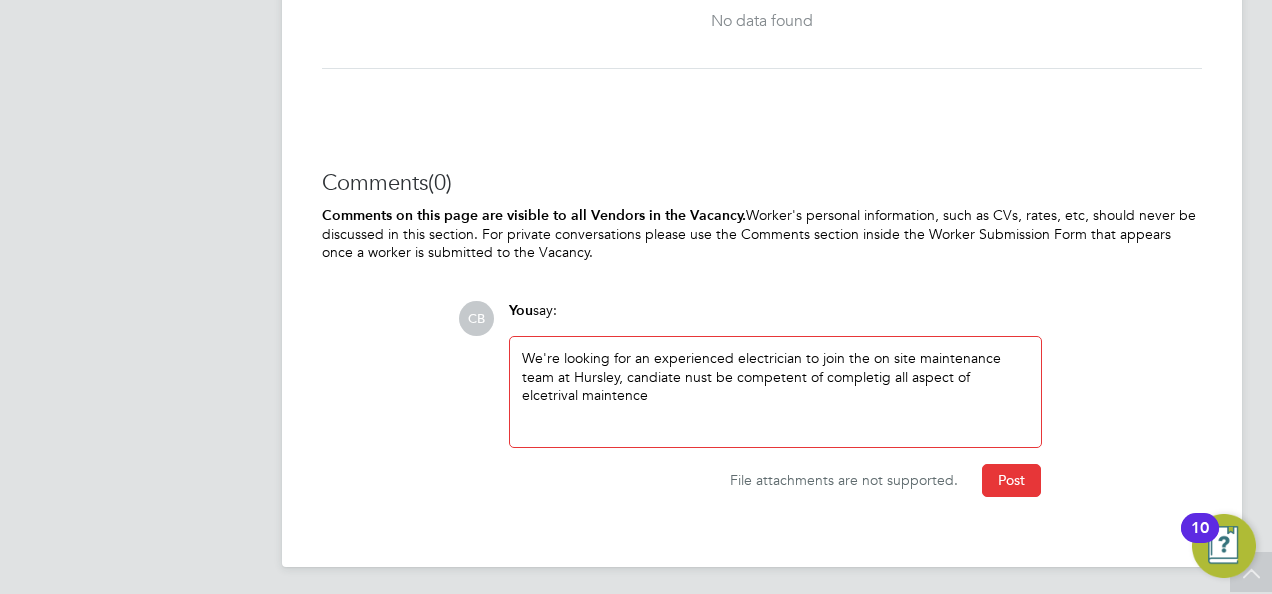 click on "We're looking for an experienced electrician to join the on site maintenance team at Hursley, candiate nust be competent of completig all aspect of elcetrival maintence" 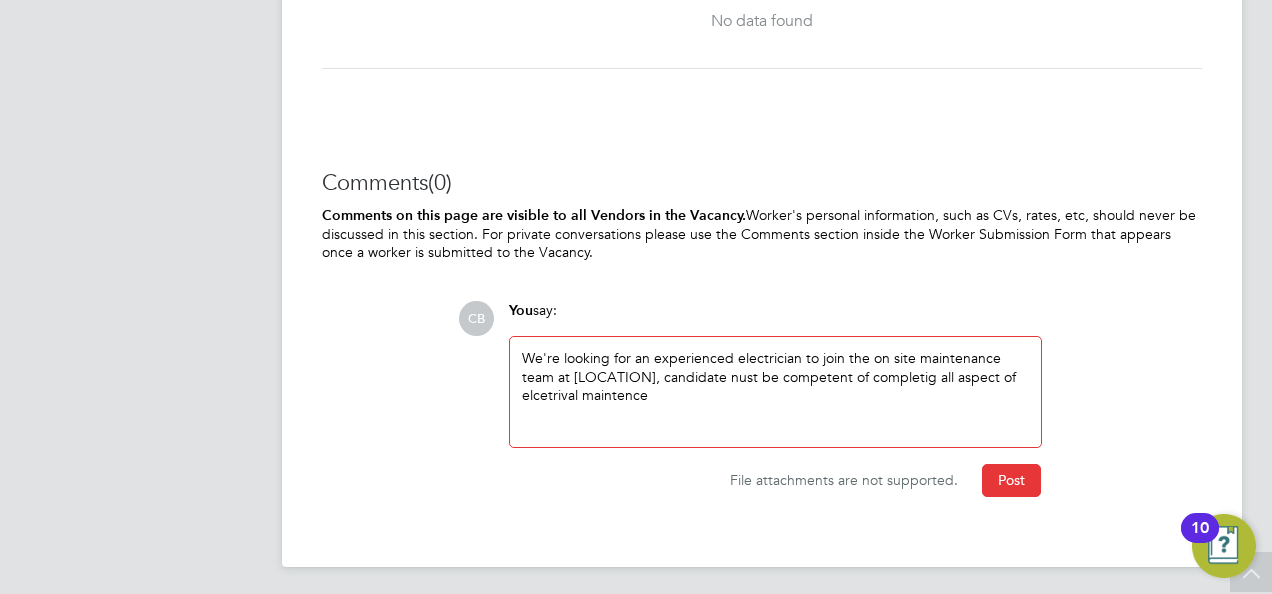 click on "We're looking for an experienced electrician to join the on site maintenance team at [LOCATION], candidate nust be competent of completig all aspect of elcetrival maintence" 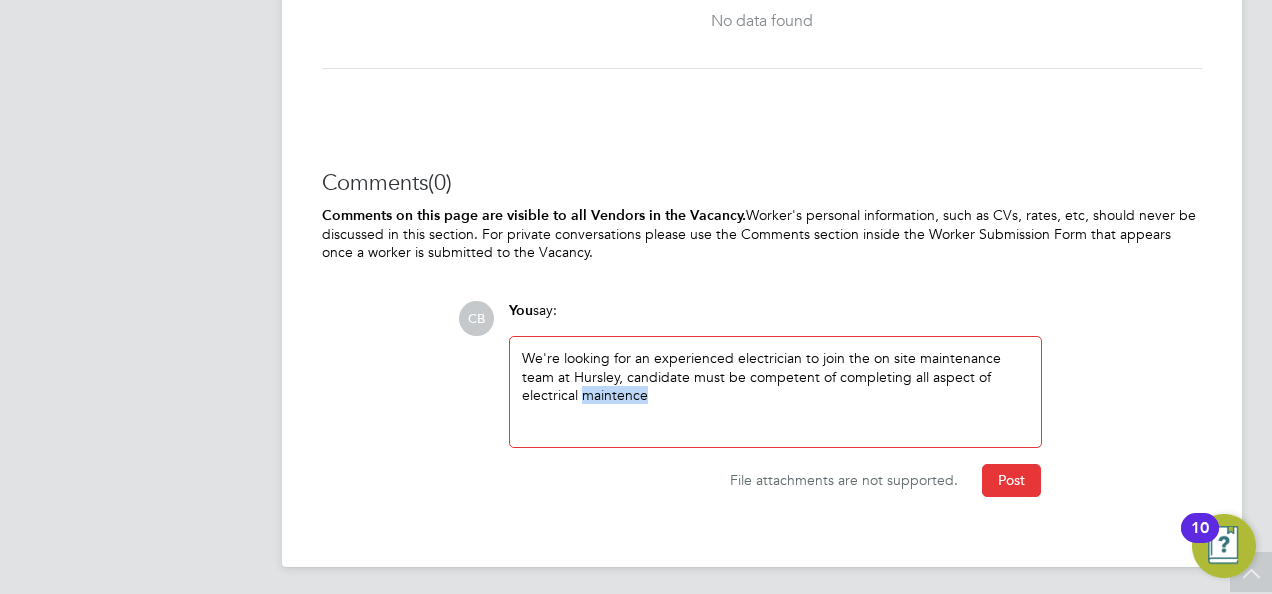 drag, startPoint x: 607, startPoint y: 392, endPoint x: 679, endPoint y: 398, distance: 72.249565 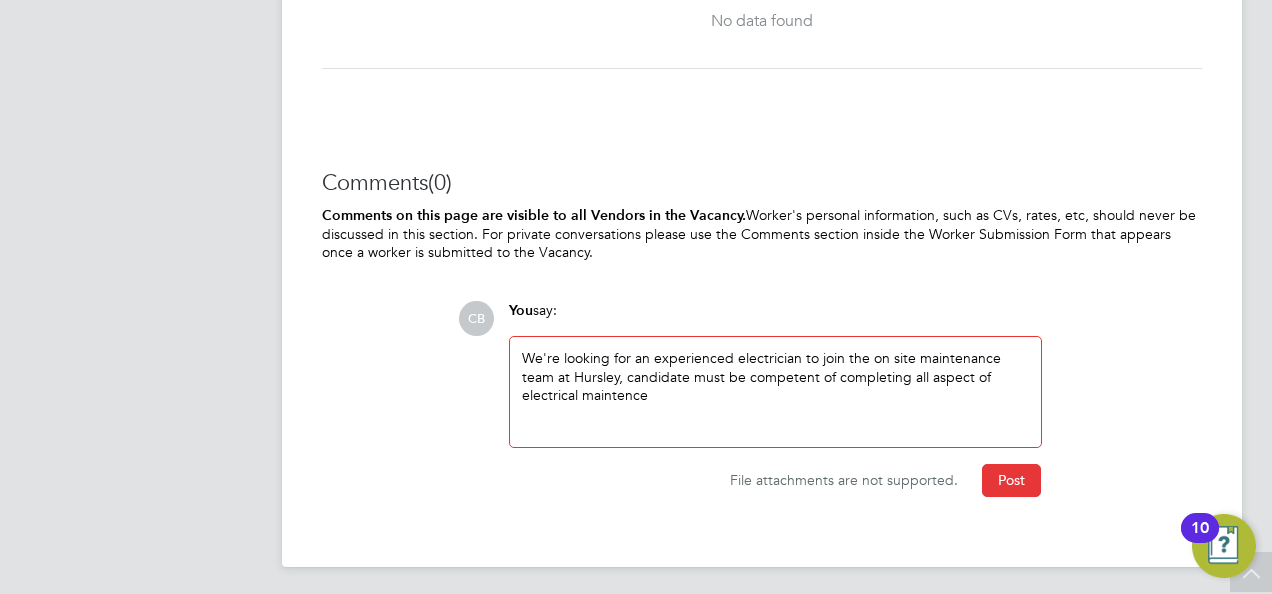 click on "We're looking for an experienced electrician to join the on site maintenance team at Hursley, candidate must be competent of completing all aspect of electrical maintence" 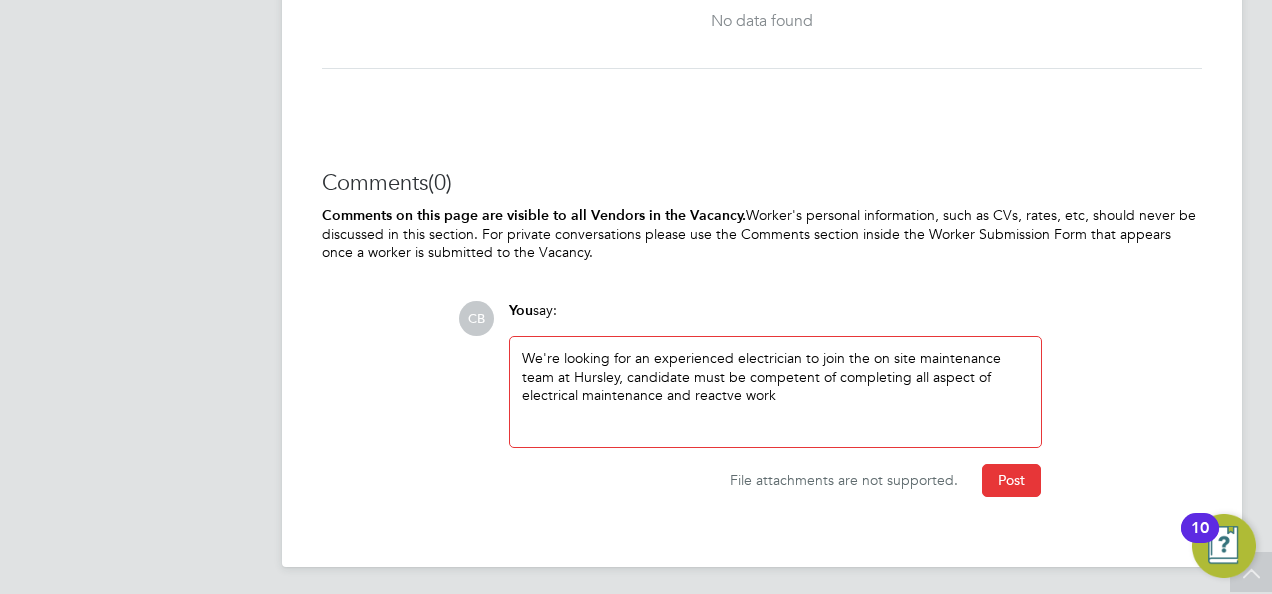 click on "We're looking for an experienced electrician to join the on site maintenance team at Hursley, candidate must be competent of completing all aspect of electrical maintenance and reactve work" 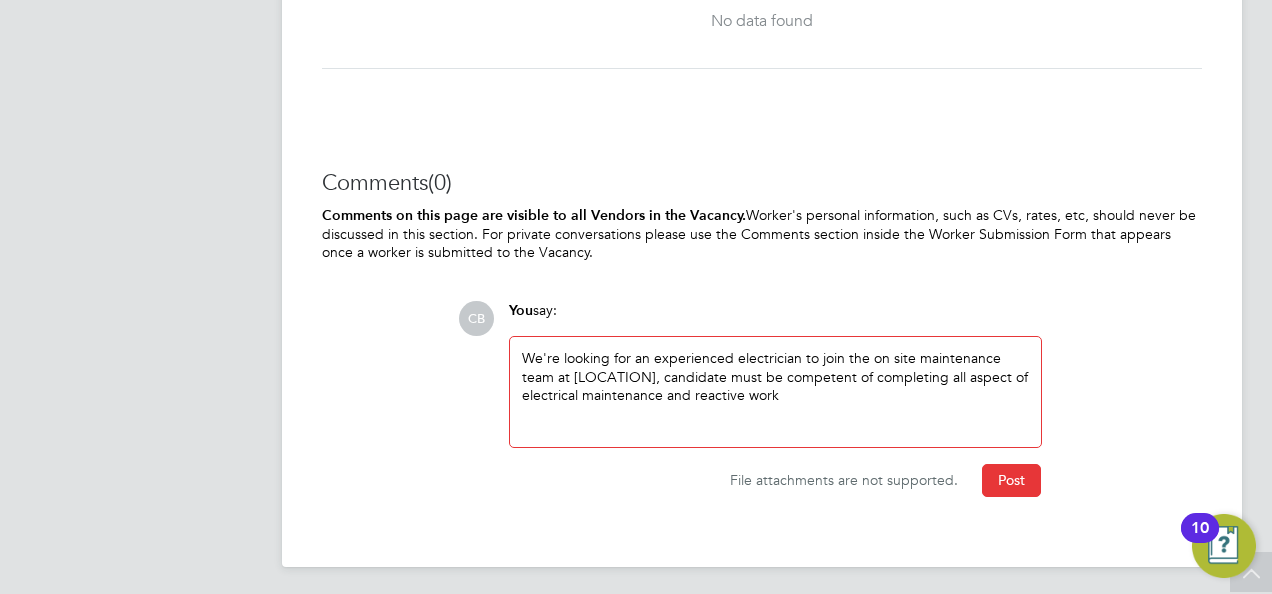 click on "We're looking for an experienced electrician to join the on site maintenance team at [LOCATION], candidate must be competent of completing all aspect of electrical maintenance and reactive work" 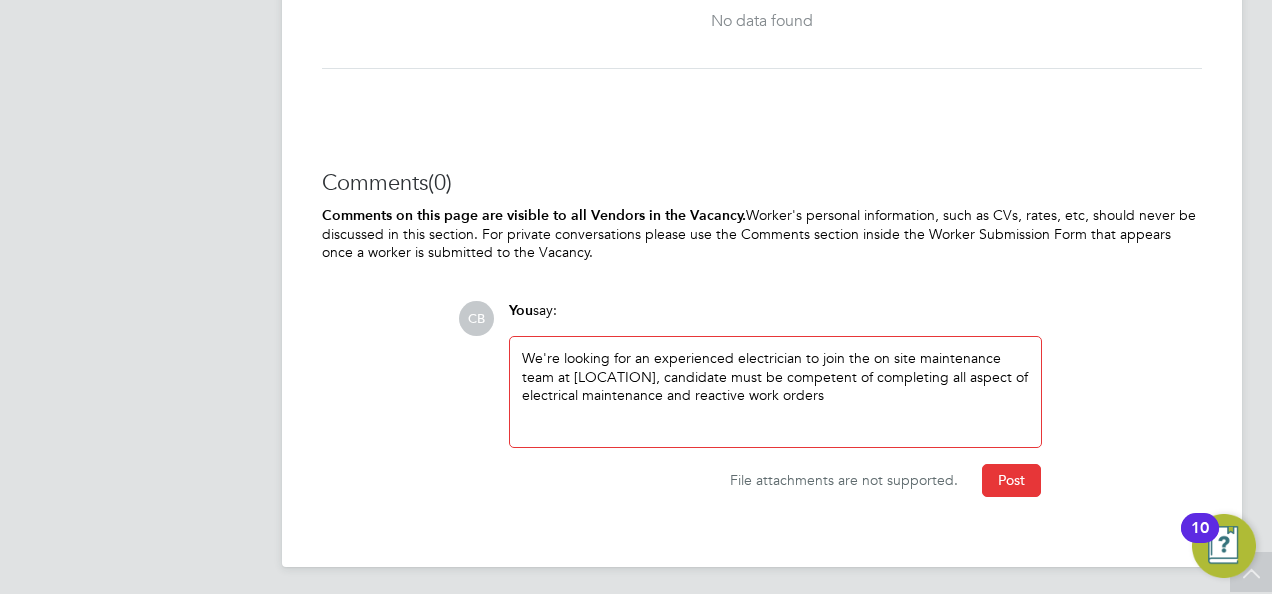 click on "We're looking for an experienced electrician to join the on site maintenance team at [LOCATION], candidate must be competent of completing all aspect of electrical maintenance and reactive work orders" 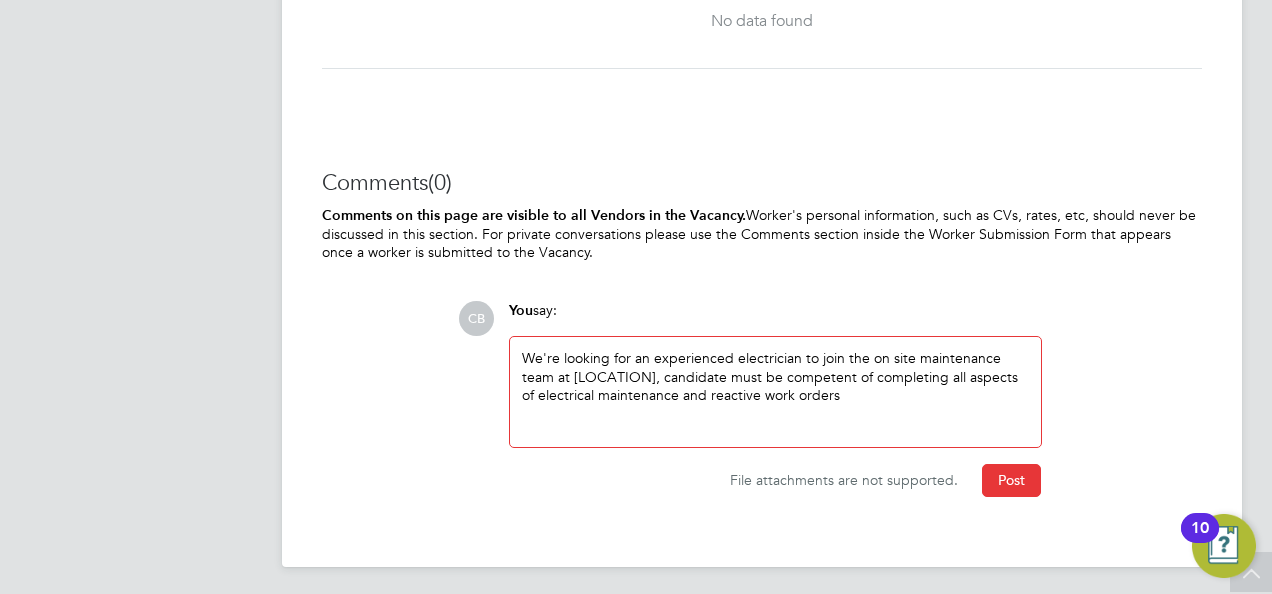 click on "We're looking for an experienced electrician to join the on site maintenance team at [LOCATION], candidate must be competent of completing all aspects of electrical maintenance and reactive work orders" 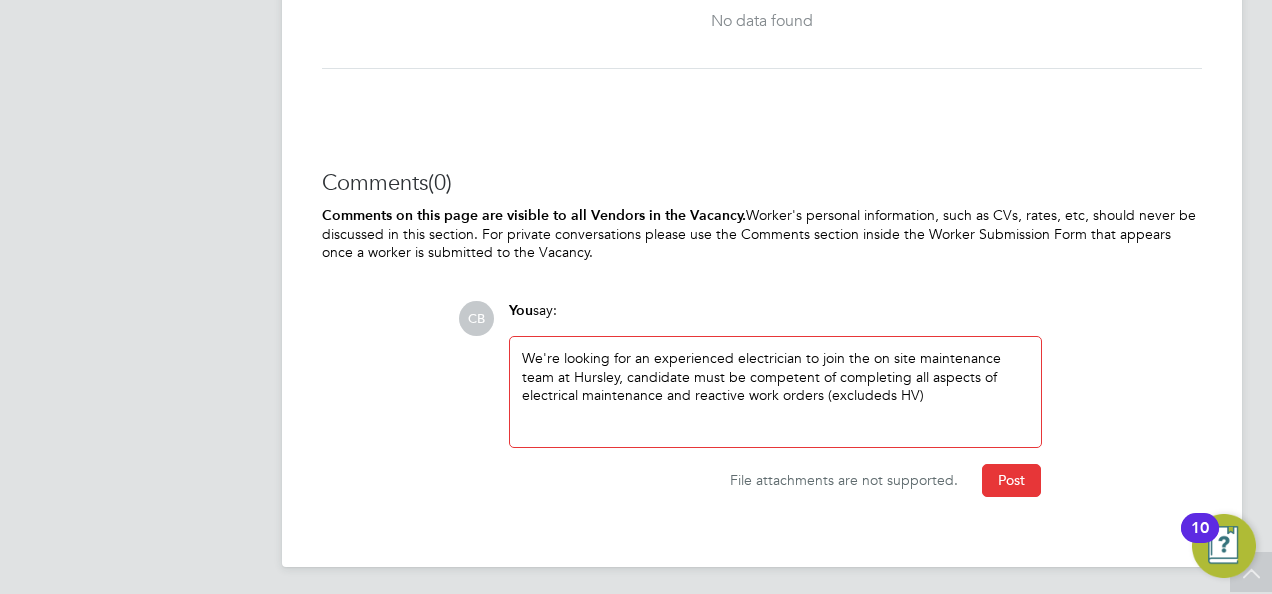 click on "We're looking for an experienced electrician to join the on site maintenance team at Hursley, candidate must be competent of completing all aspects of electrical maintenance and reactive work orders (excludeds HV)" 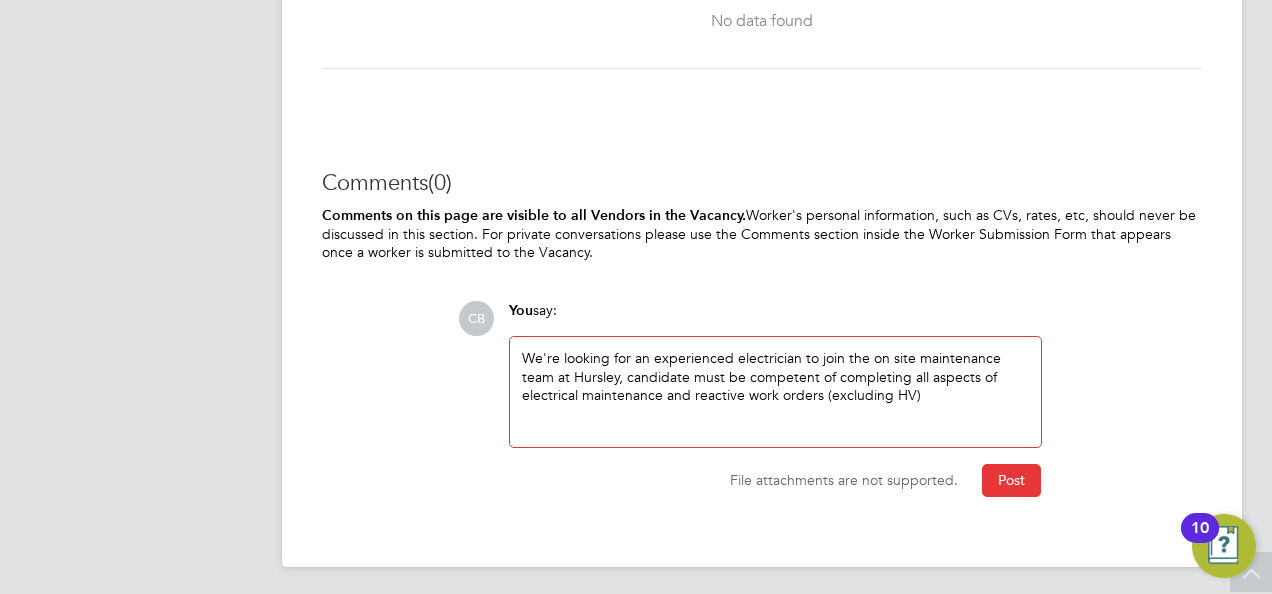 click on "We're looking for an experienced electrician to join the on site maintenance team at Hursley, candidate must be competent of completing all aspects of electrical maintenance and reactive work orders (excluding HV)" 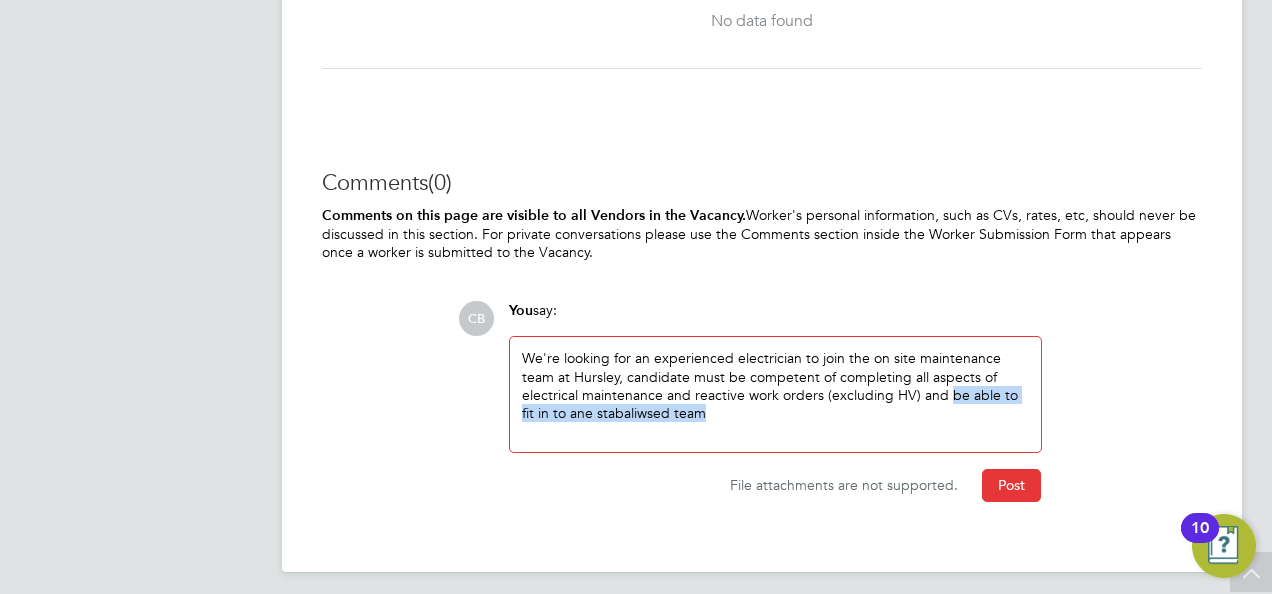 drag, startPoint x: 706, startPoint y: 411, endPoint x: 942, endPoint y: 389, distance: 237.02321 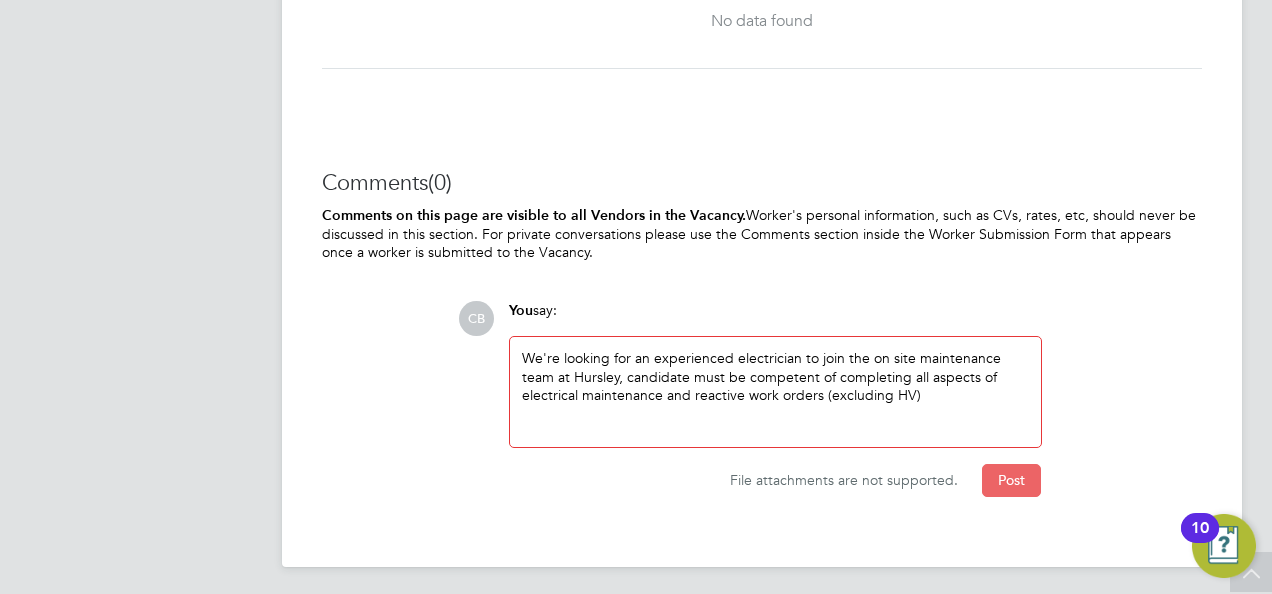 click on "Post" 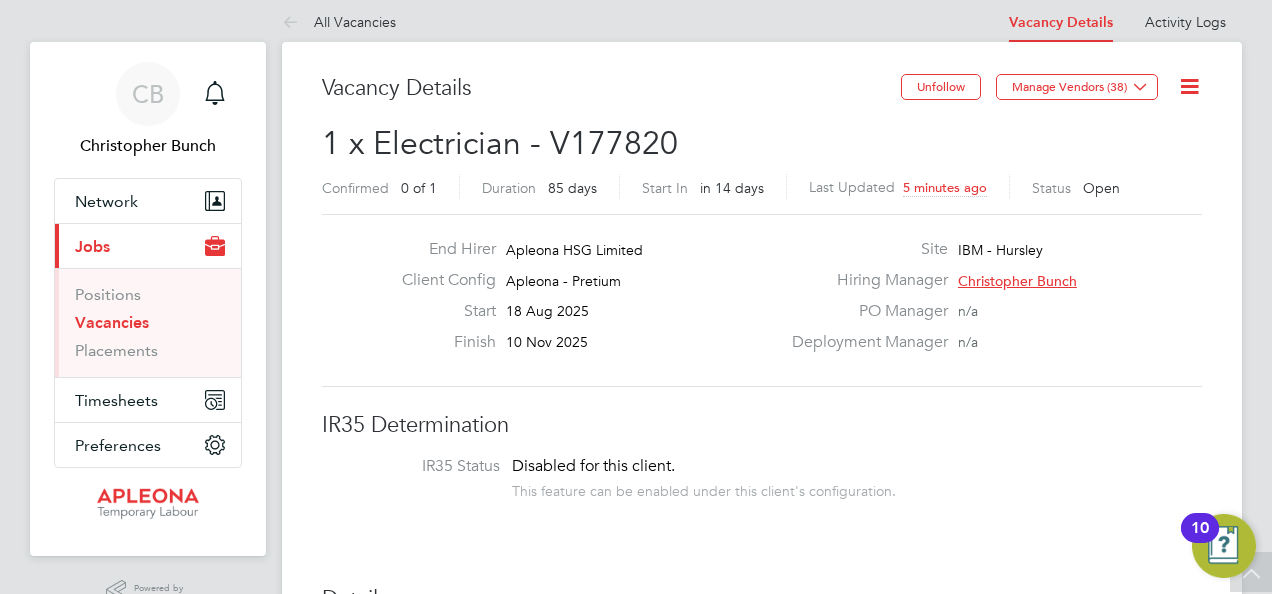 scroll, scrollTop: 0, scrollLeft: 0, axis: both 